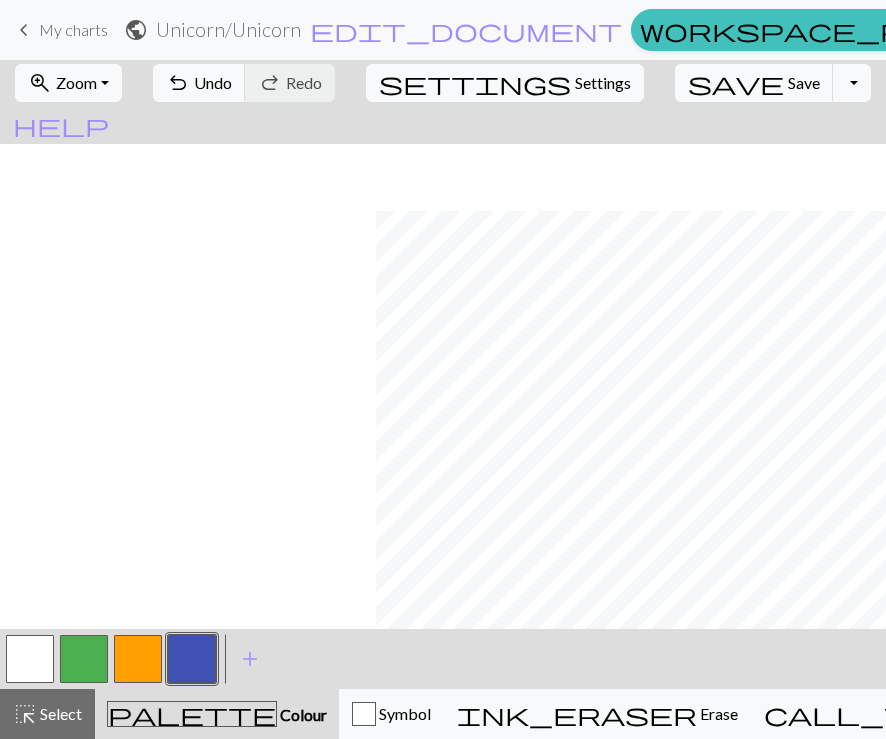 scroll, scrollTop: 0, scrollLeft: 0, axis: both 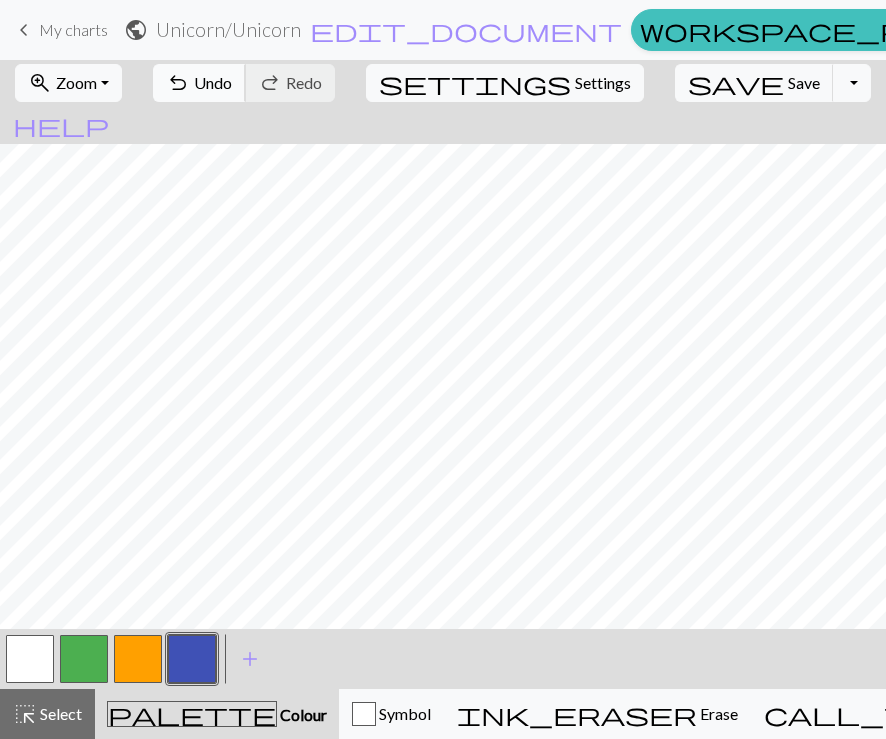 click on "Undo" at bounding box center (213, 82) 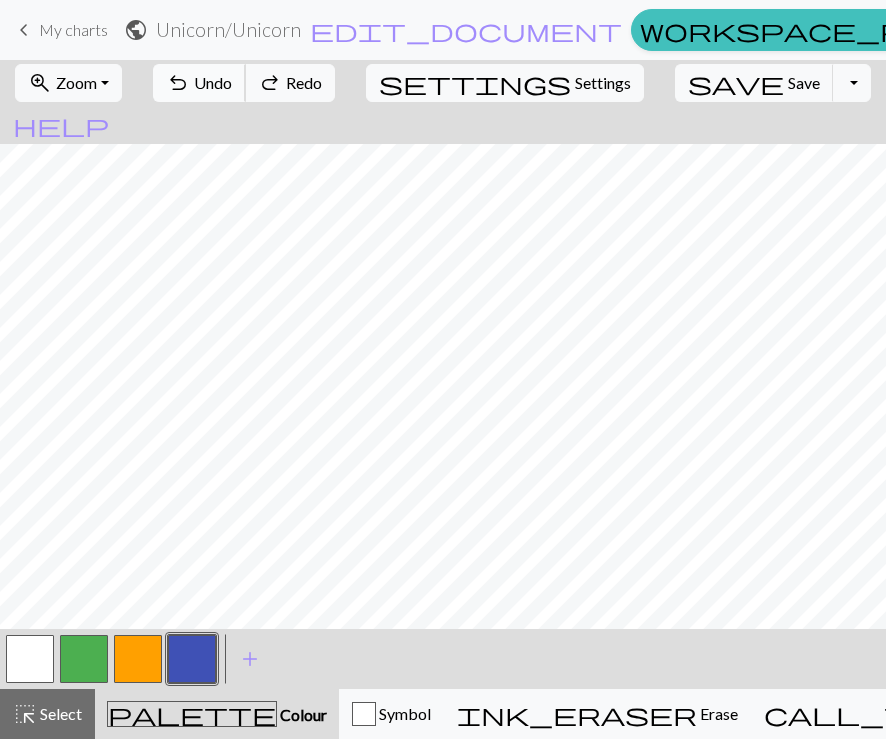 click on "Undo" at bounding box center (213, 82) 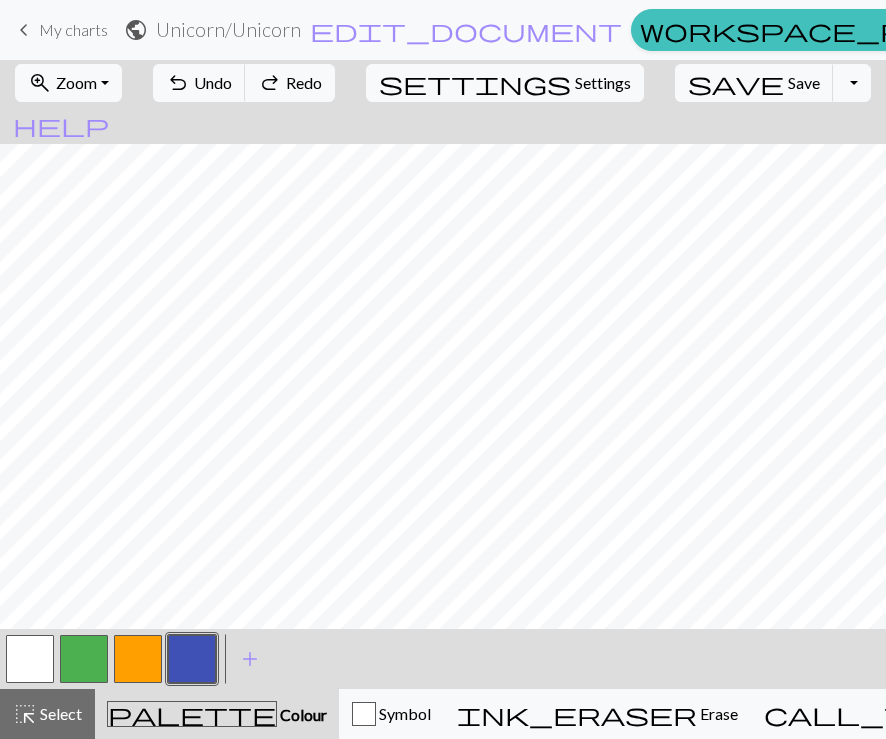 click at bounding box center [30, 659] 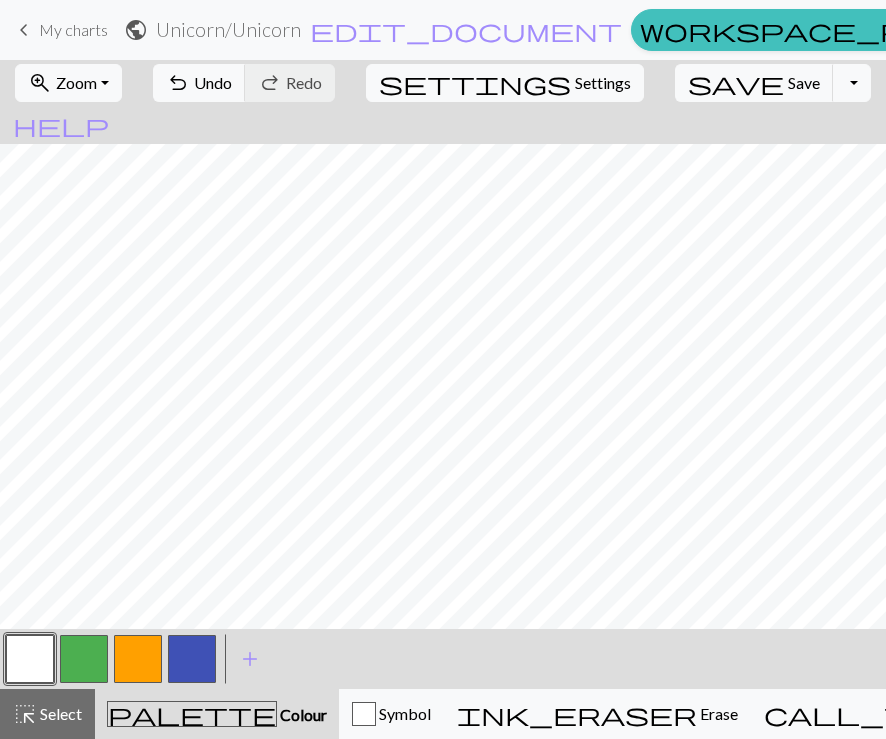 click at bounding box center (192, 659) 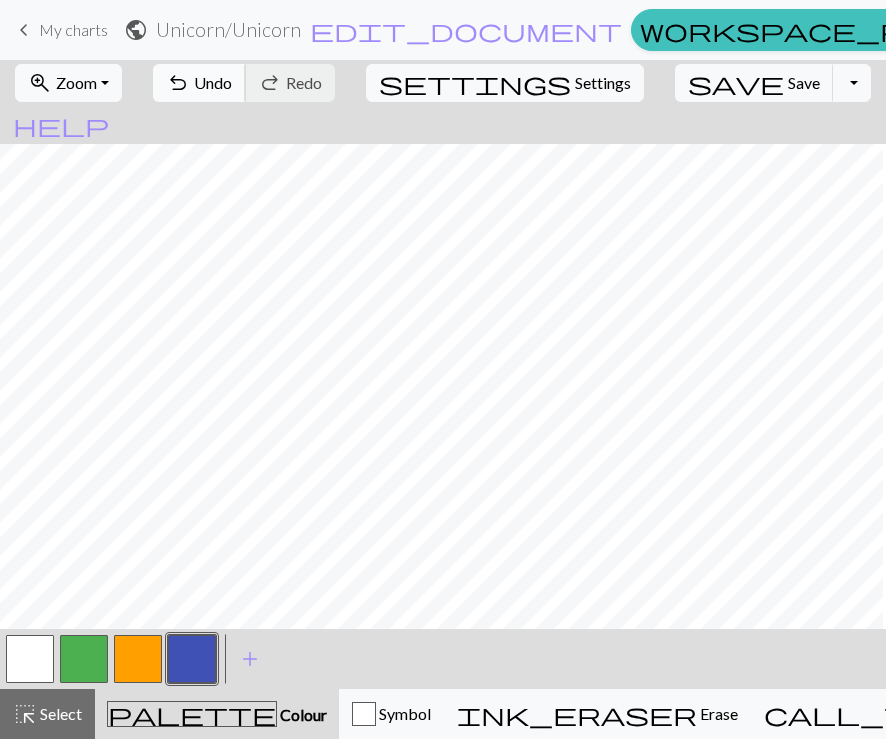 scroll, scrollTop: 0, scrollLeft: 543, axis: horizontal 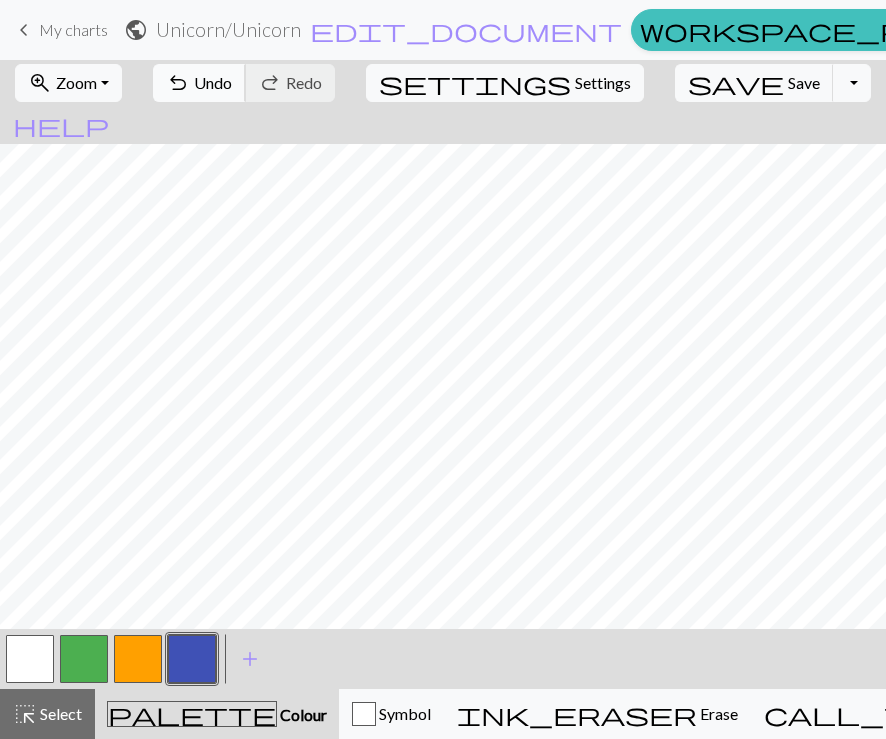 click on "Undo" at bounding box center (213, 82) 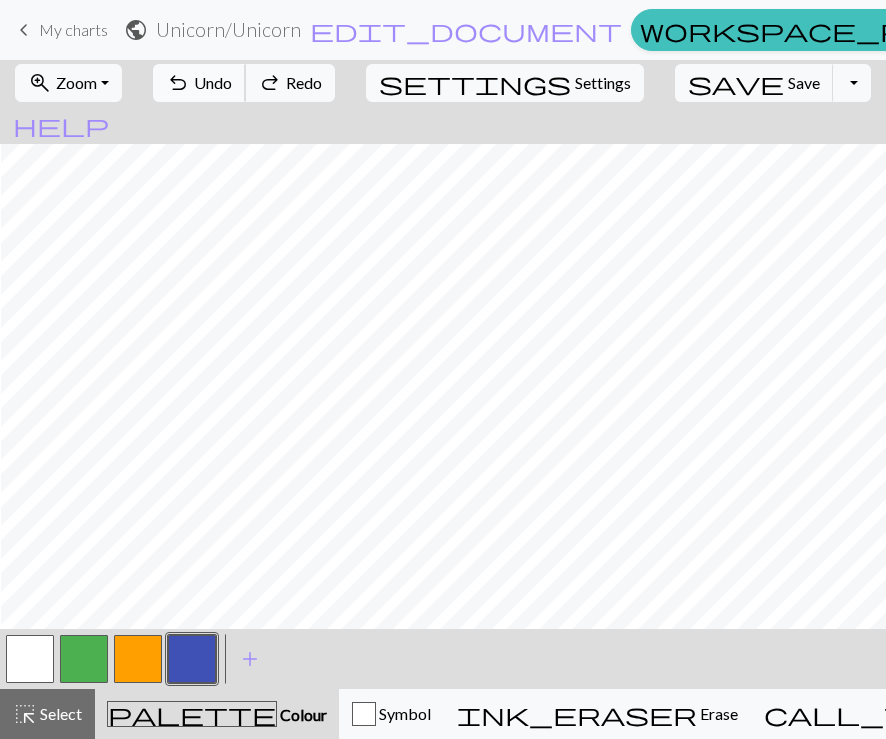 scroll, scrollTop: 0, scrollLeft: 579, axis: horizontal 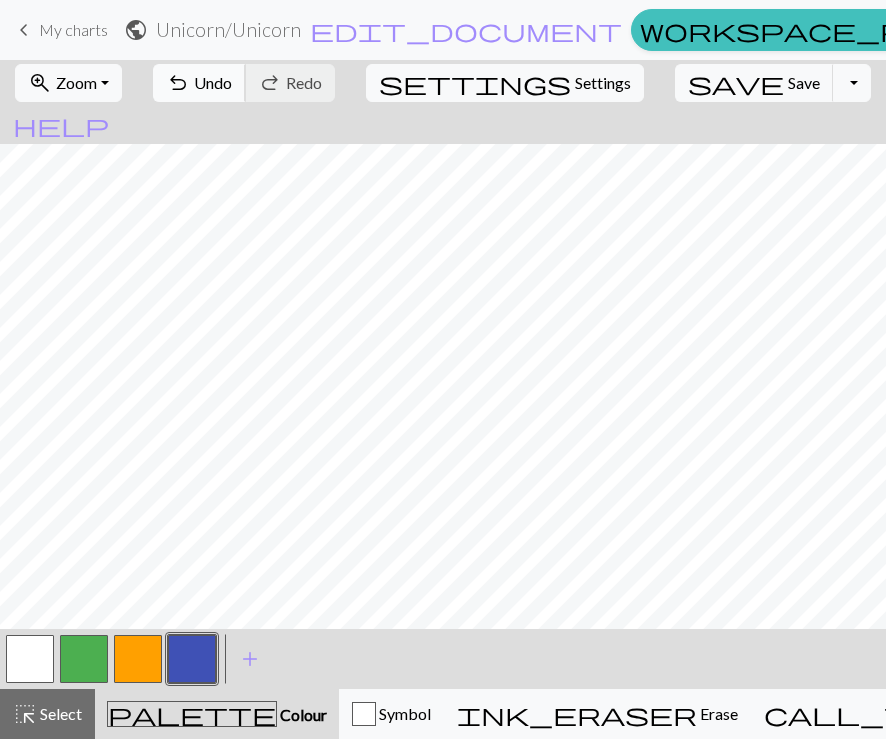click on "undo" at bounding box center [178, 83] 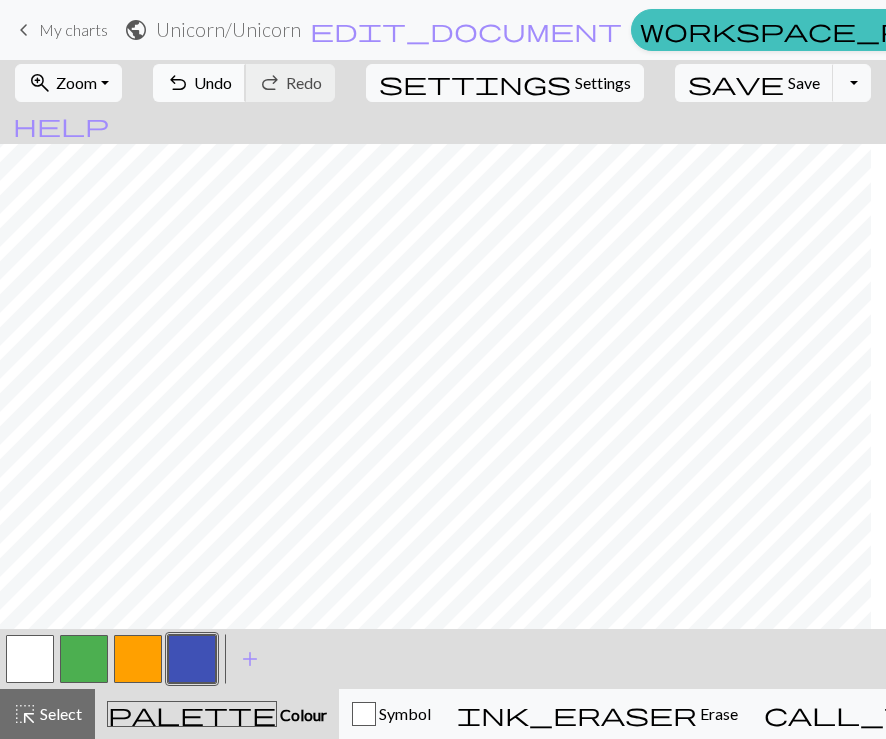 scroll, scrollTop: 0, scrollLeft: 388, axis: horizontal 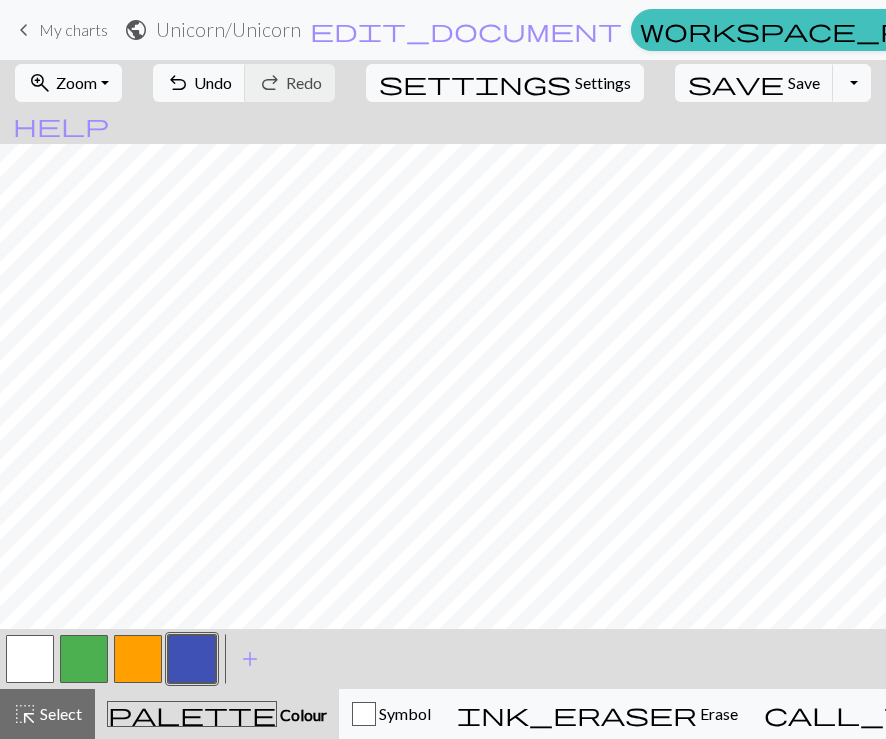 click at bounding box center [30, 659] 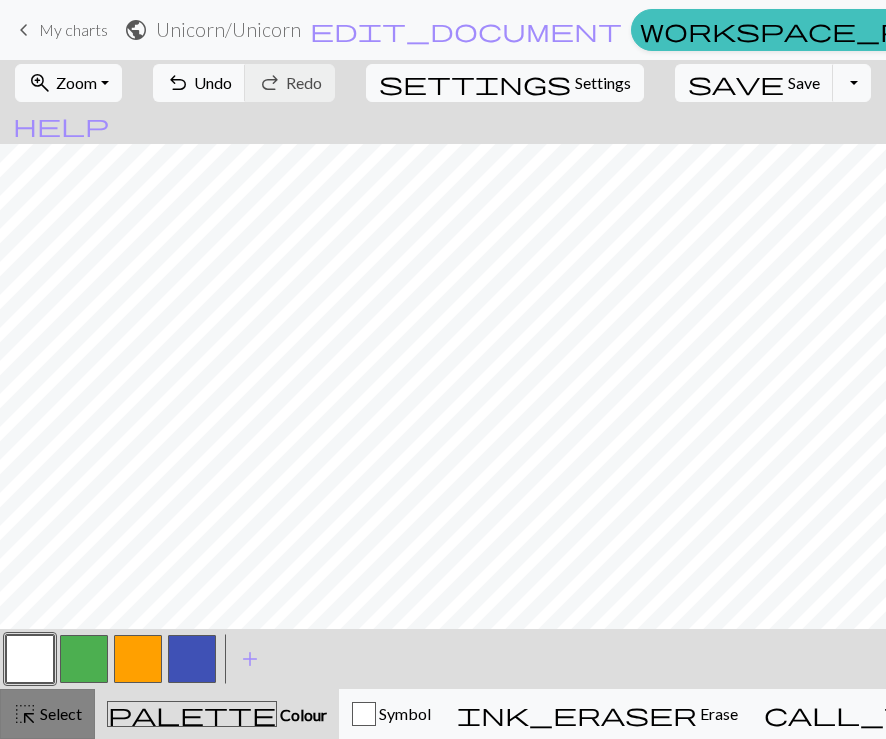 click on "Select" at bounding box center (59, 713) 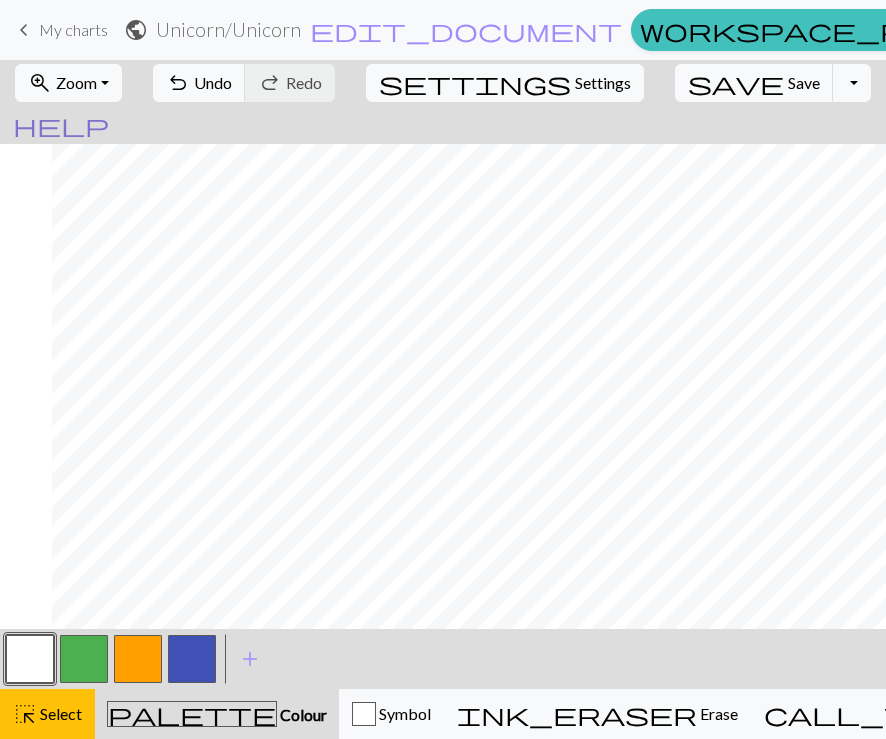 scroll, scrollTop: 0, scrollLeft: 660, axis: horizontal 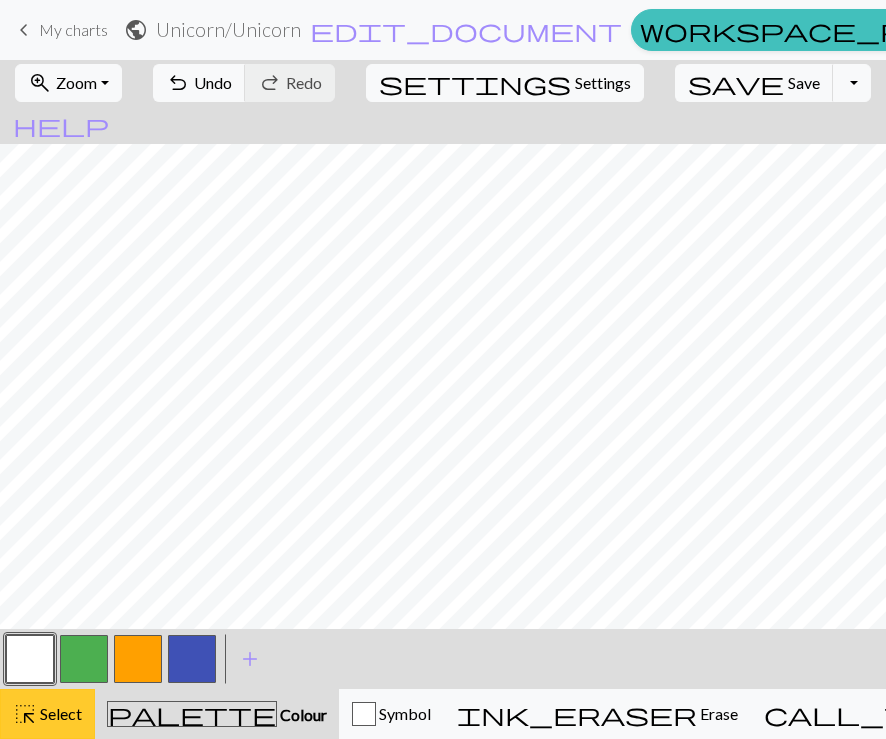 click on "Select" at bounding box center [59, 713] 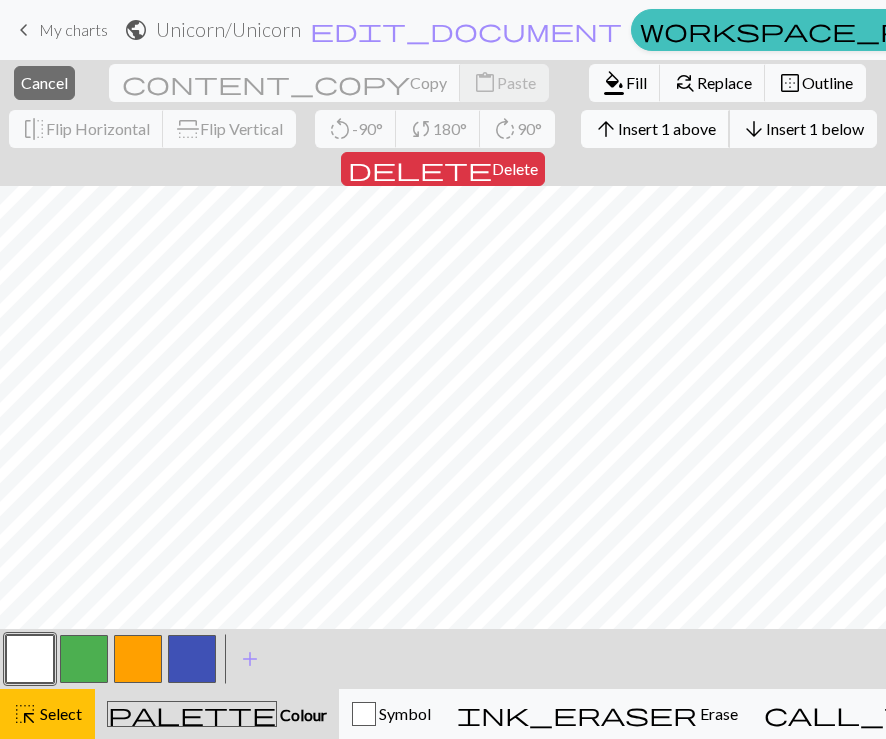 click on "Insert 1 above" at bounding box center [667, 128] 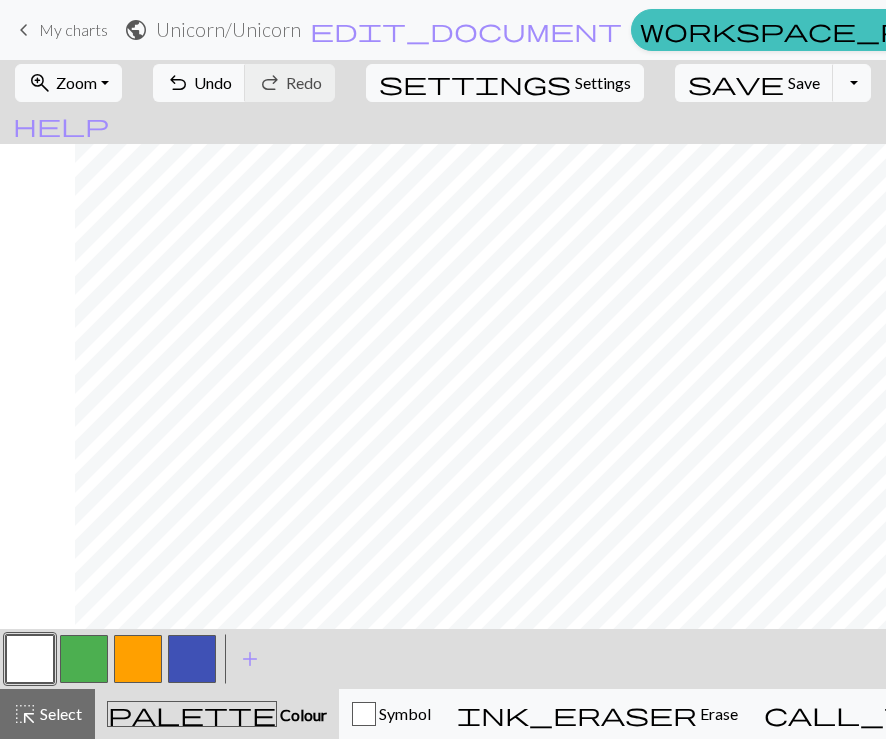 scroll, scrollTop: 0, scrollLeft: 742, axis: horizontal 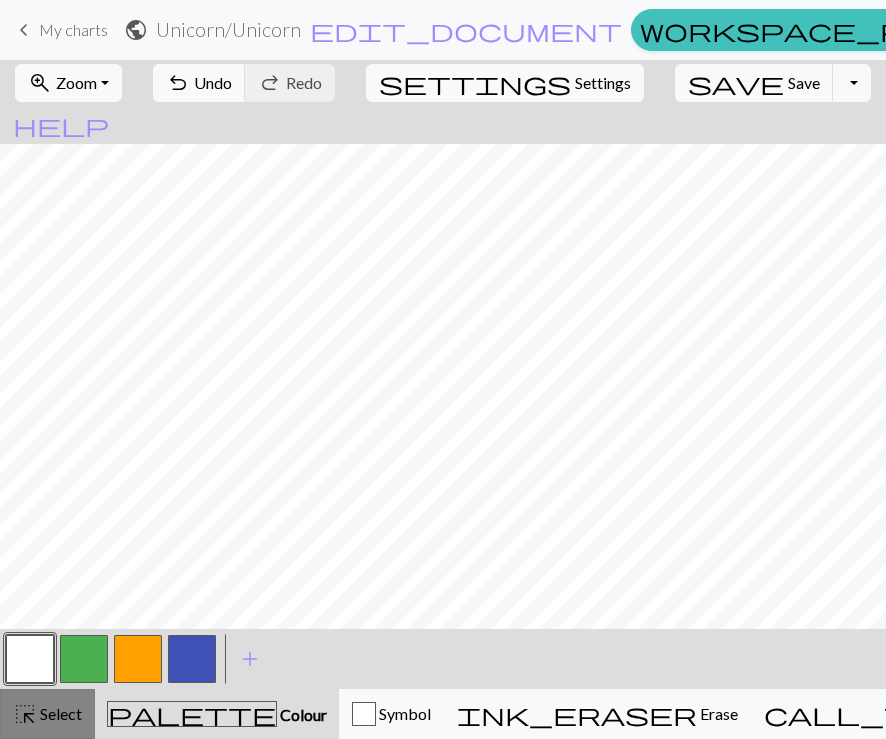 click on "Select" at bounding box center (59, 713) 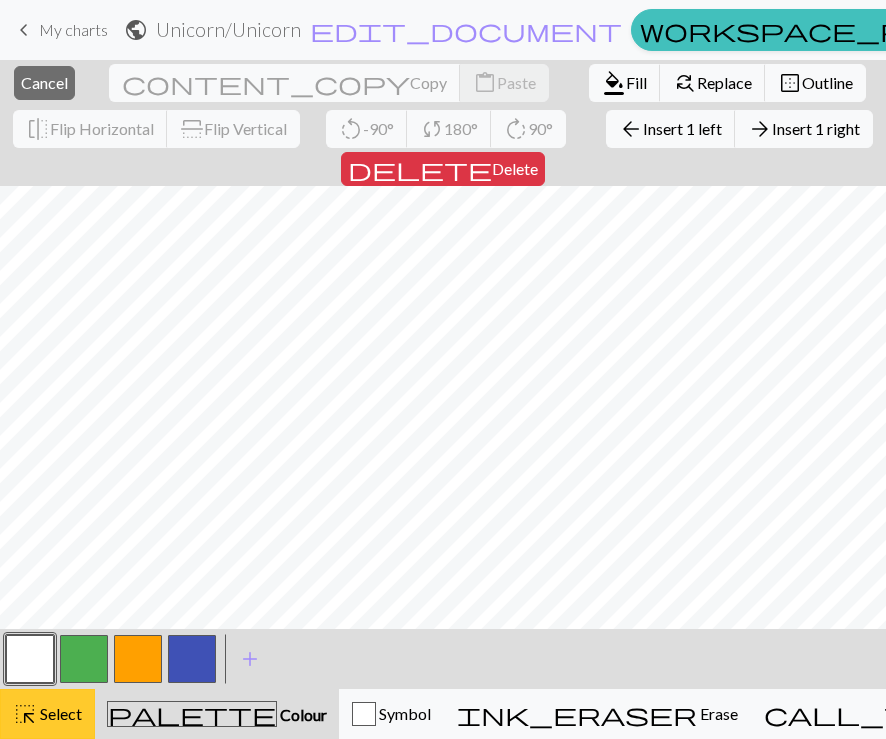 click on "Select" at bounding box center [59, 713] 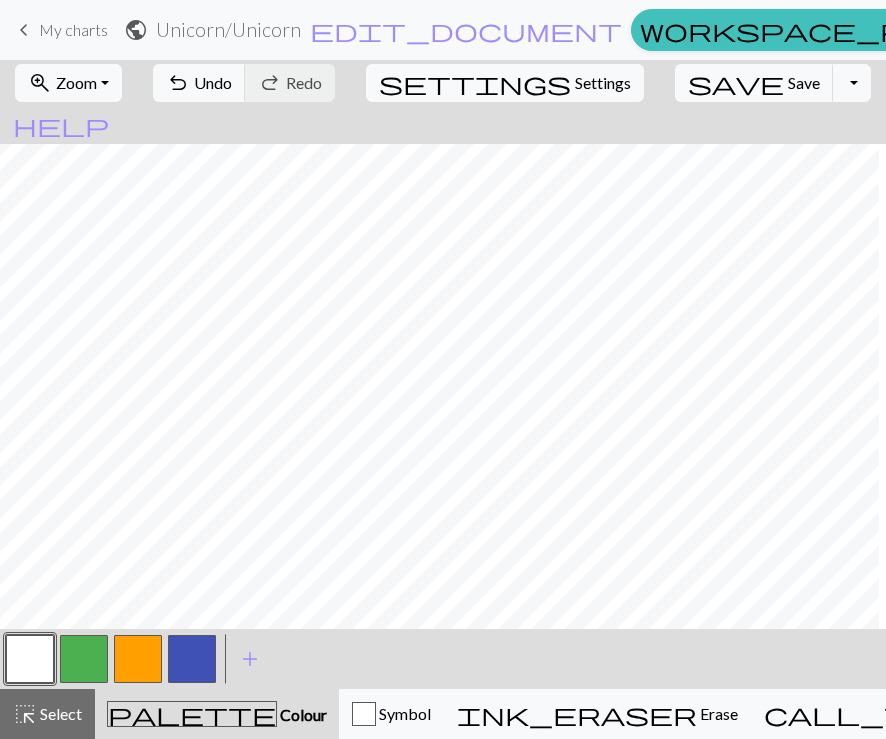 scroll, scrollTop: 0, scrollLeft: 591, axis: horizontal 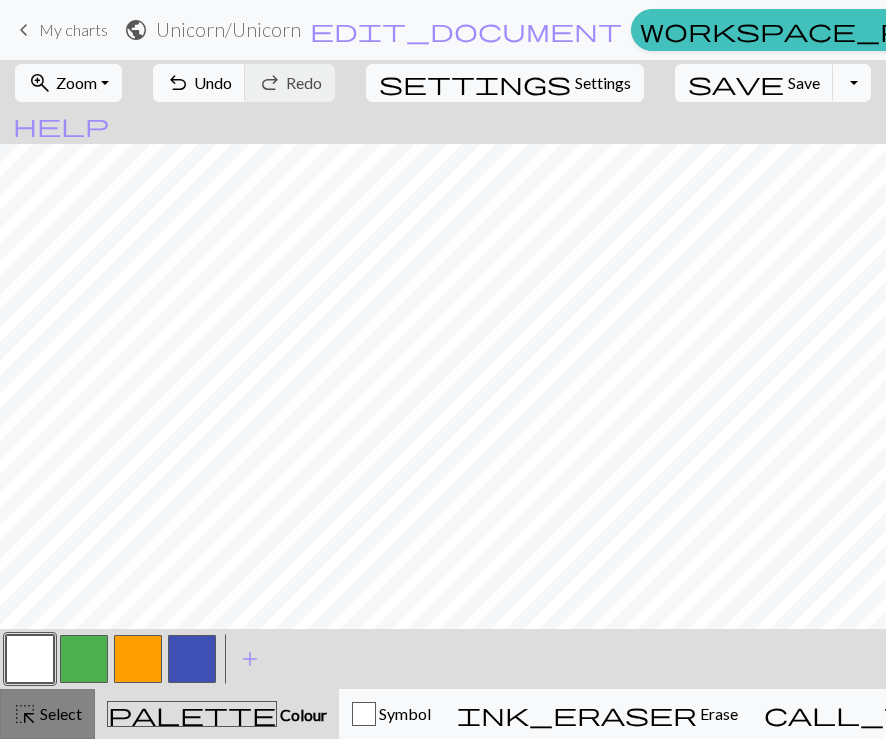 click on "highlight_alt" at bounding box center [25, 714] 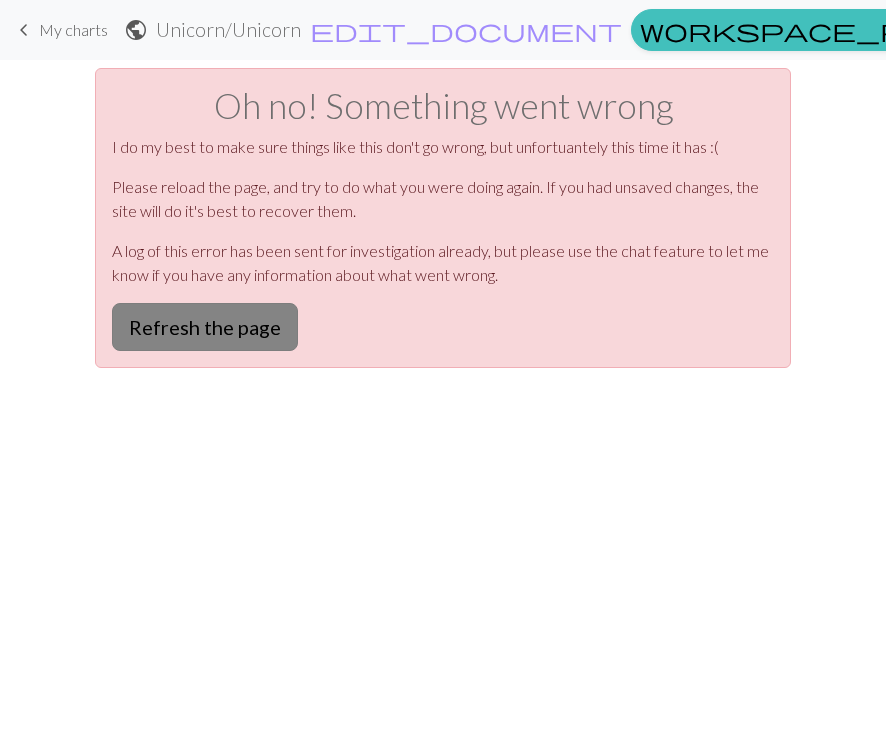 click on "Refresh the page" at bounding box center [205, 327] 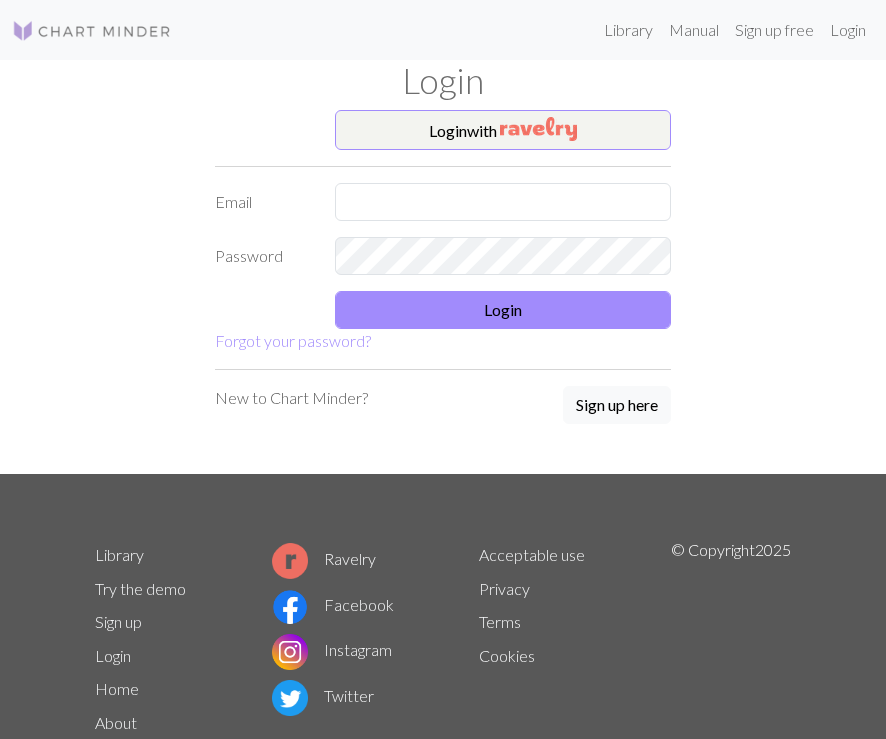 scroll, scrollTop: 0, scrollLeft: 0, axis: both 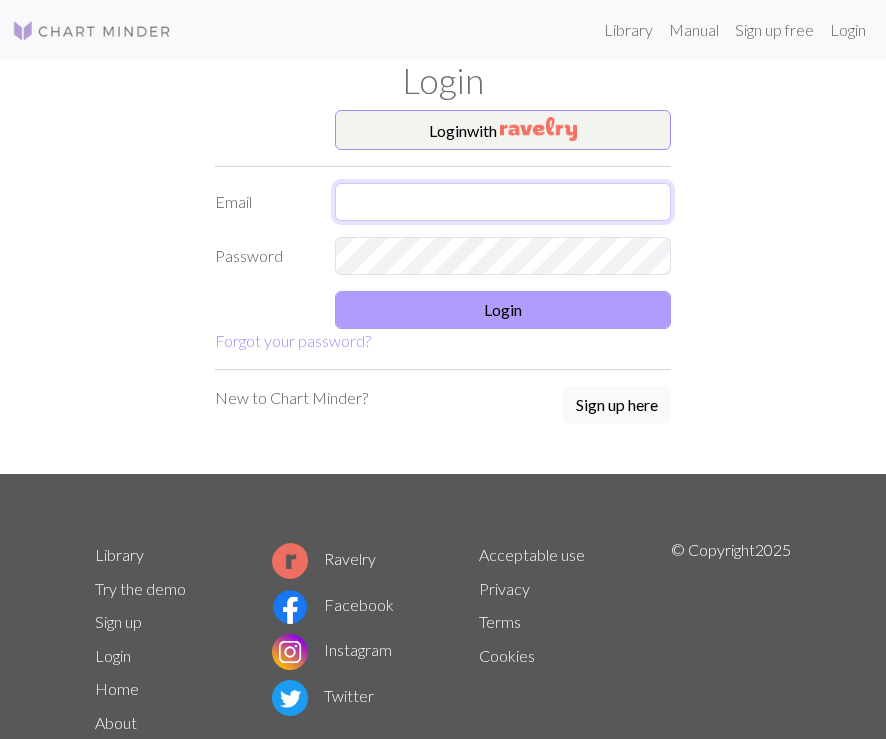 type on "[USERNAME]@example.com" 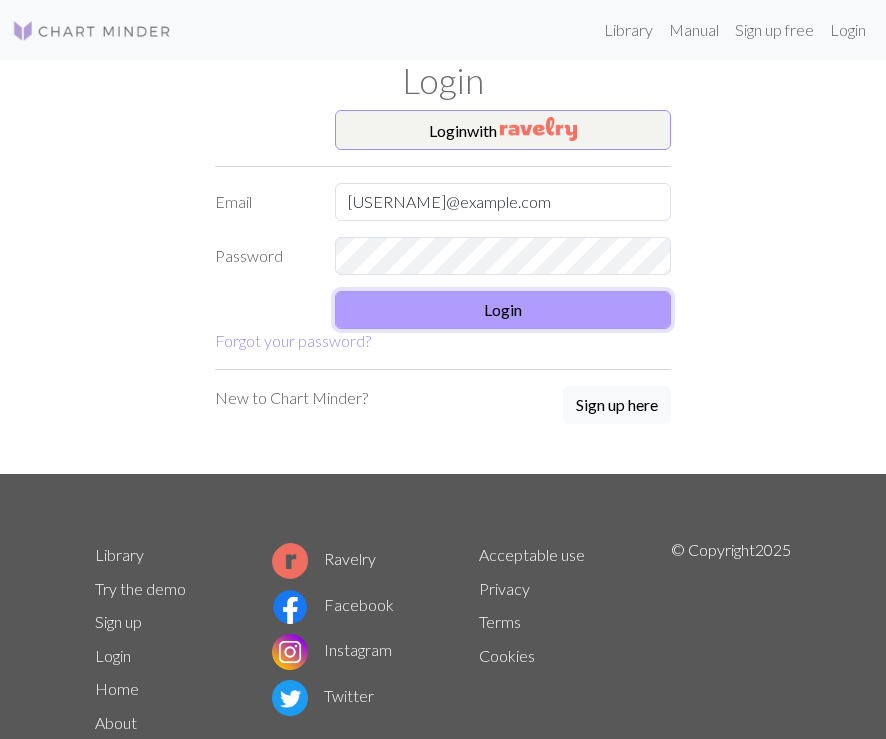 click on "Login" at bounding box center (503, 310) 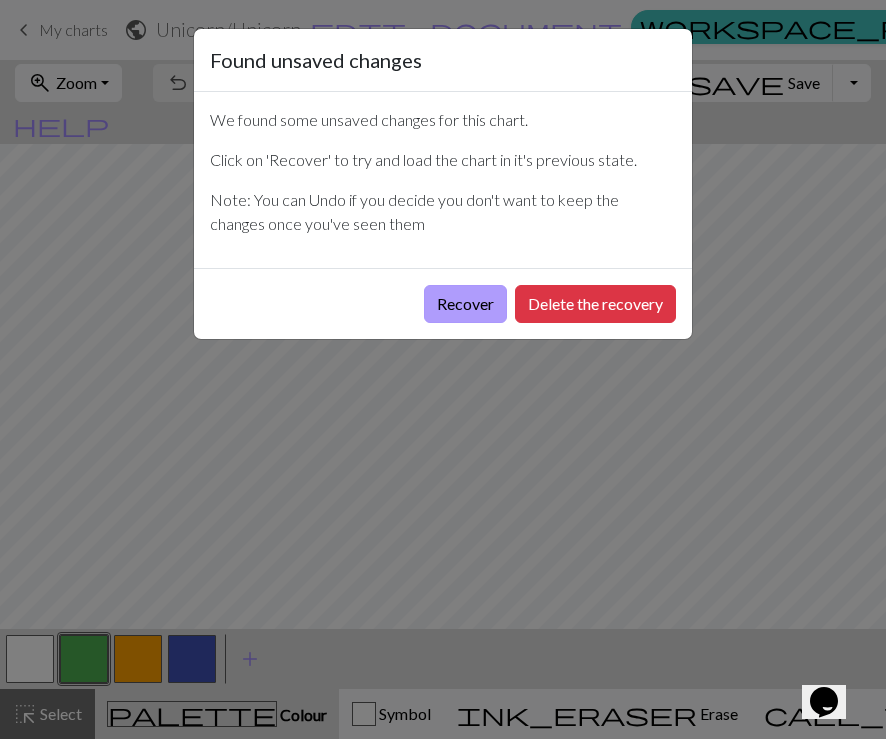 click on "Recover" at bounding box center [465, 304] 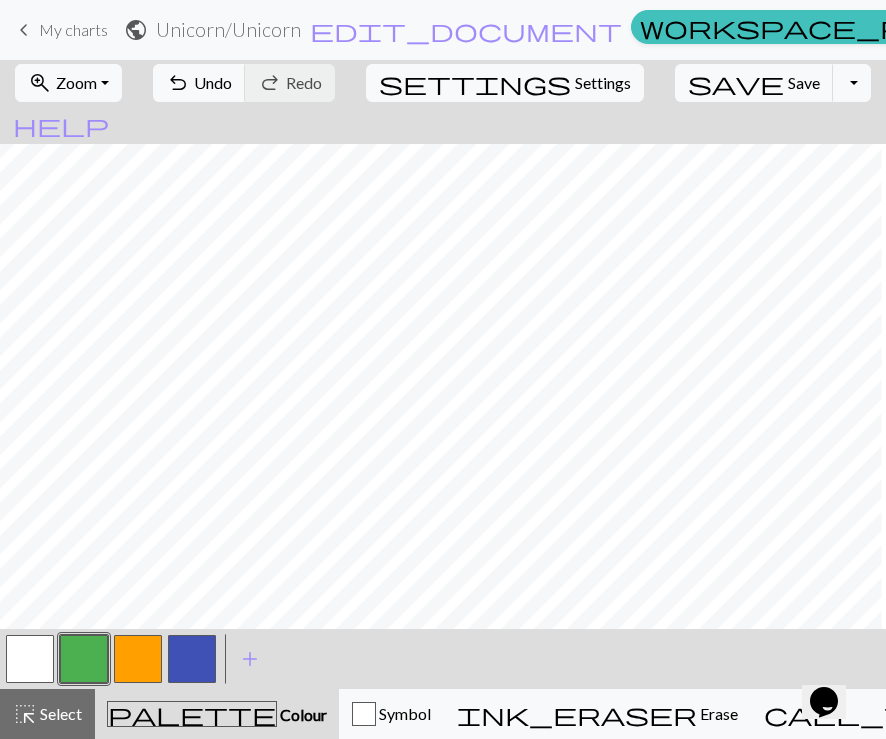 scroll, scrollTop: 0, scrollLeft: 587, axis: horizontal 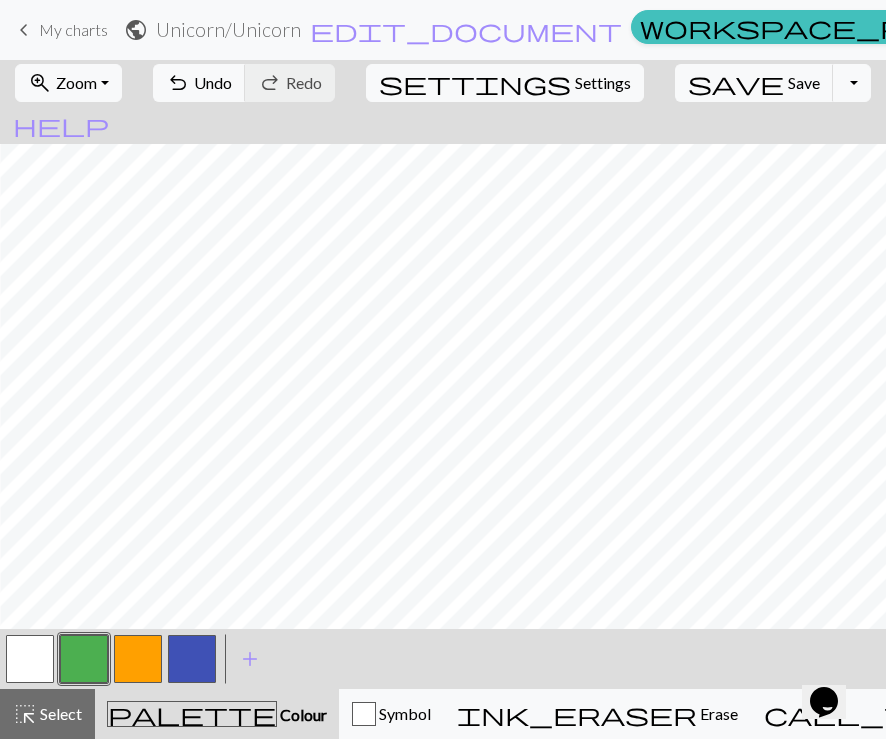 click at bounding box center [192, 659] 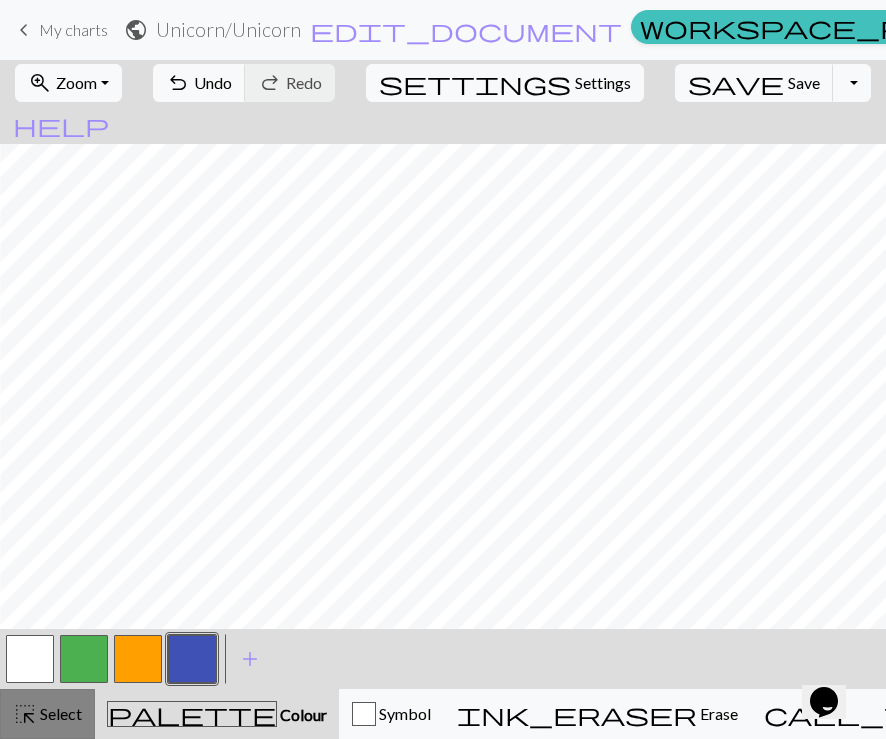 click on "highlight_alt   Select   Select" at bounding box center [47, 714] 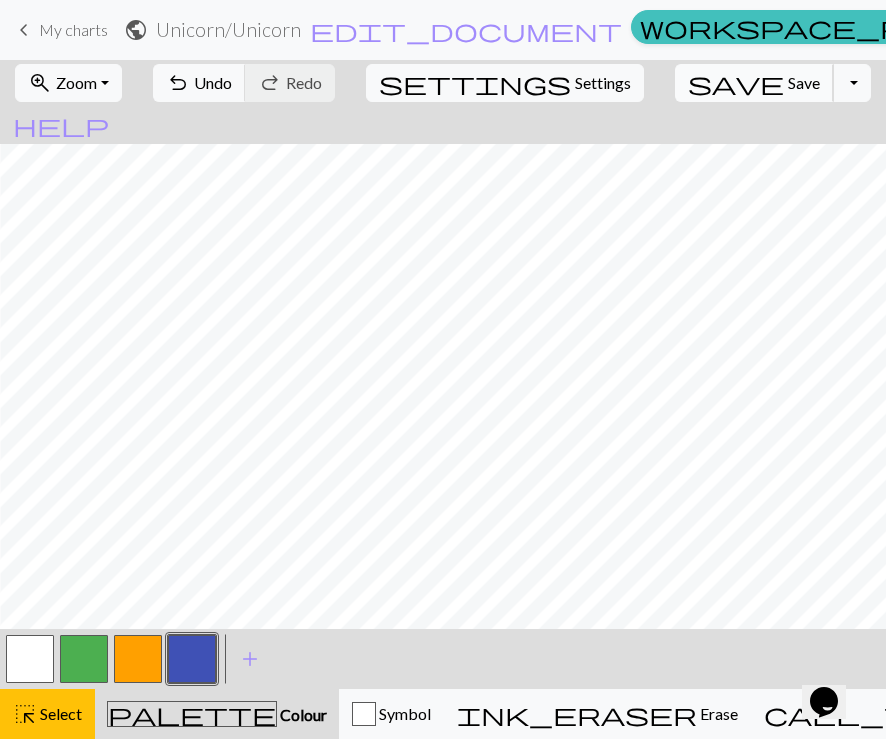 click on "Save" at bounding box center [804, 82] 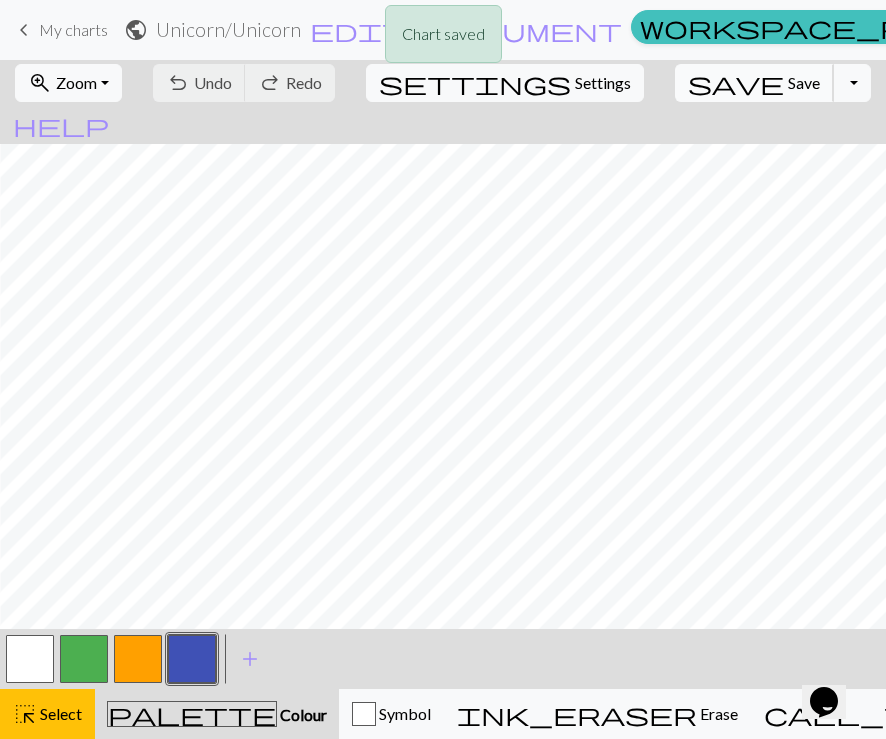 click on "save" at bounding box center (736, 83) 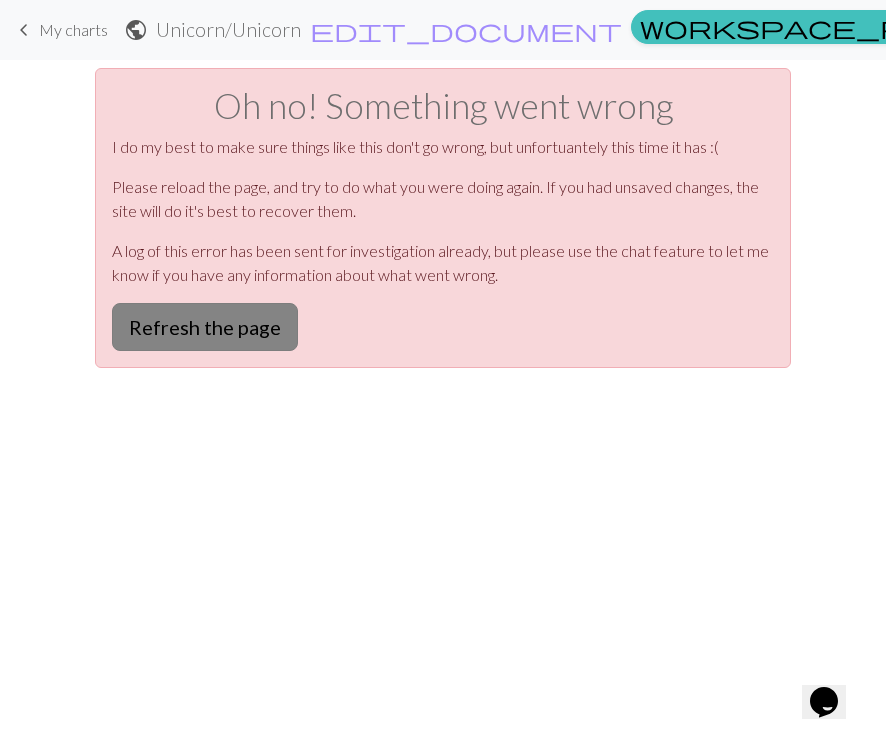 click on "Refresh the page" at bounding box center [205, 327] 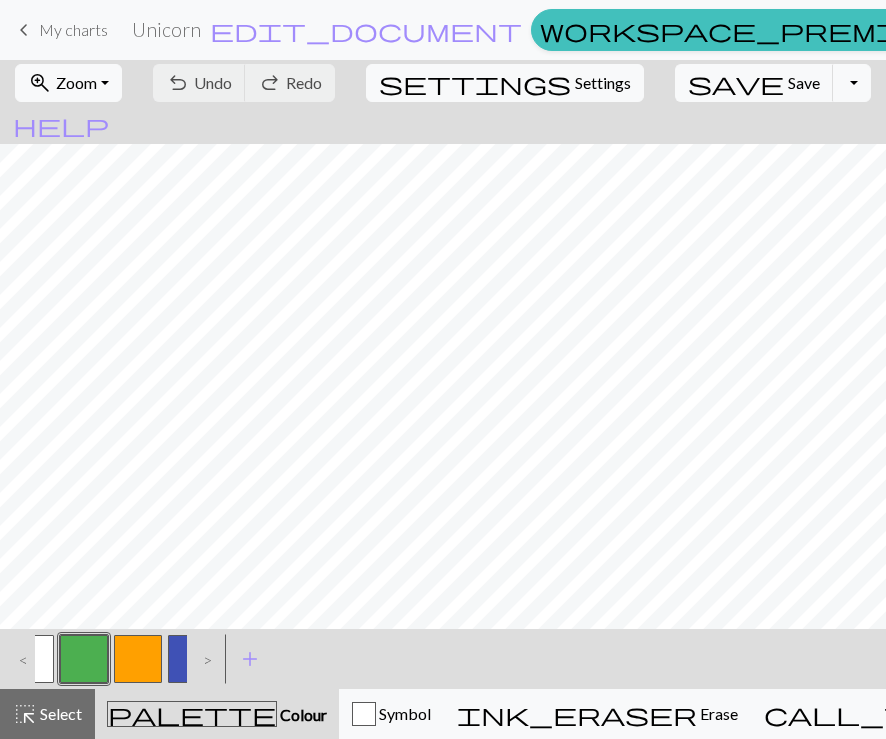 scroll, scrollTop: 0, scrollLeft: 0, axis: both 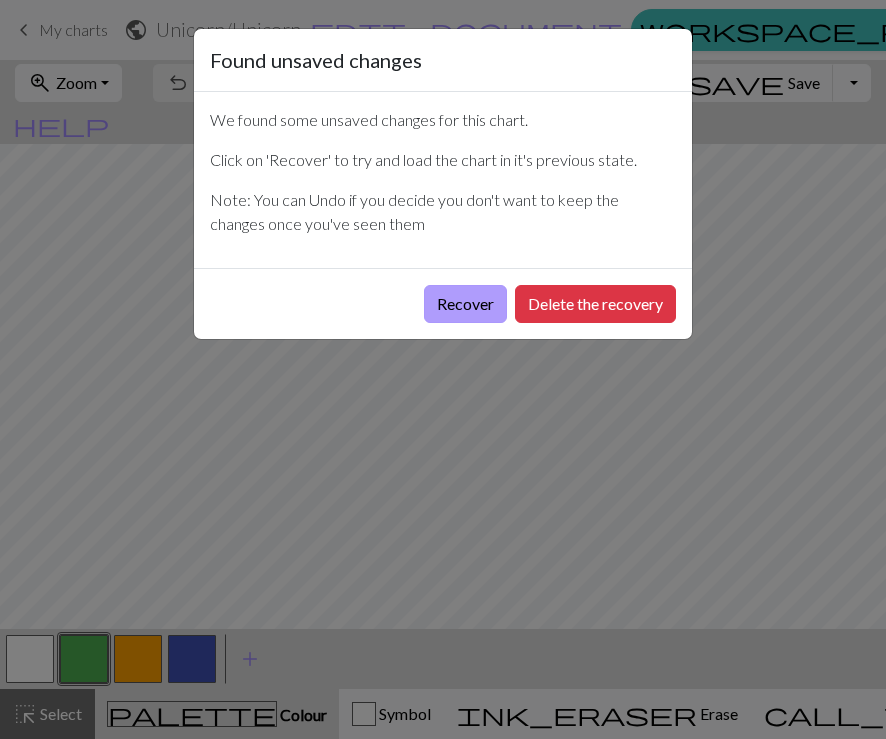 click on "Recover" at bounding box center (465, 304) 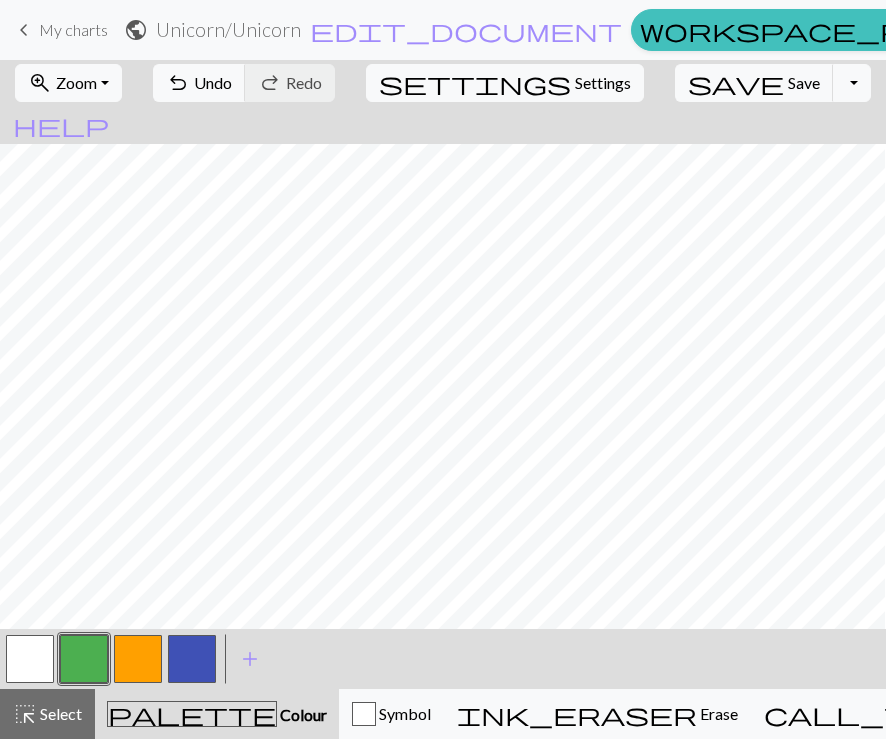 scroll, scrollTop: 0, scrollLeft: 593, axis: horizontal 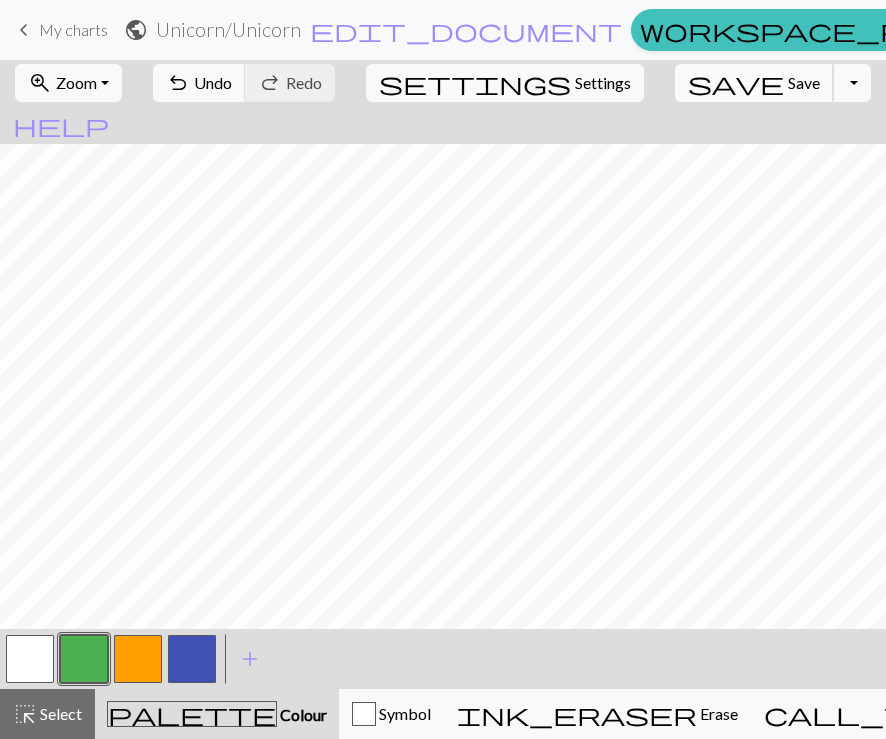 click on "save" at bounding box center [736, 83] 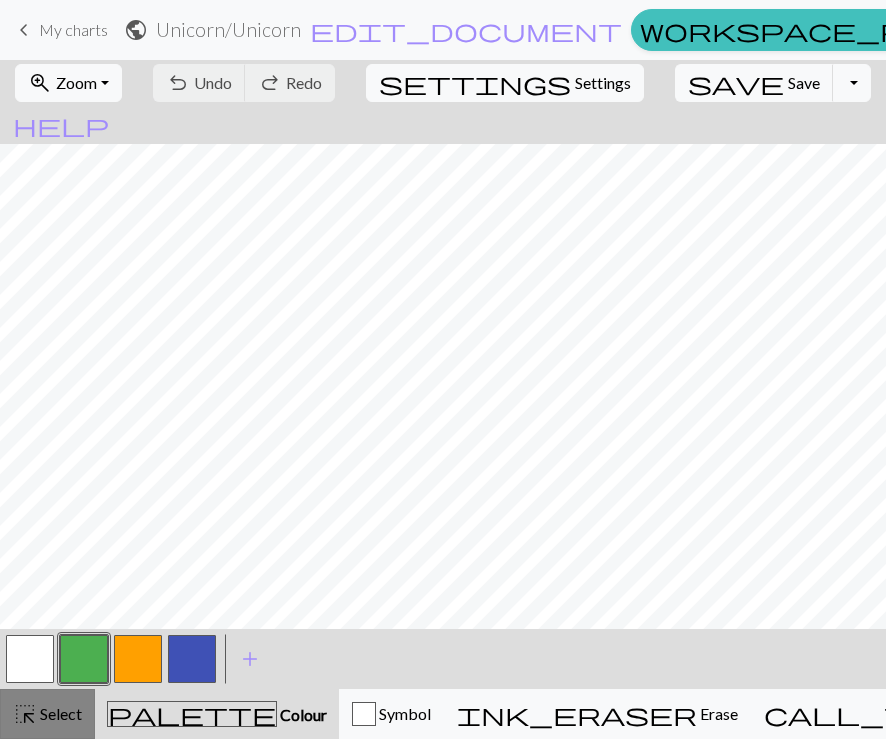 click on "Select" at bounding box center (59, 713) 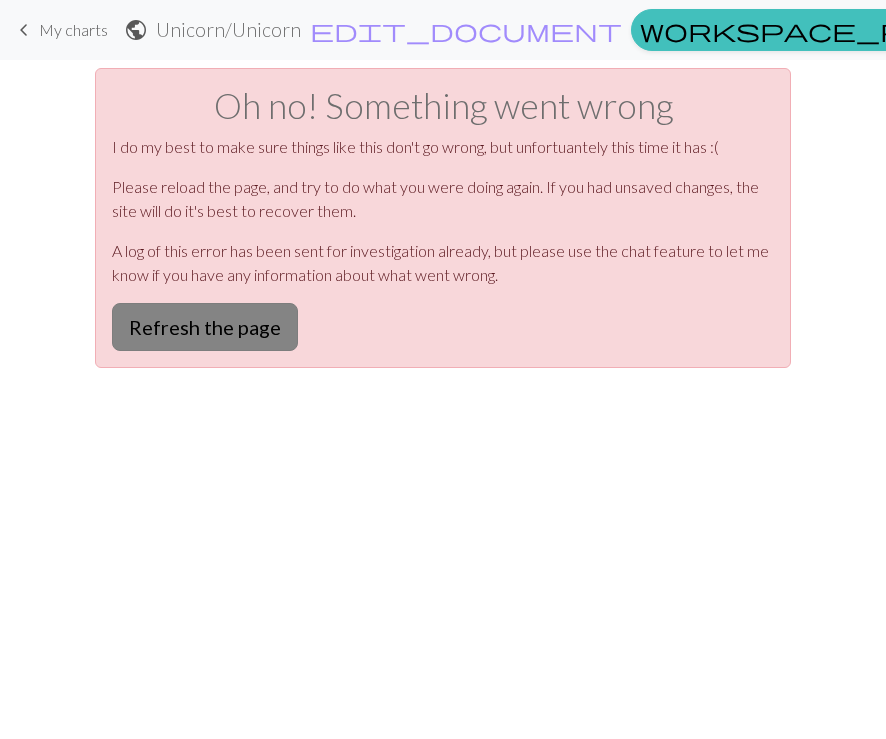 click on "Refresh the page" at bounding box center (205, 327) 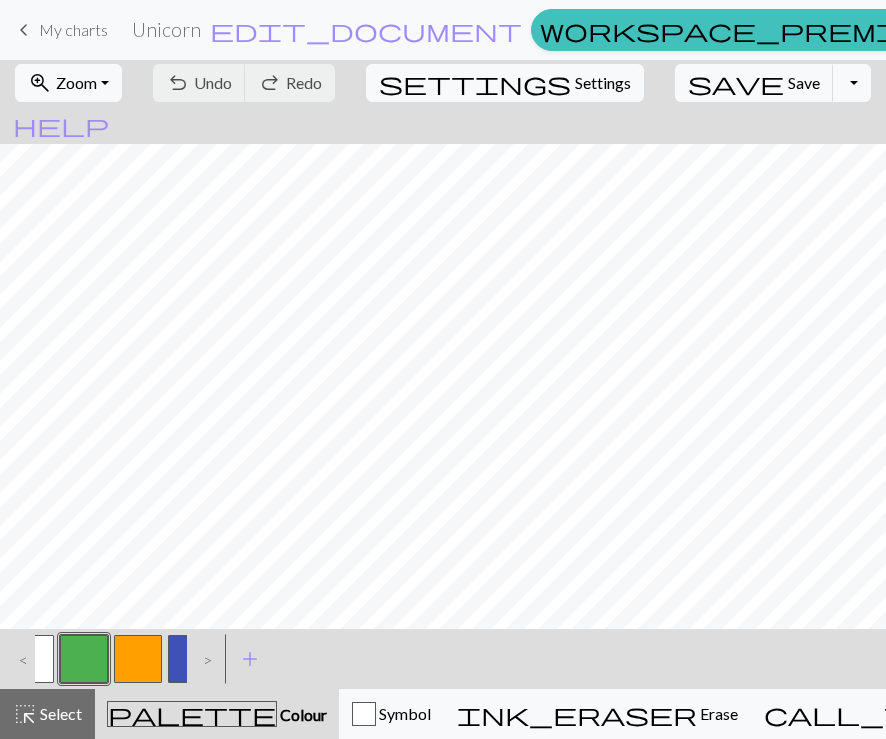 scroll, scrollTop: 0, scrollLeft: 0, axis: both 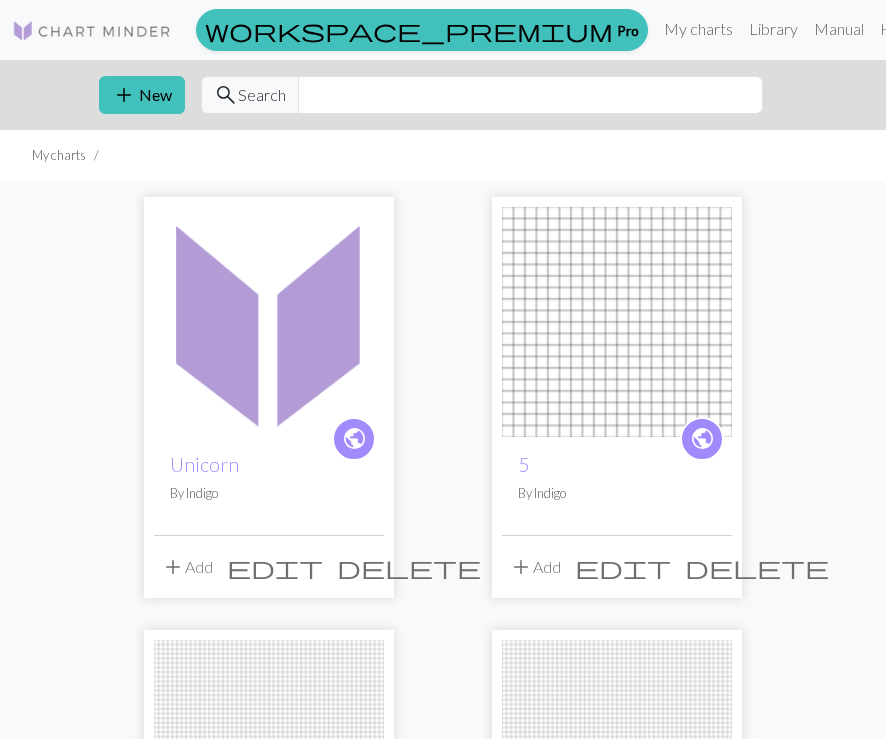click at bounding box center (269, 322) 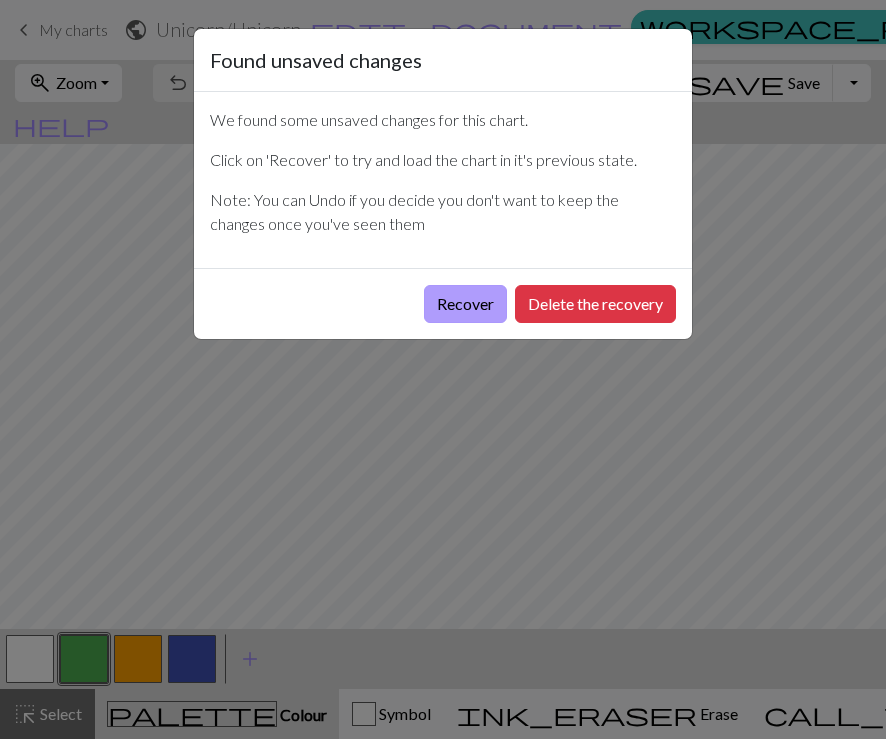click on "Recover" at bounding box center (465, 304) 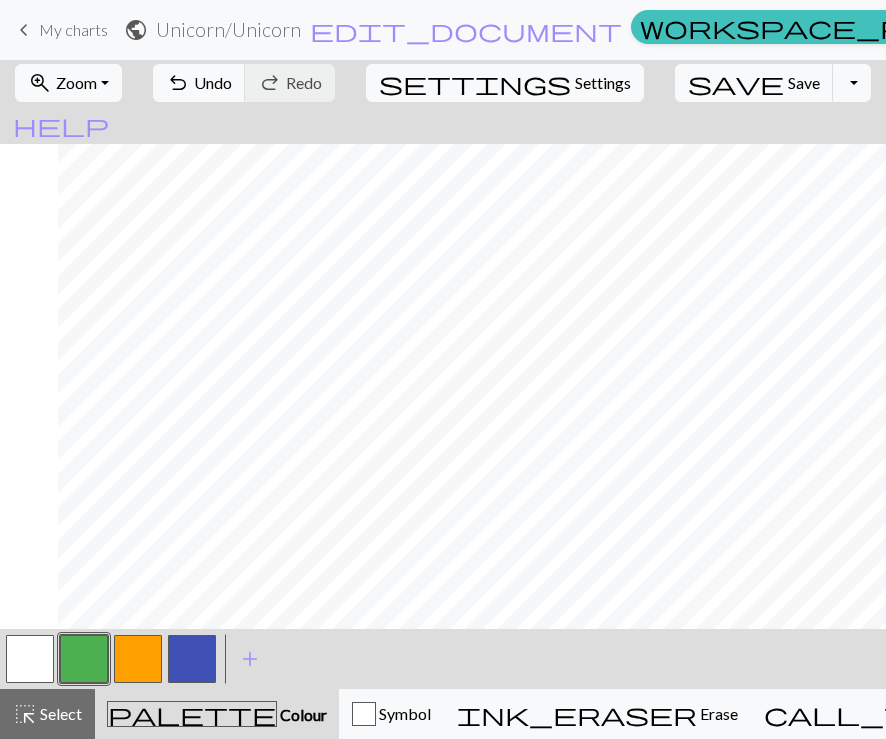 scroll, scrollTop: 0, scrollLeft: 589, axis: horizontal 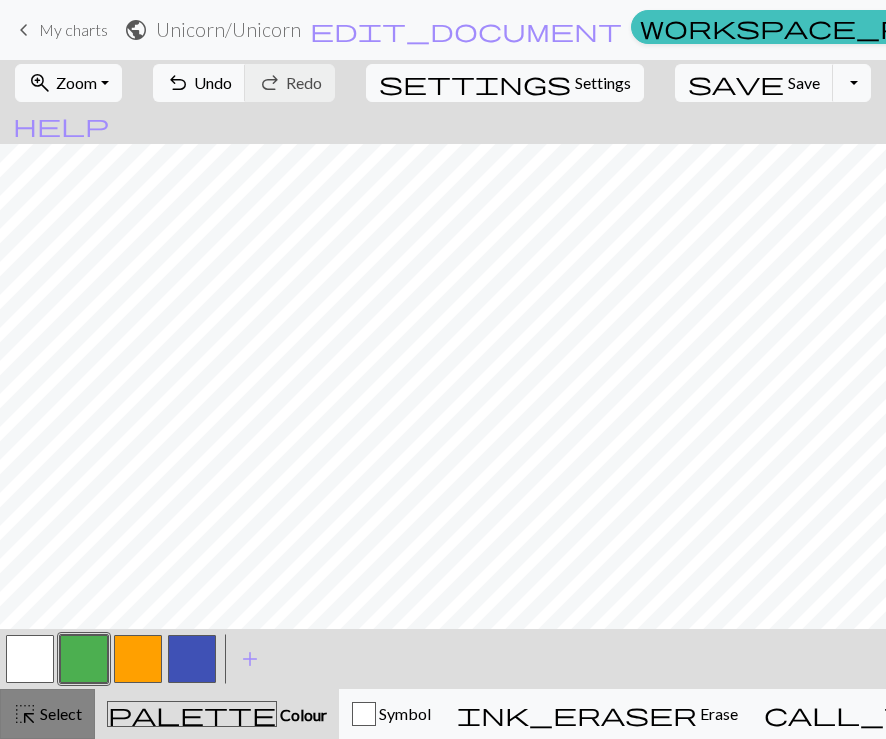click on "highlight_alt   Select   Select" at bounding box center [47, 714] 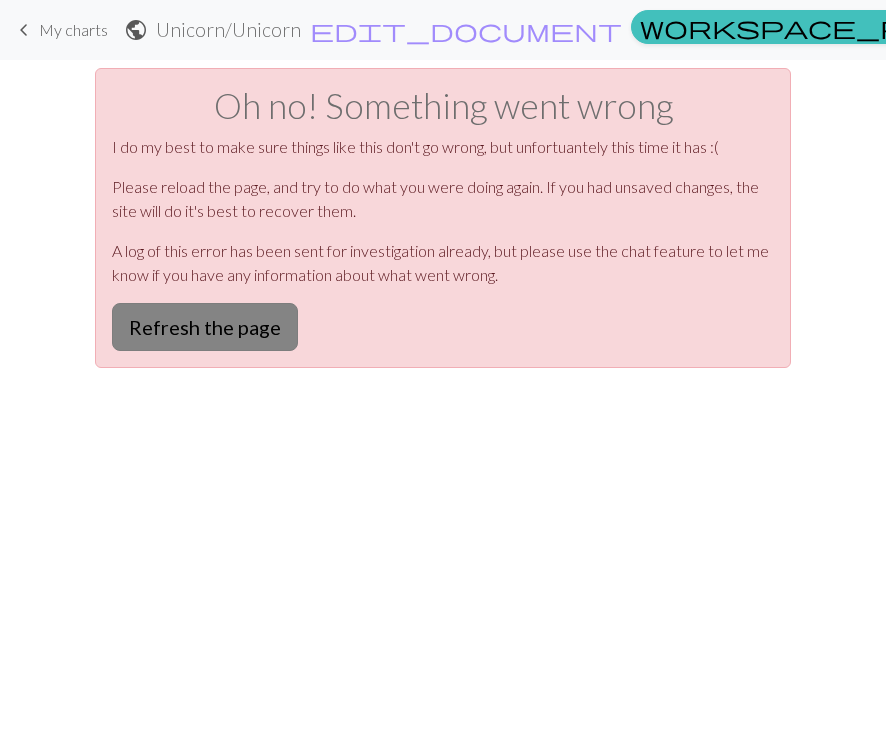 click on "Refresh the page" at bounding box center [205, 327] 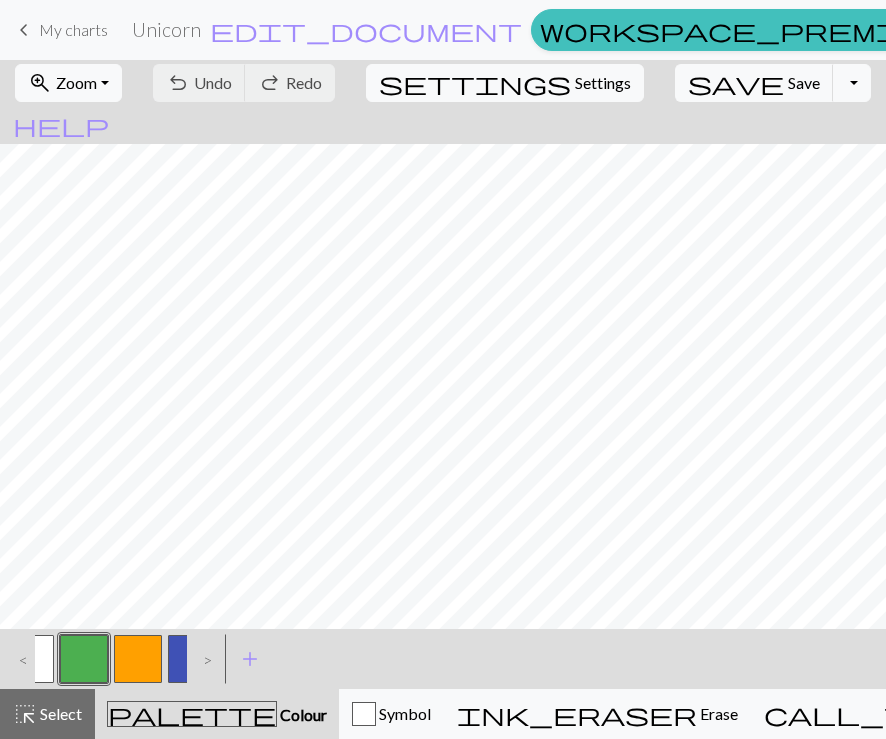 scroll, scrollTop: 0, scrollLeft: 0, axis: both 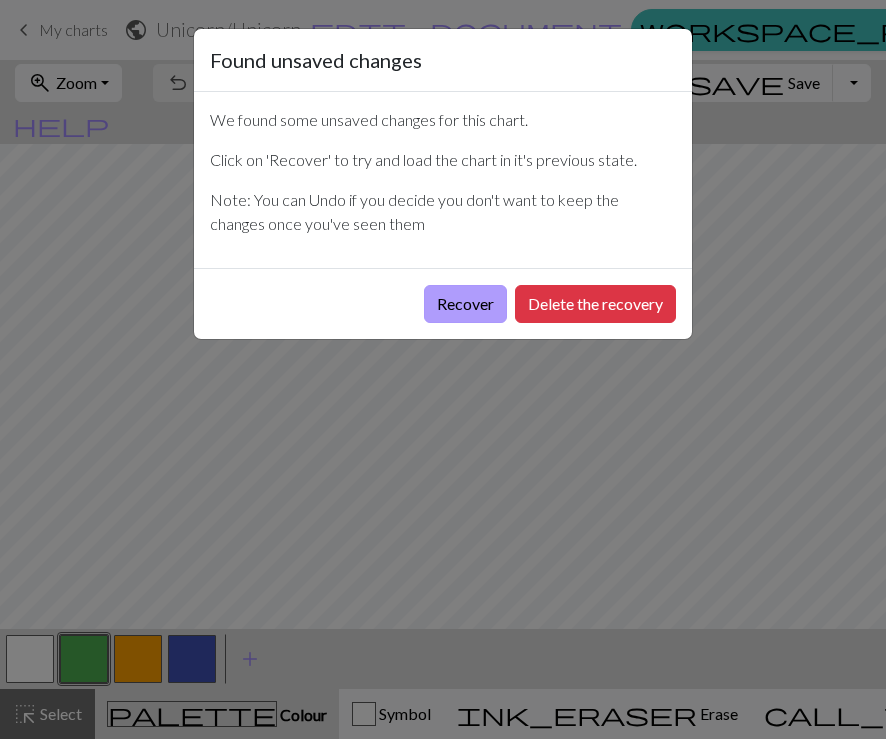 click on "Recover" at bounding box center (465, 304) 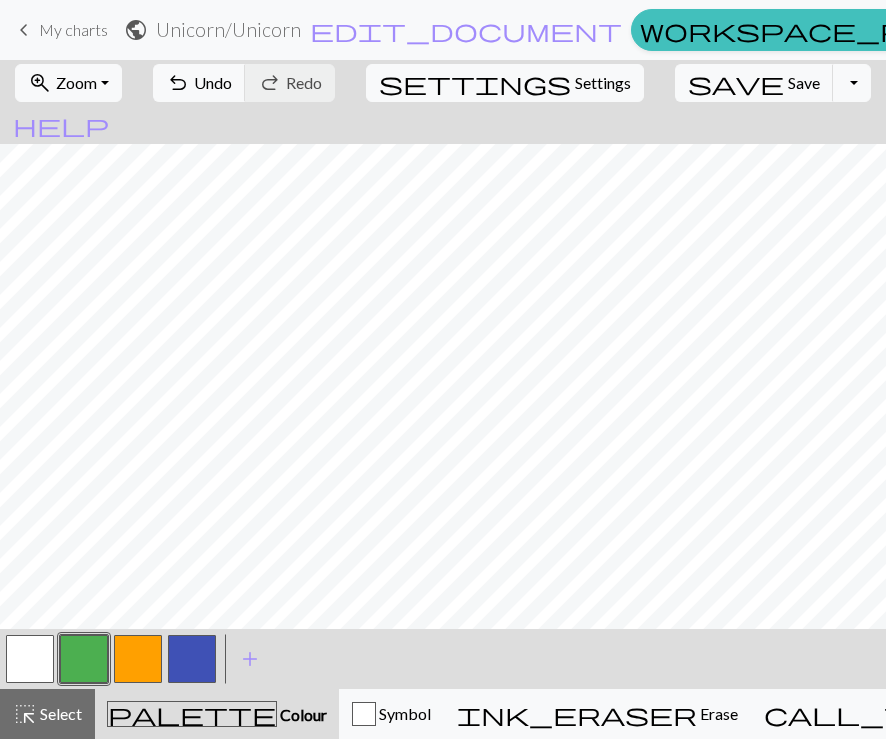 scroll, scrollTop: 0, scrollLeft: 657, axis: horizontal 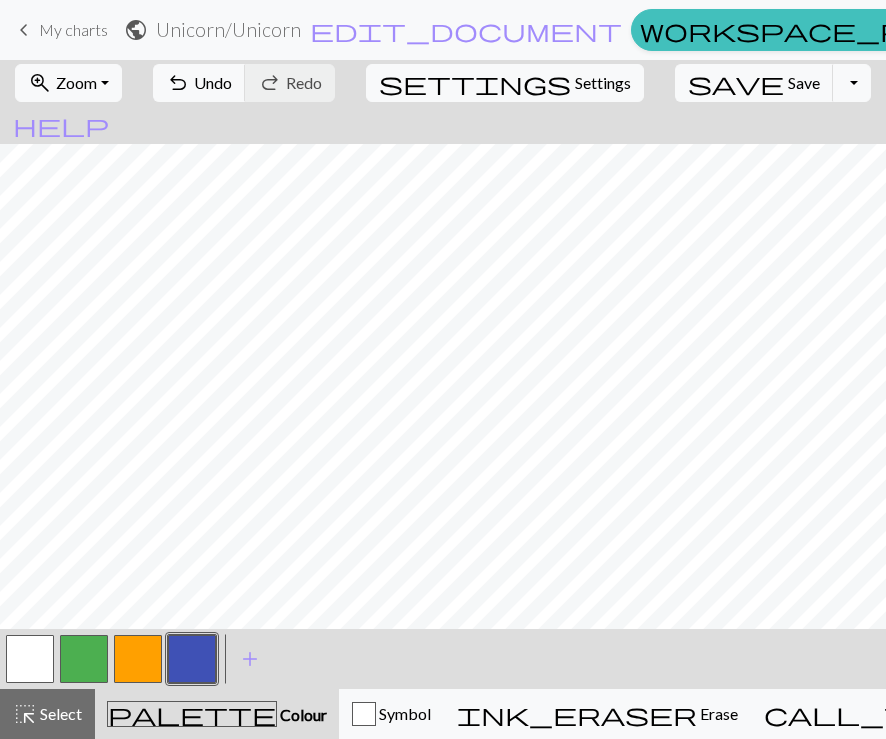 click at bounding box center (30, 659) 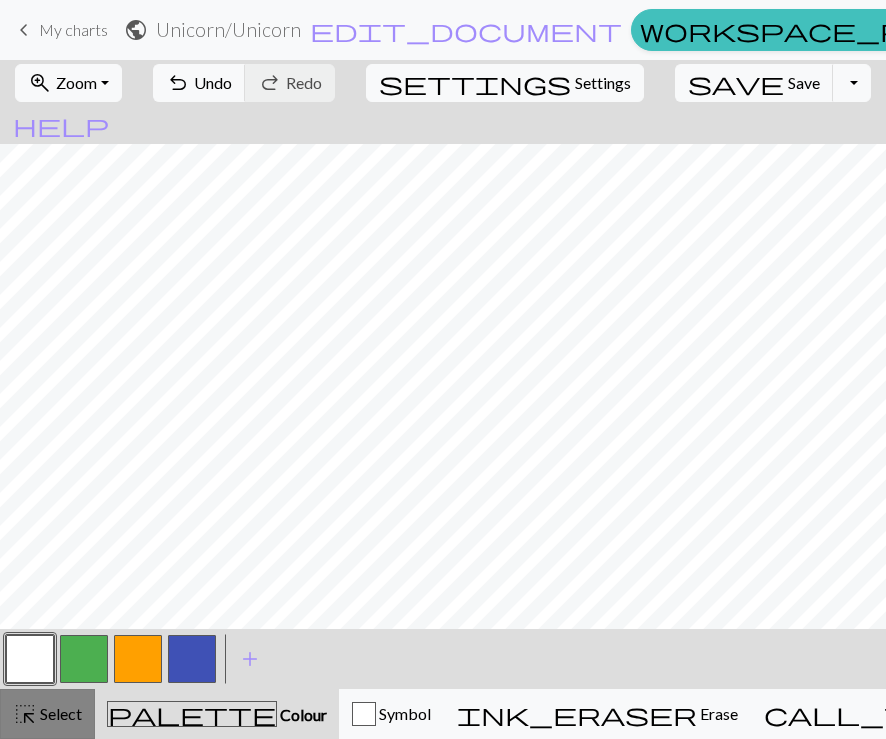 click on "Select" at bounding box center (59, 713) 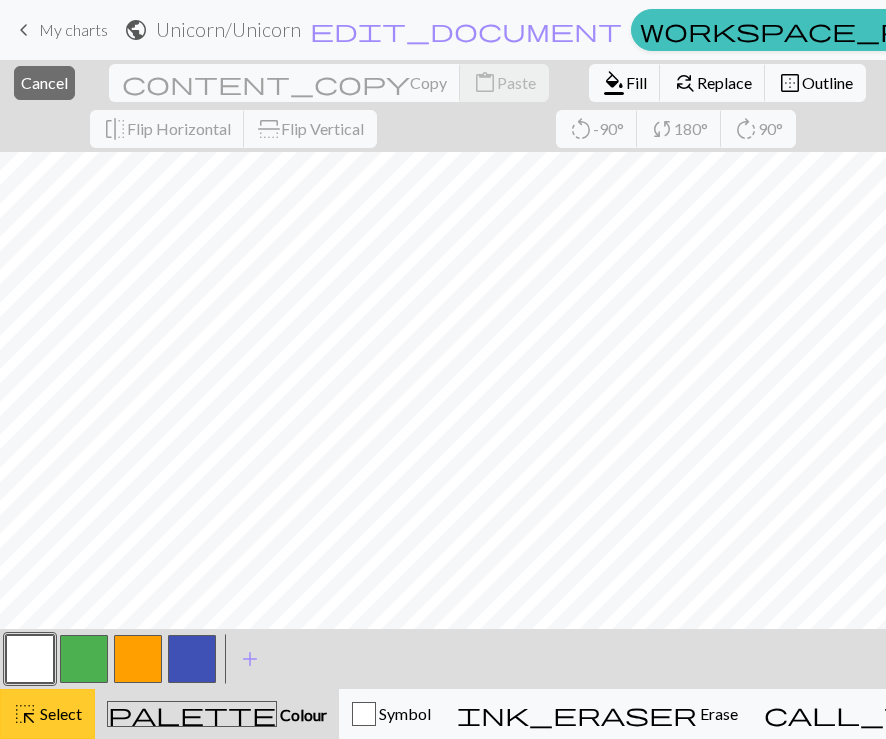 click on "Select" at bounding box center (59, 713) 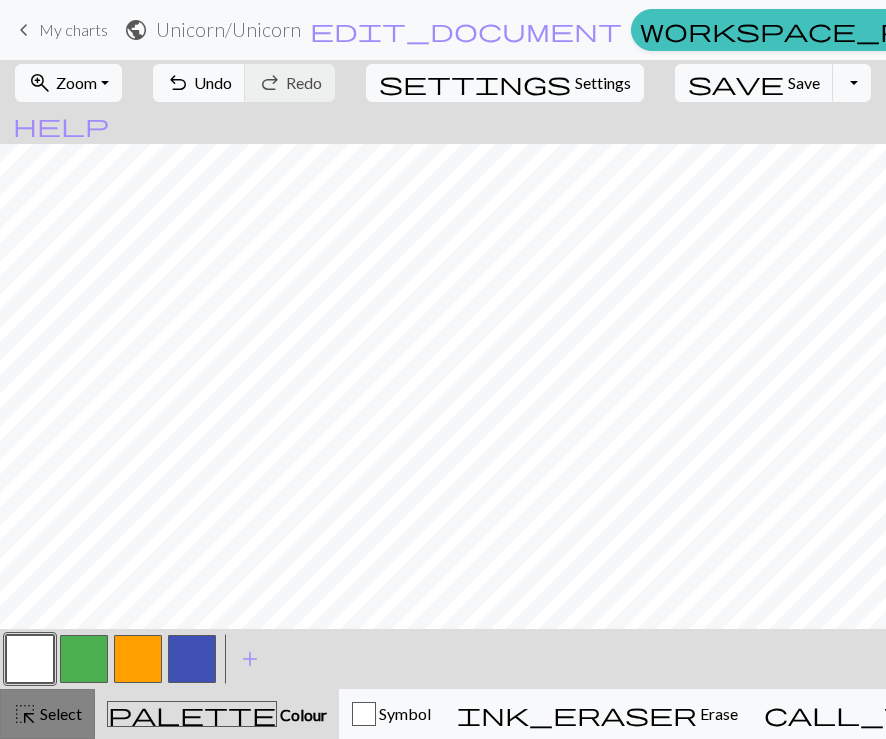 click on "Select" at bounding box center [59, 713] 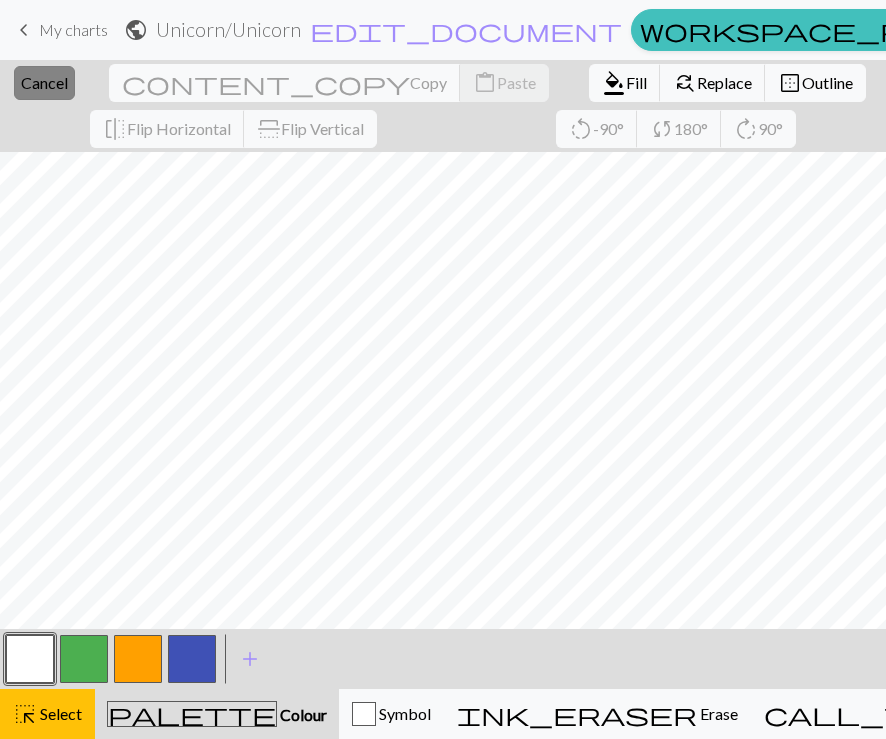 click on "Cancel" at bounding box center (44, 82) 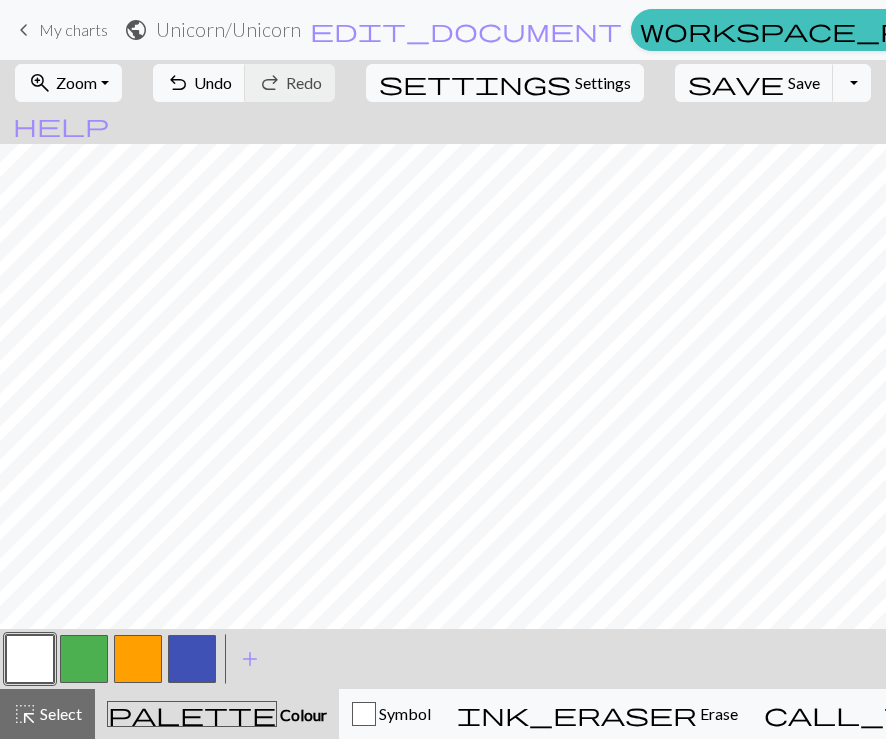 click on "My charts" at bounding box center [73, 29] 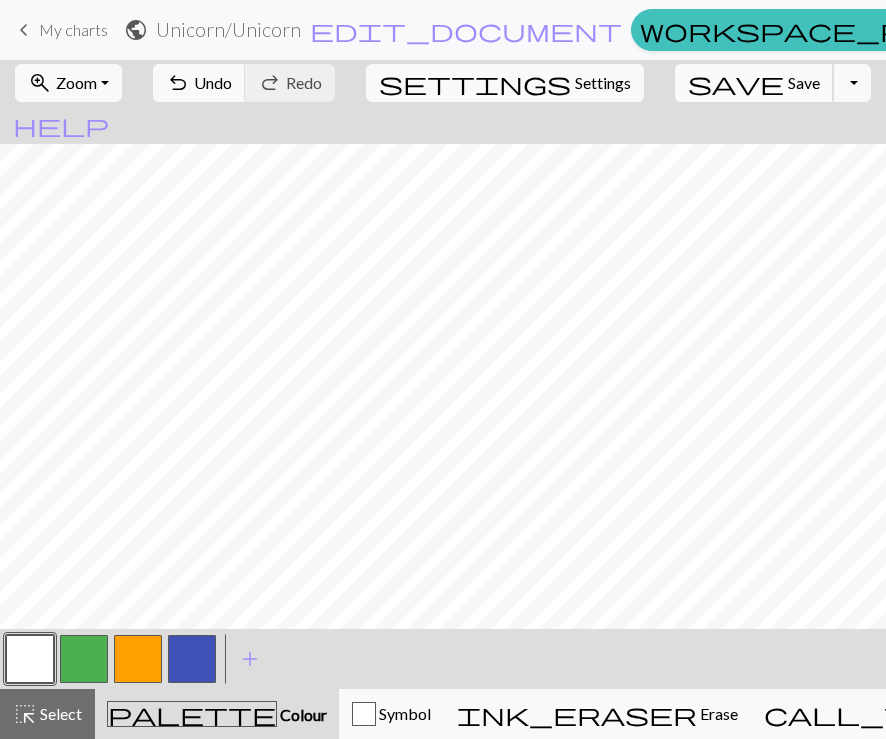 click on "save" at bounding box center [736, 83] 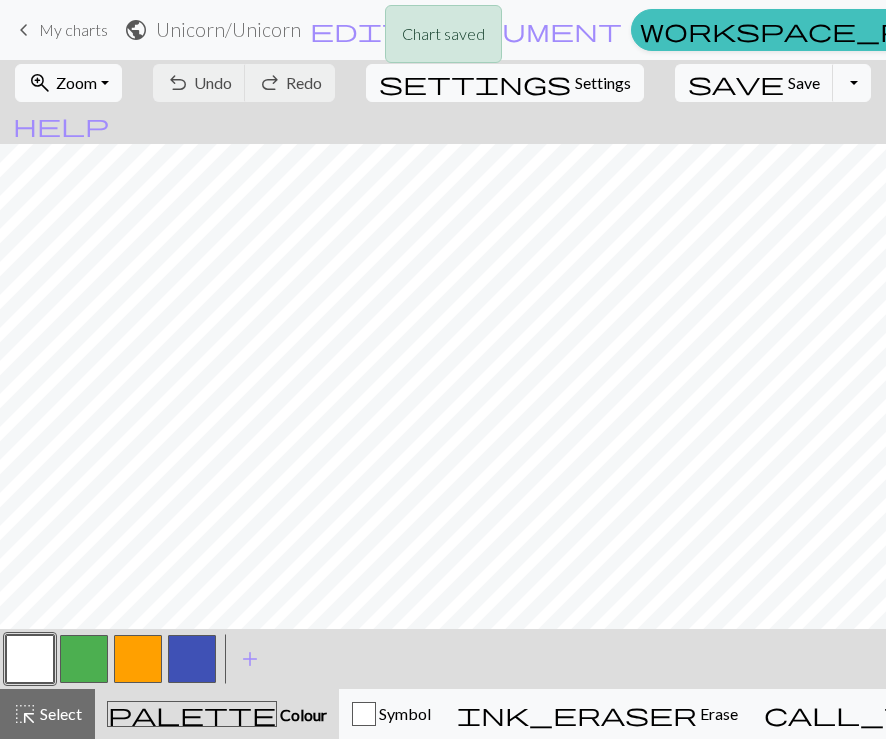 click on "Chart saved" at bounding box center [443, 39] 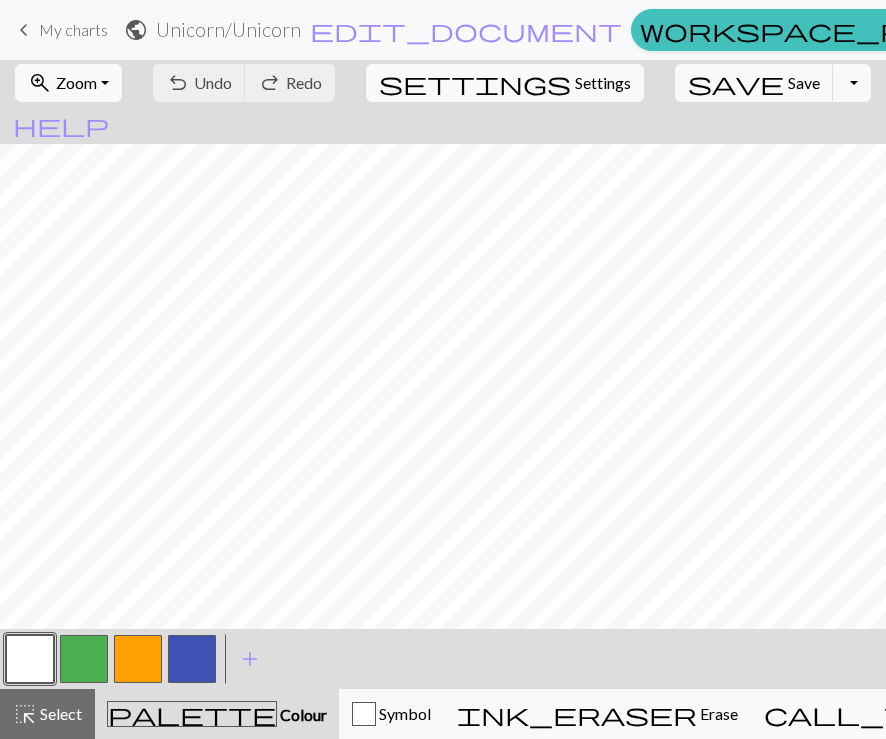 click on "My charts" at bounding box center (73, 29) 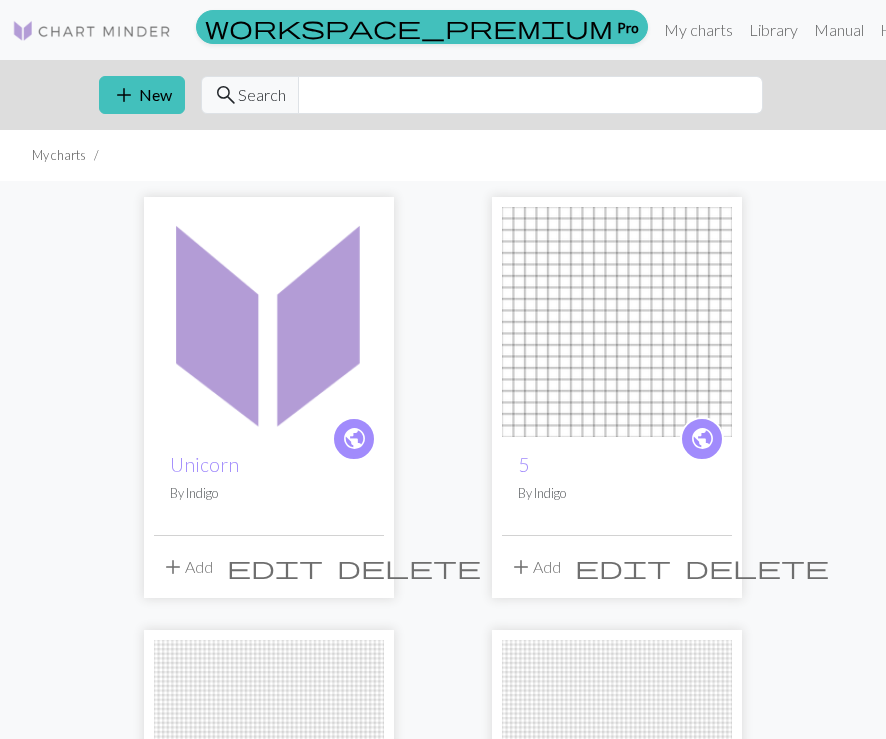 click at bounding box center [269, 322] 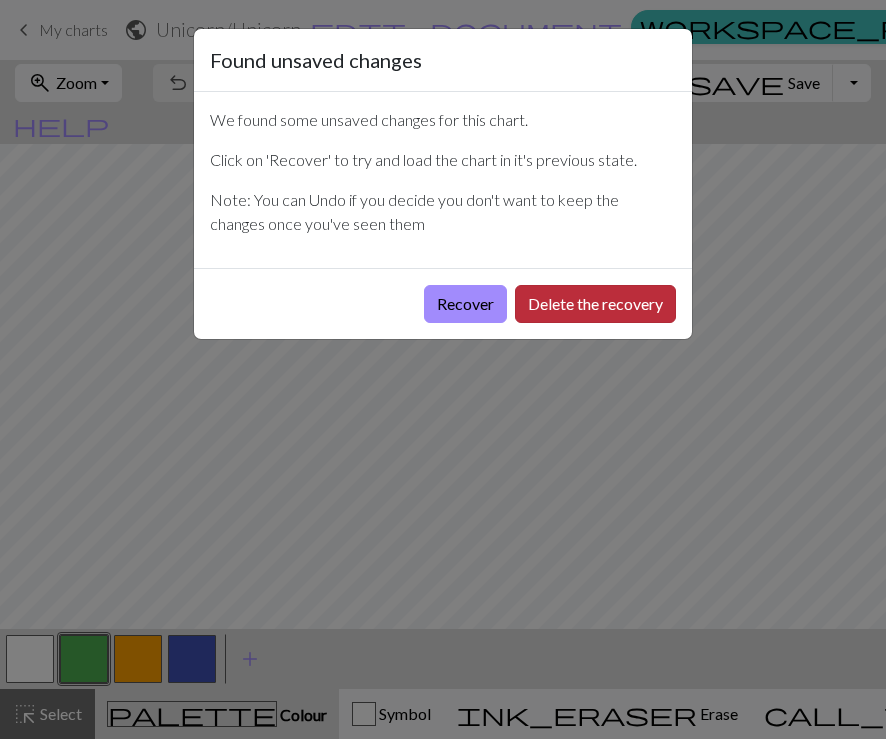 click on "Delete the recovery" at bounding box center [595, 304] 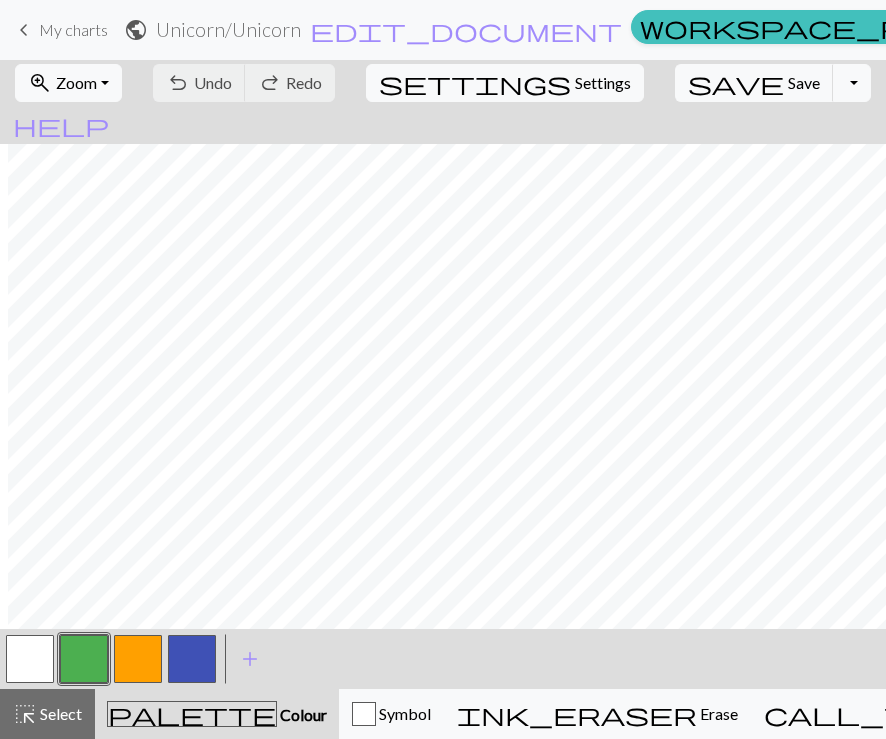 scroll, scrollTop: 0, scrollLeft: 661, axis: horizontal 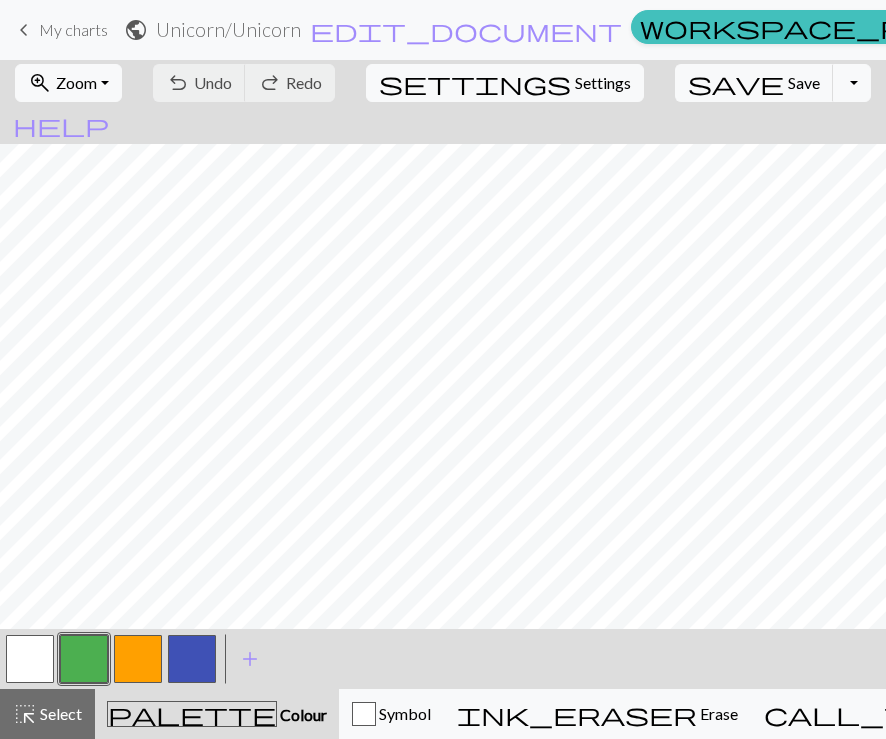 click on "Select" at bounding box center [59, 713] 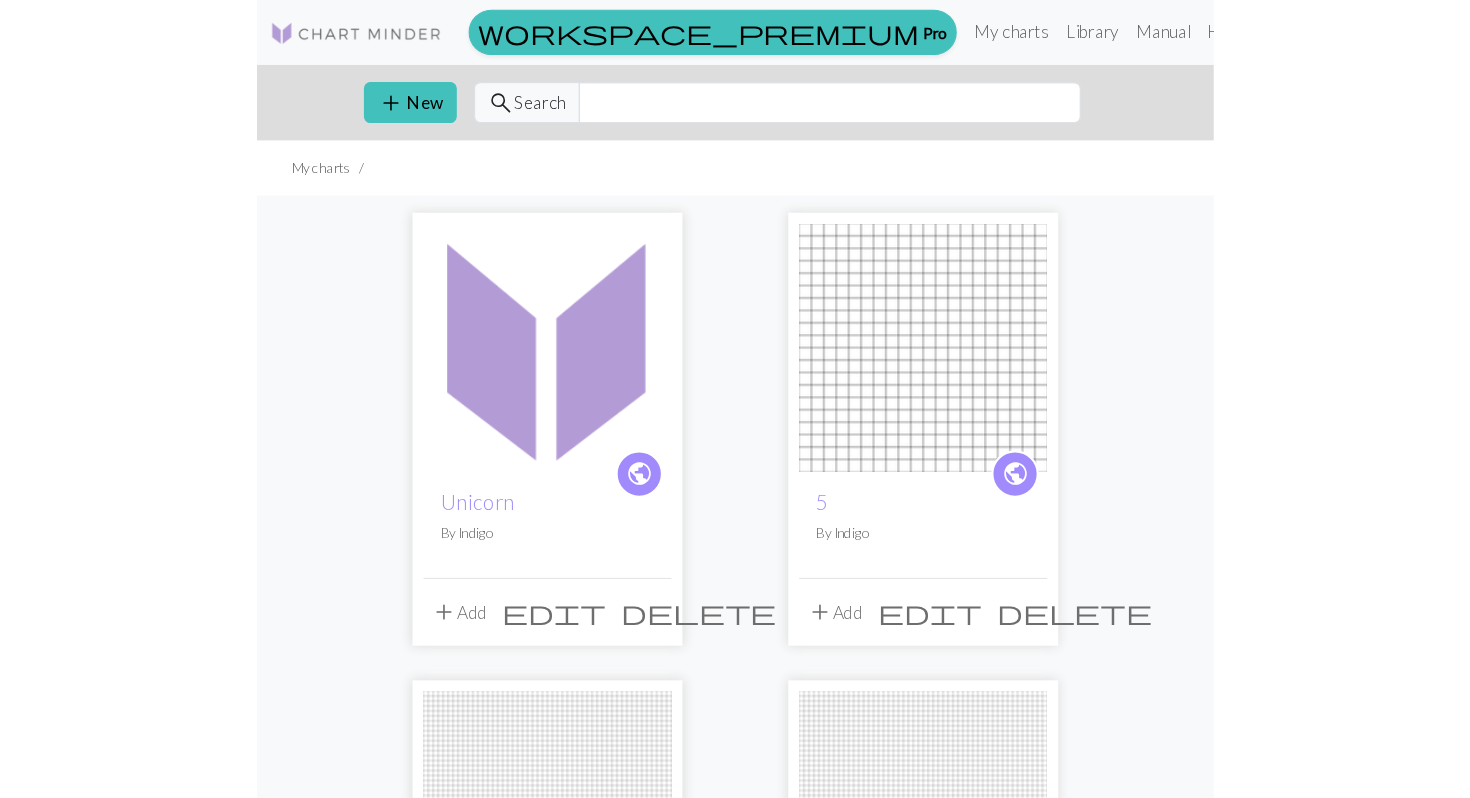scroll, scrollTop: 0, scrollLeft: 0, axis: both 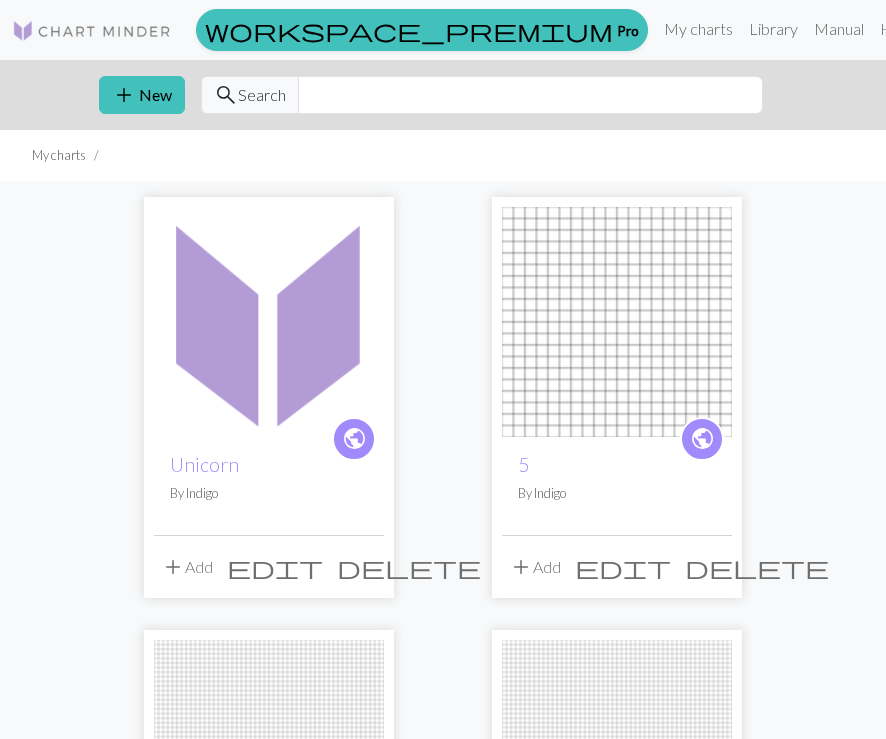 click at bounding box center (269, 322) 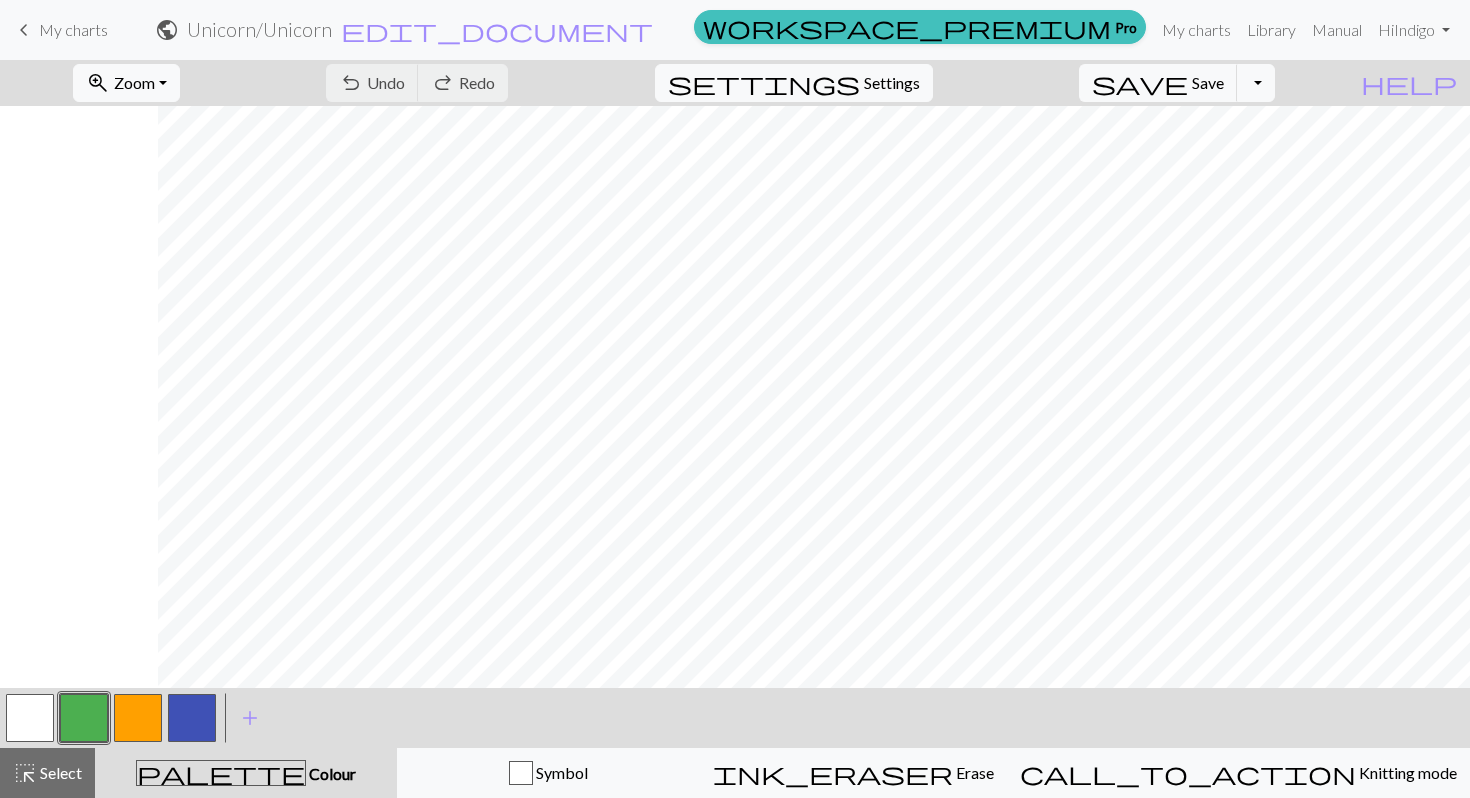 scroll, scrollTop: 0, scrollLeft: 158, axis: horizontal 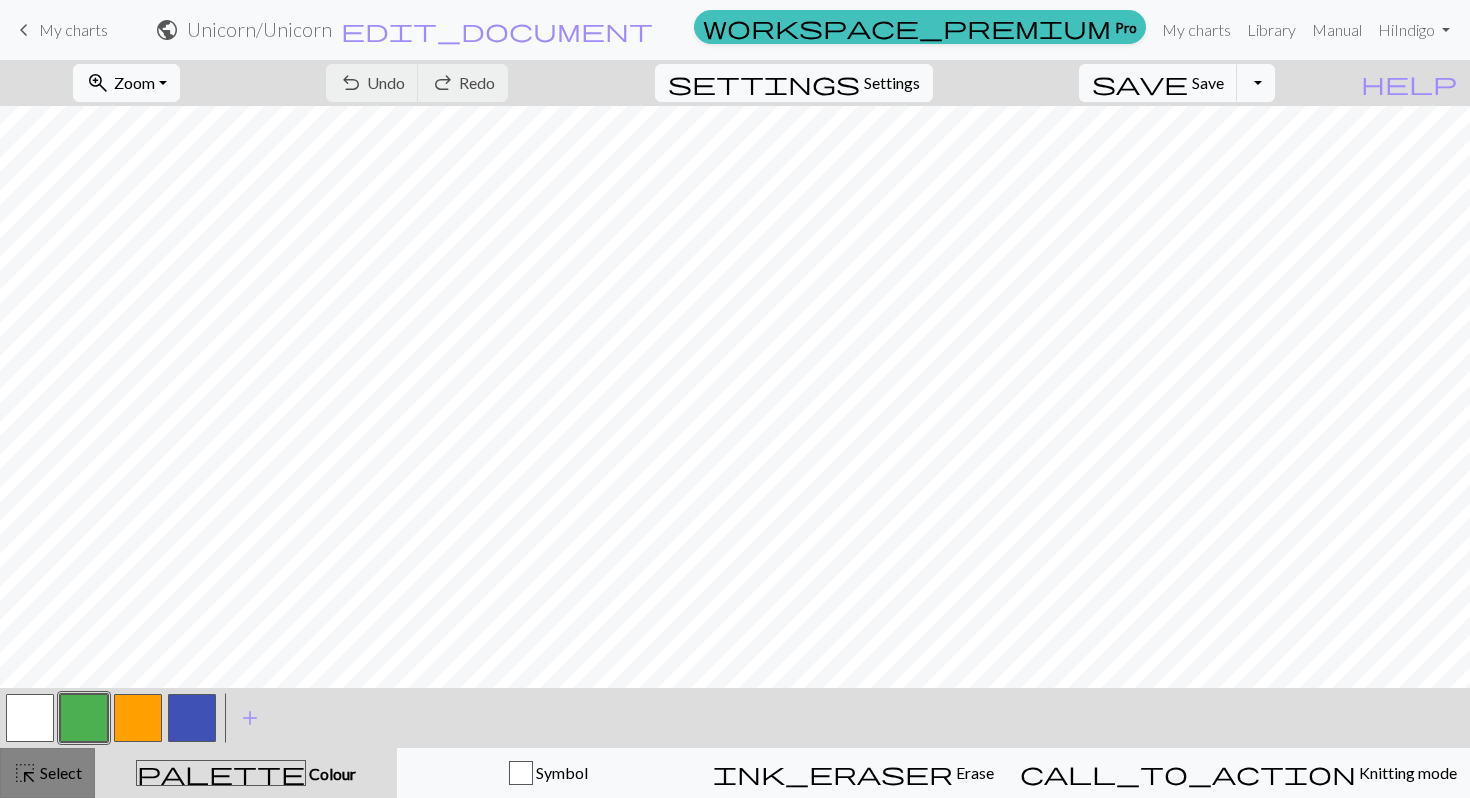 click on "highlight_alt" at bounding box center [25, 773] 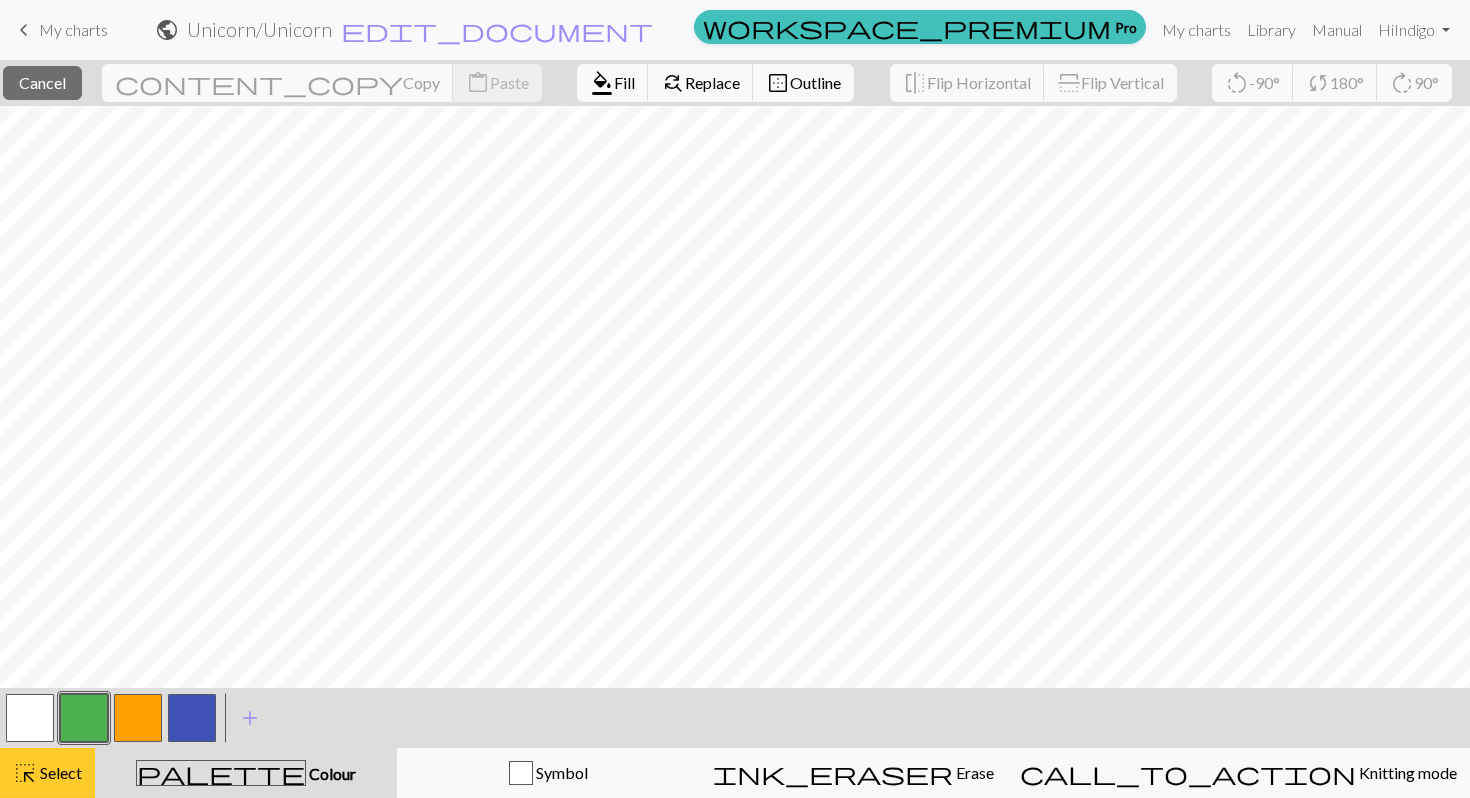 click on "highlight_alt" at bounding box center [25, 773] 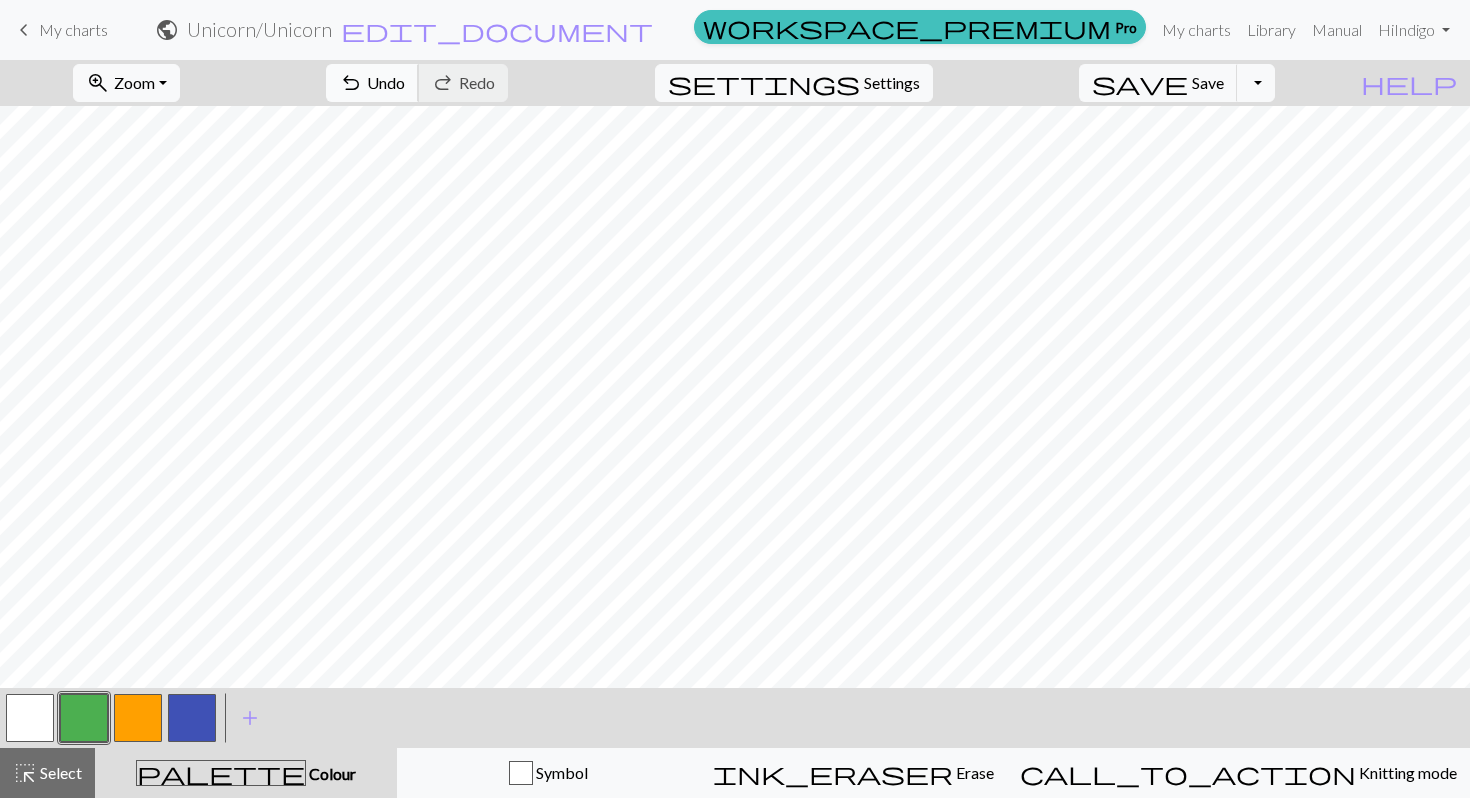 click on "undo Undo Undo" at bounding box center [372, 83] 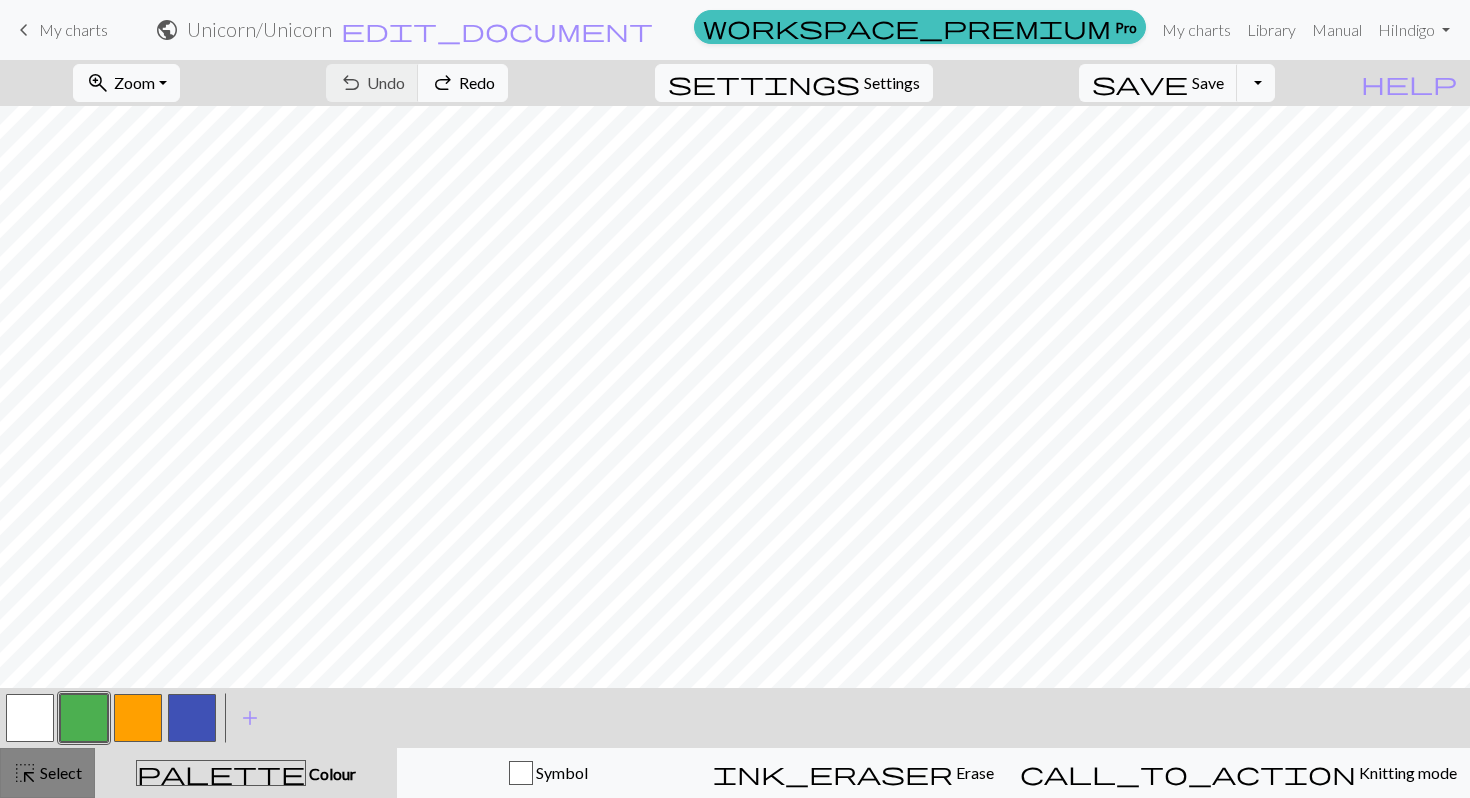 click on "Select" at bounding box center [59, 772] 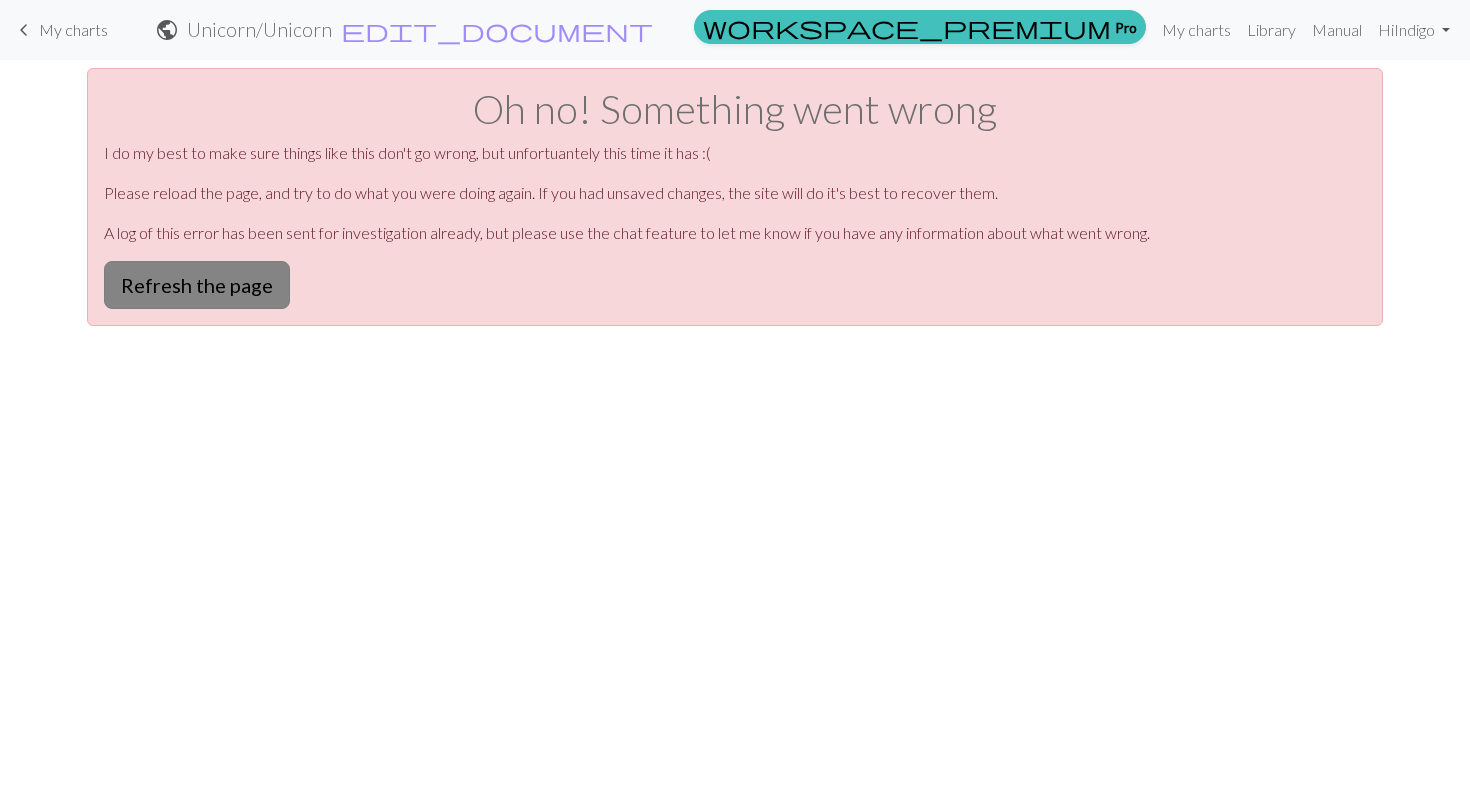 click on "Refresh the page" at bounding box center (197, 285) 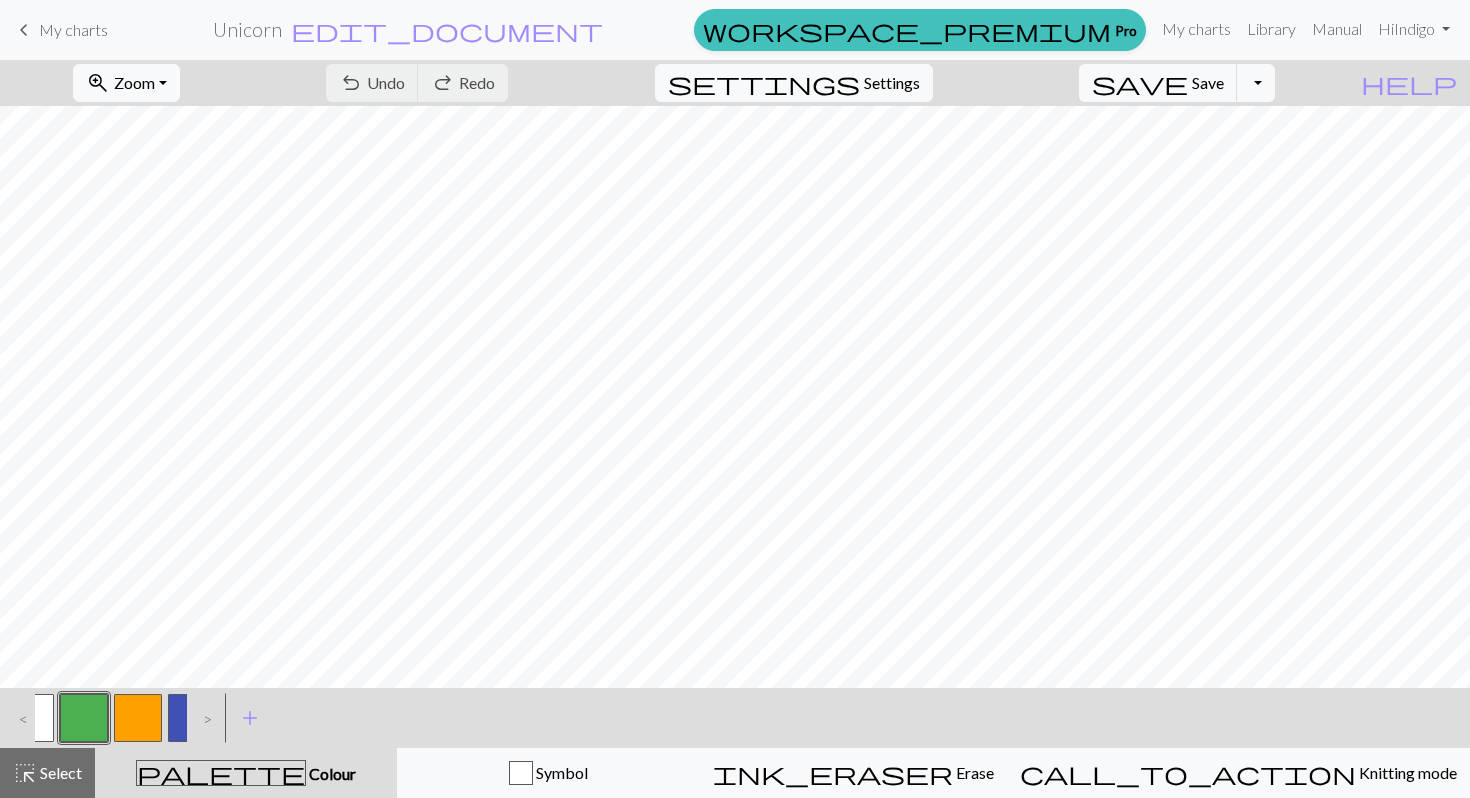 scroll, scrollTop: 0, scrollLeft: 0, axis: both 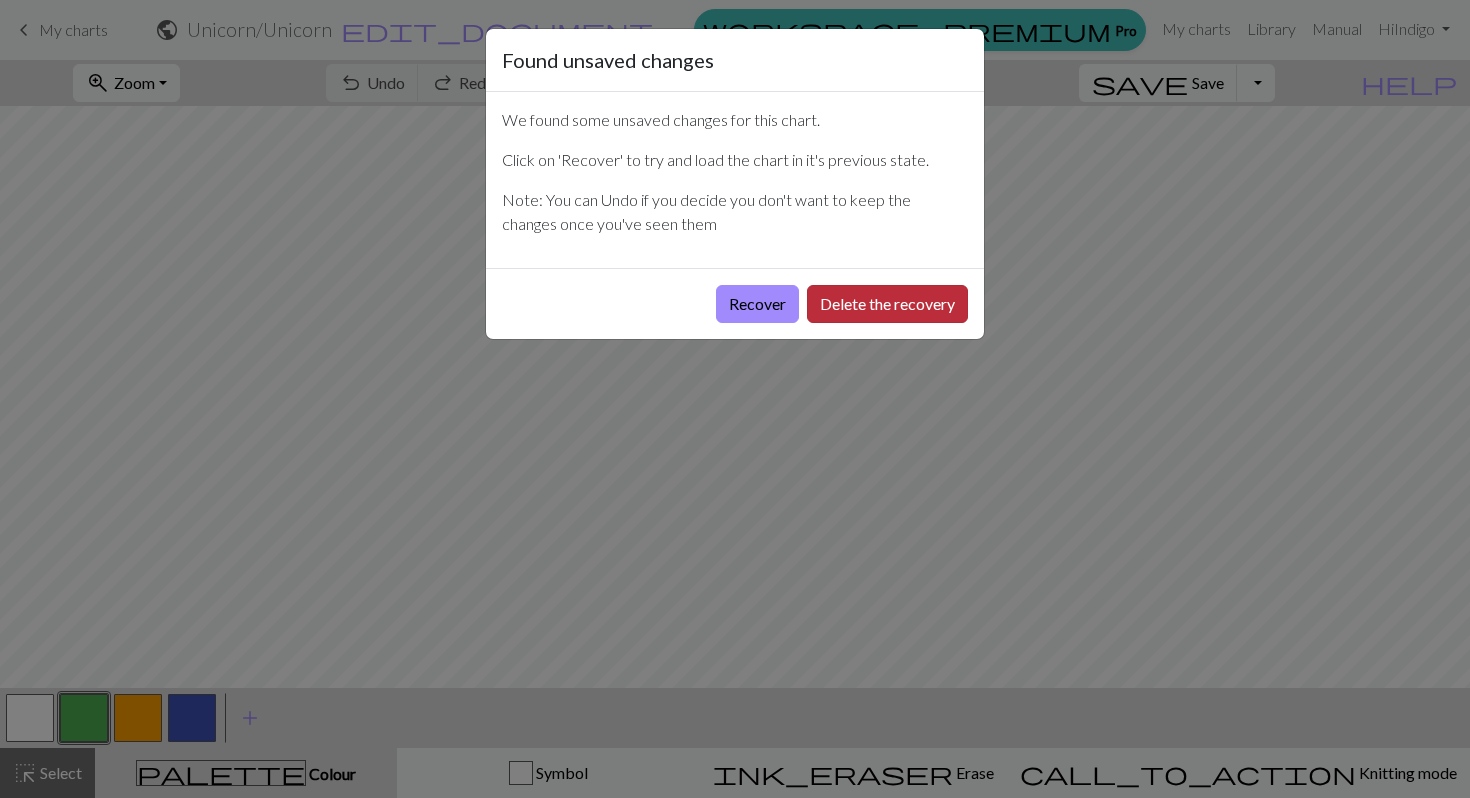 click on "Delete the recovery" at bounding box center [887, 304] 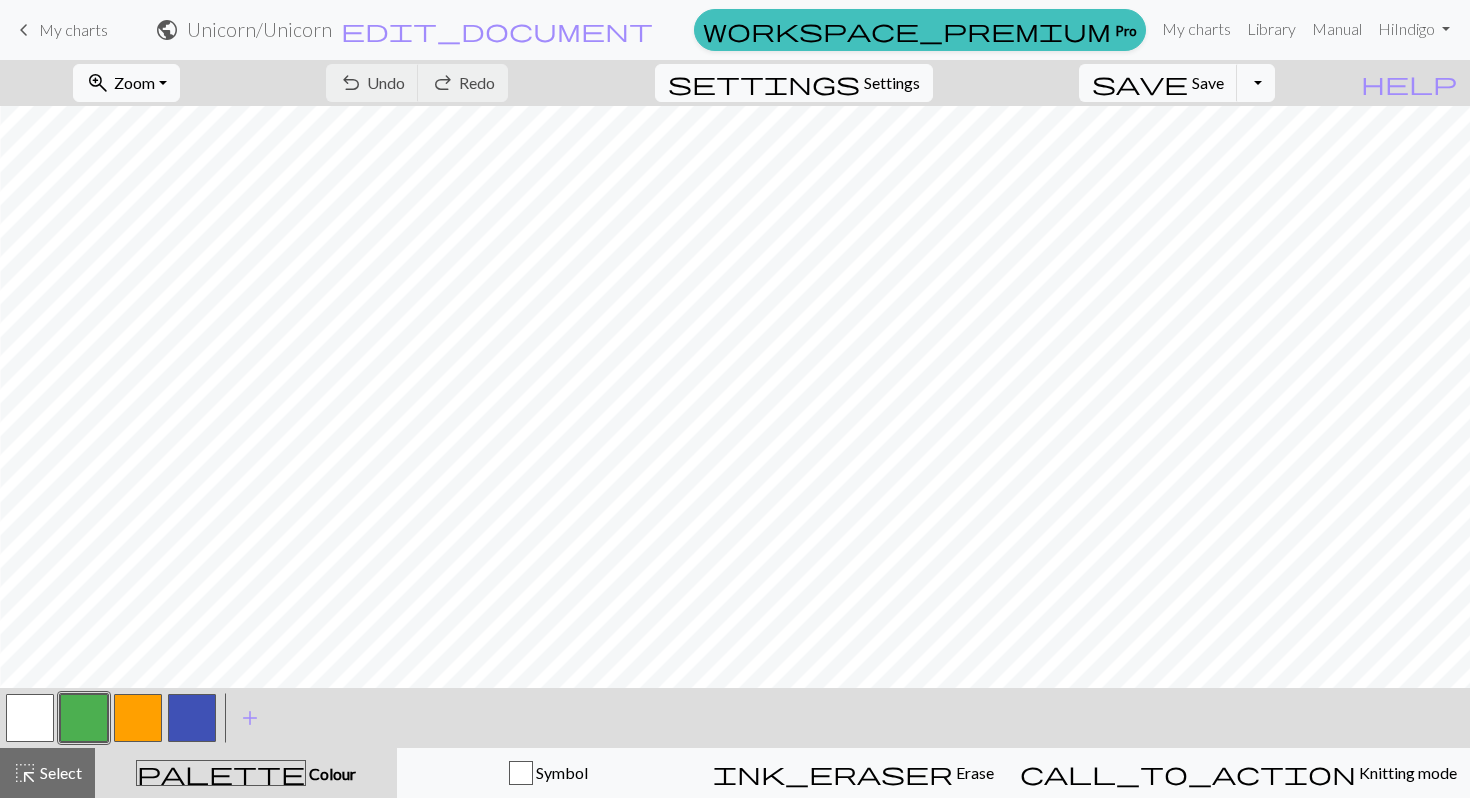 scroll, scrollTop: 0, scrollLeft: 390, axis: horizontal 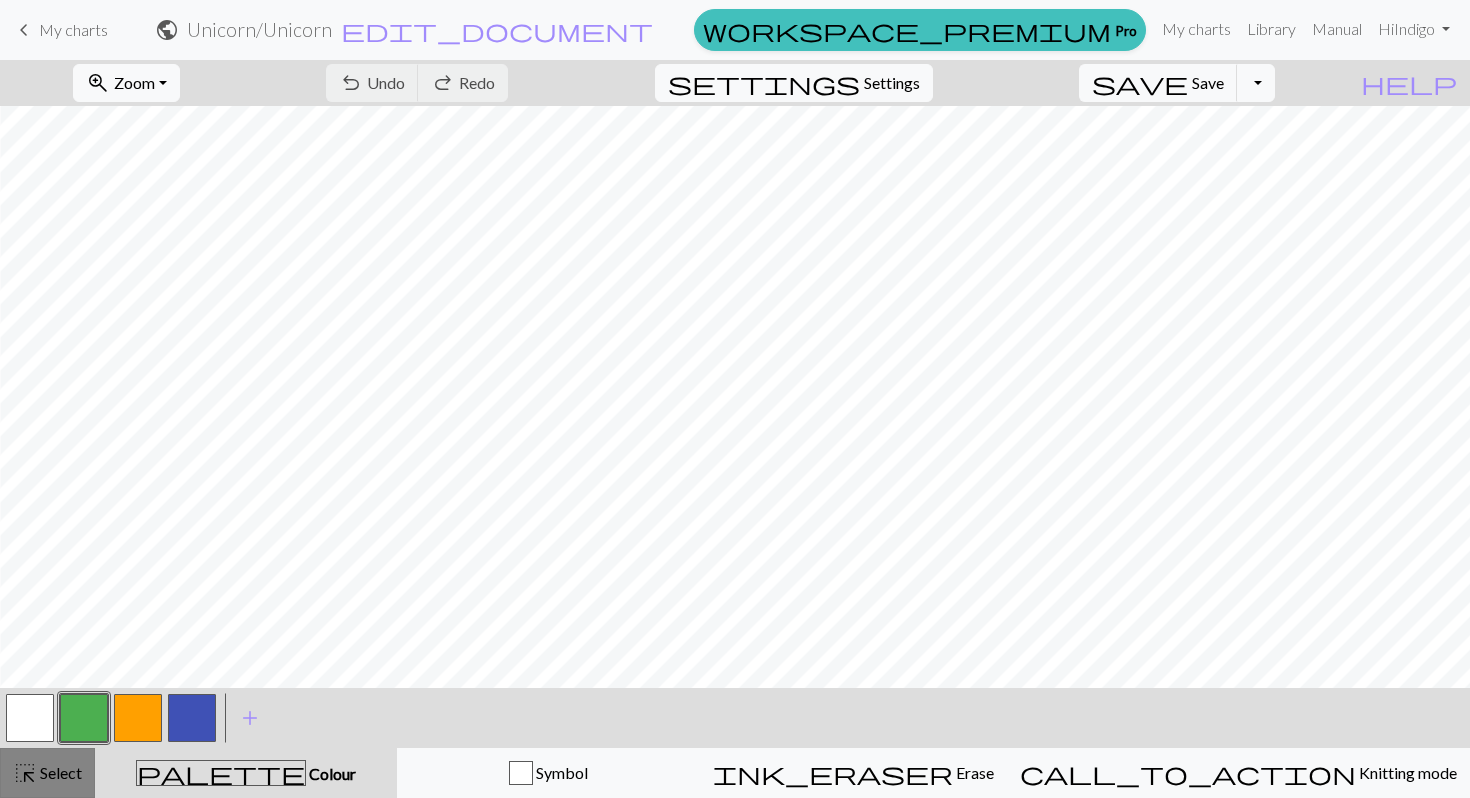 click on "highlight_alt" at bounding box center (25, 773) 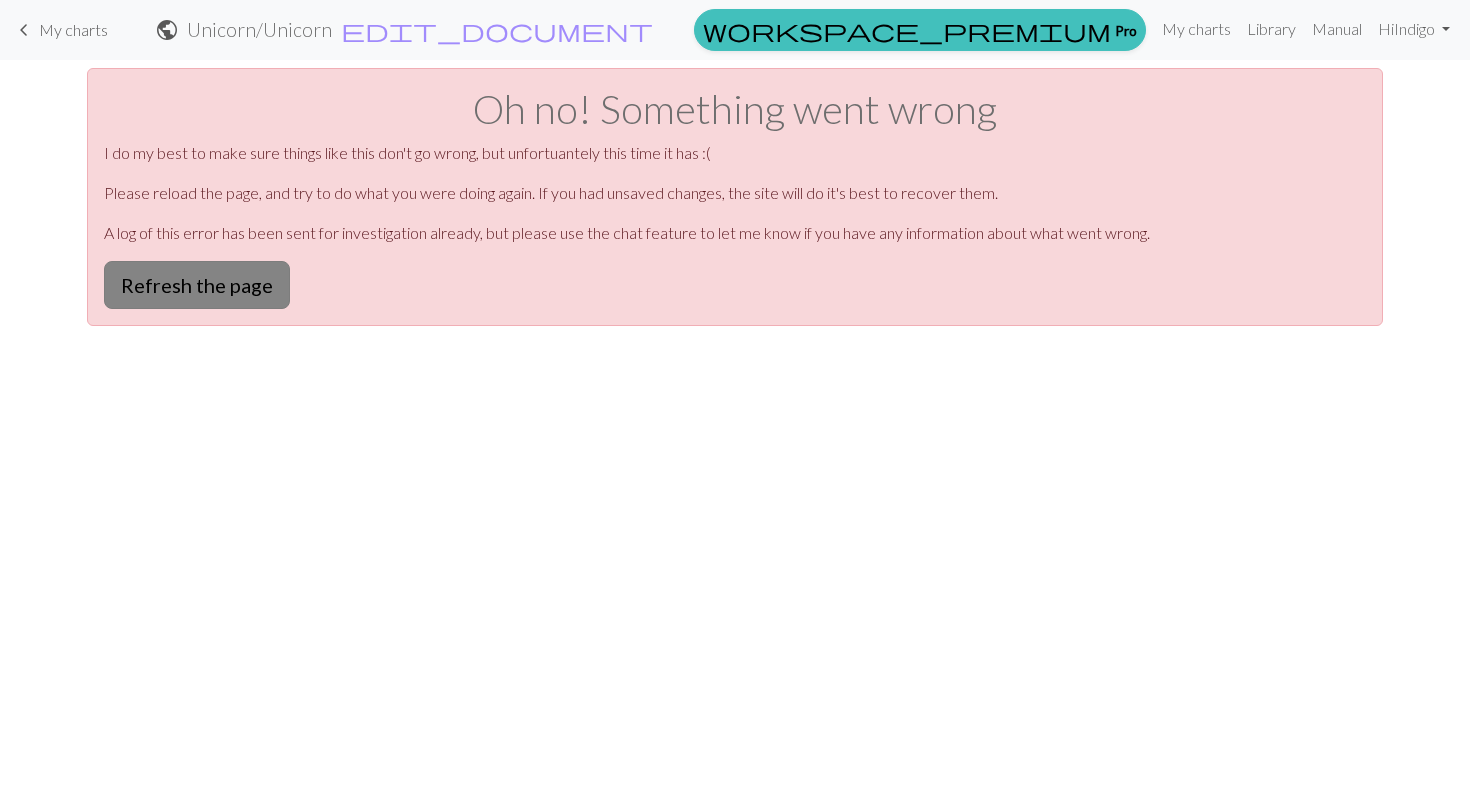 click on "Refresh the page" at bounding box center [197, 285] 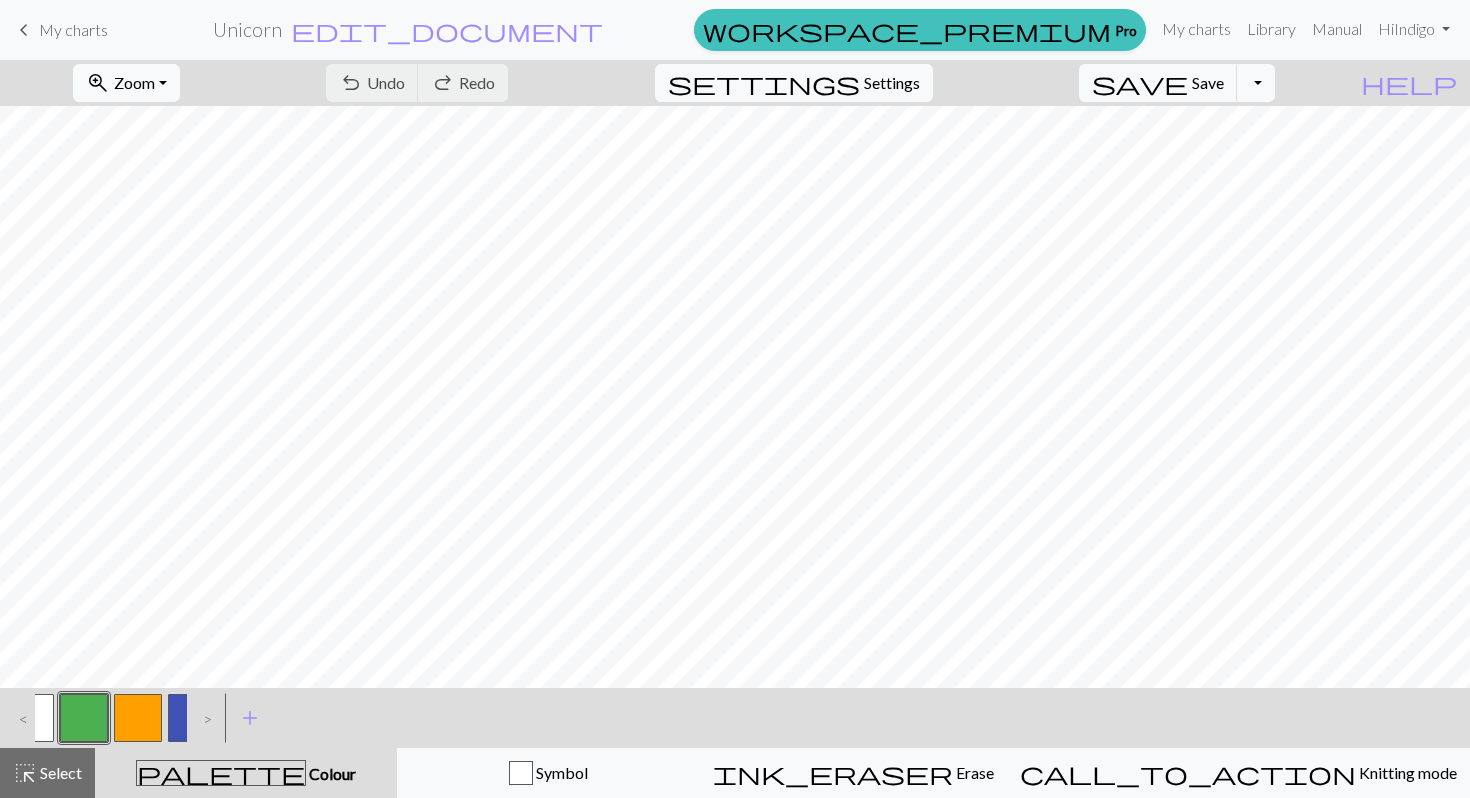 scroll, scrollTop: 0, scrollLeft: 0, axis: both 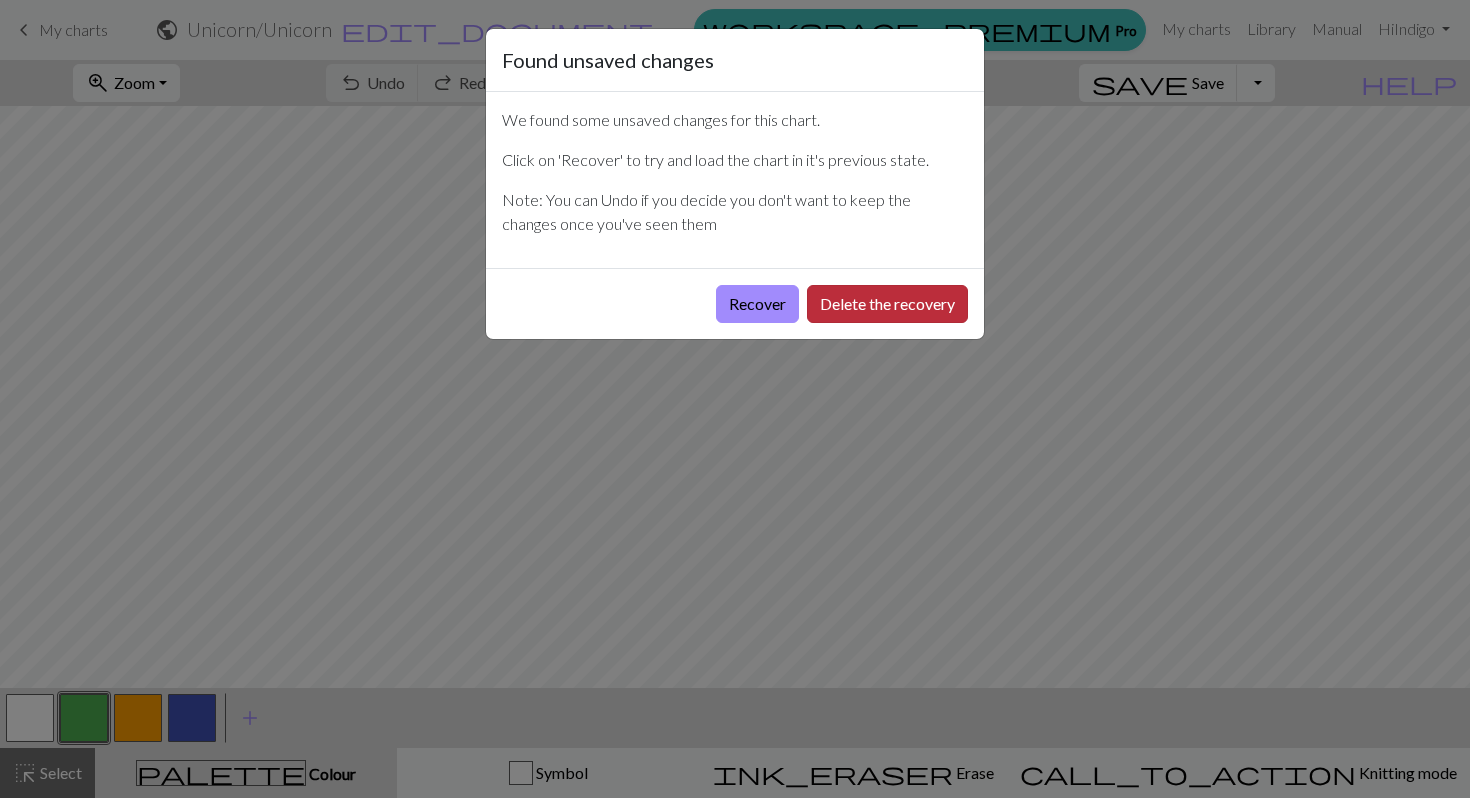 click on "Delete the recovery" at bounding box center [887, 304] 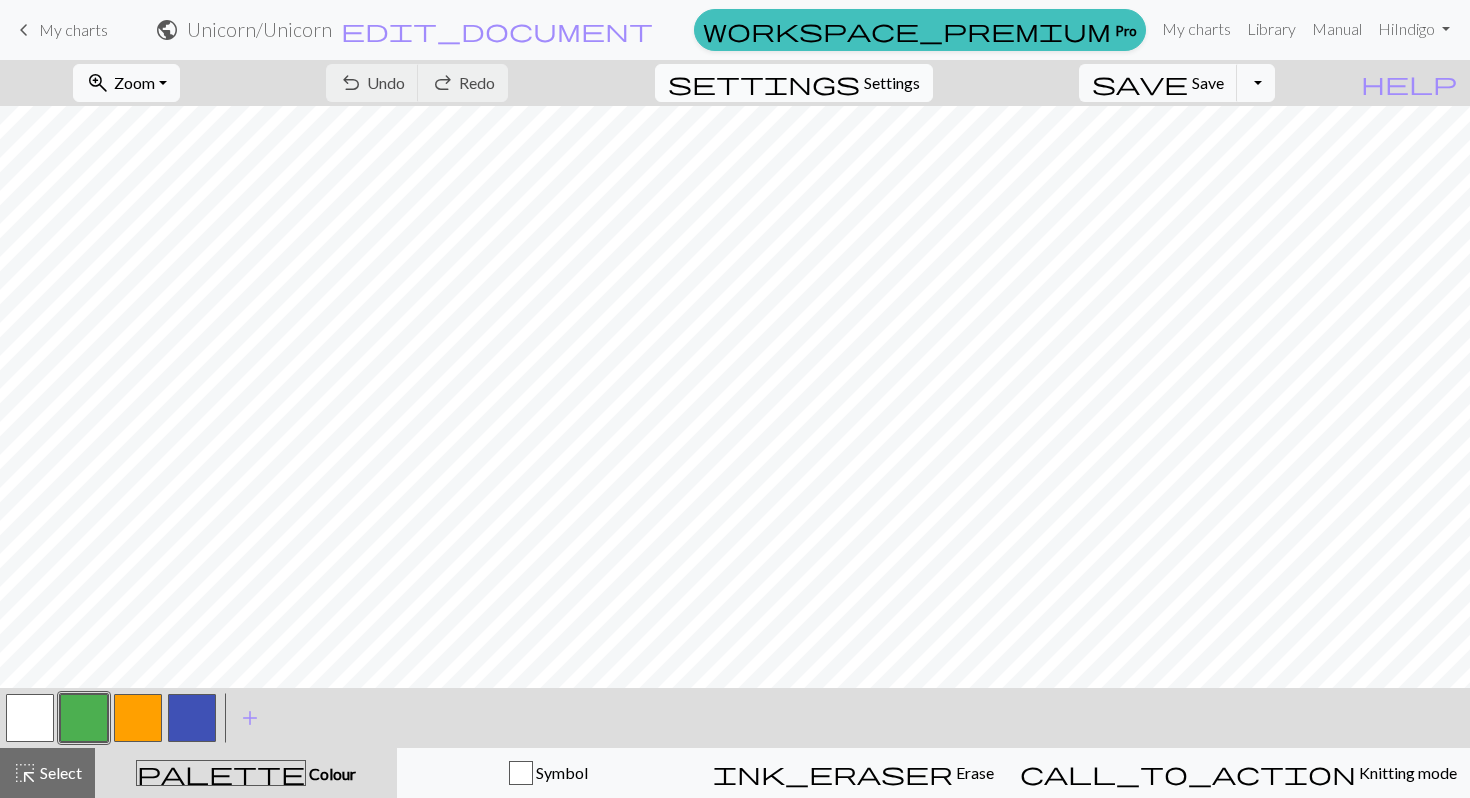 click on "Settings" at bounding box center (892, 83) 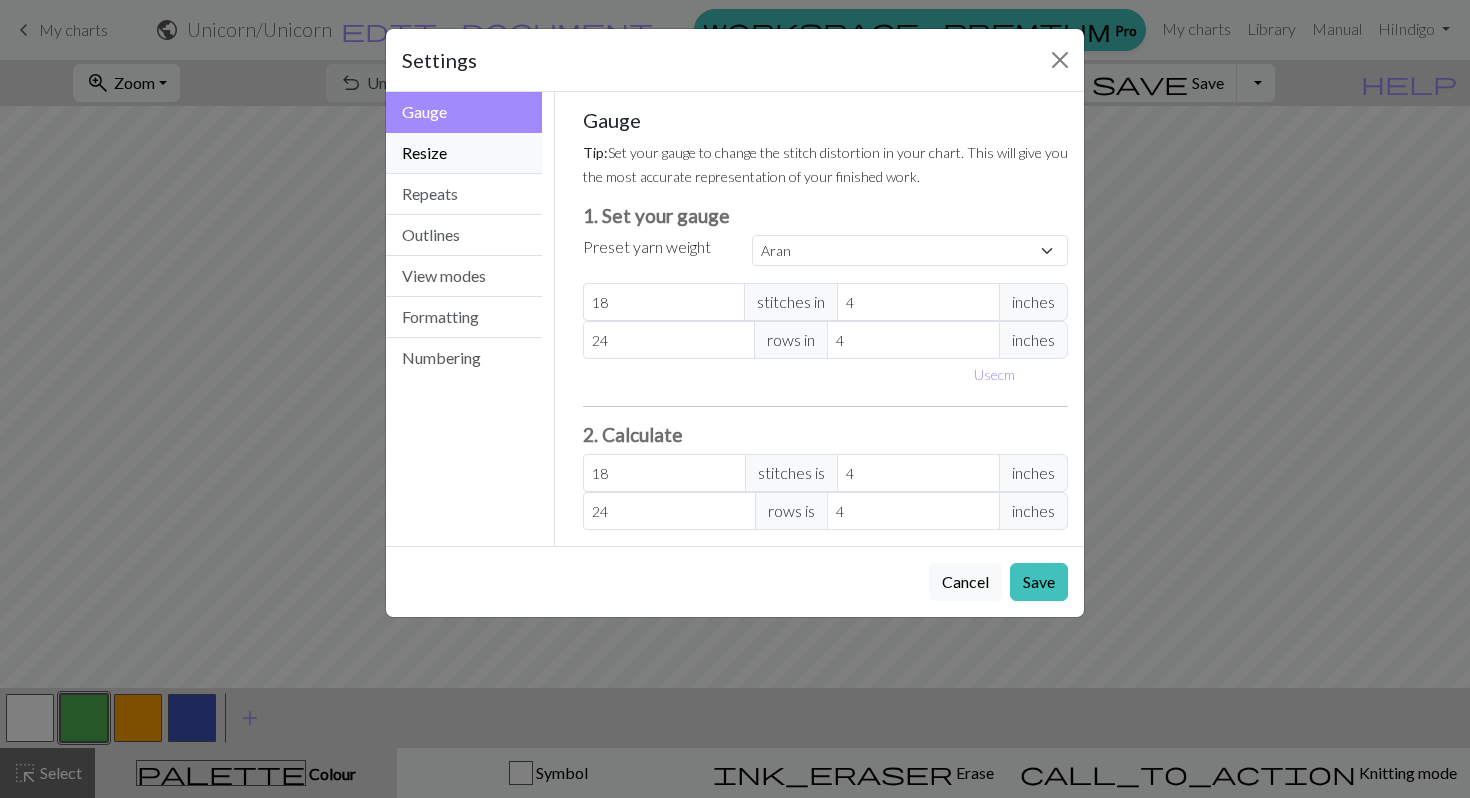 click on "Resize" at bounding box center [464, 153] 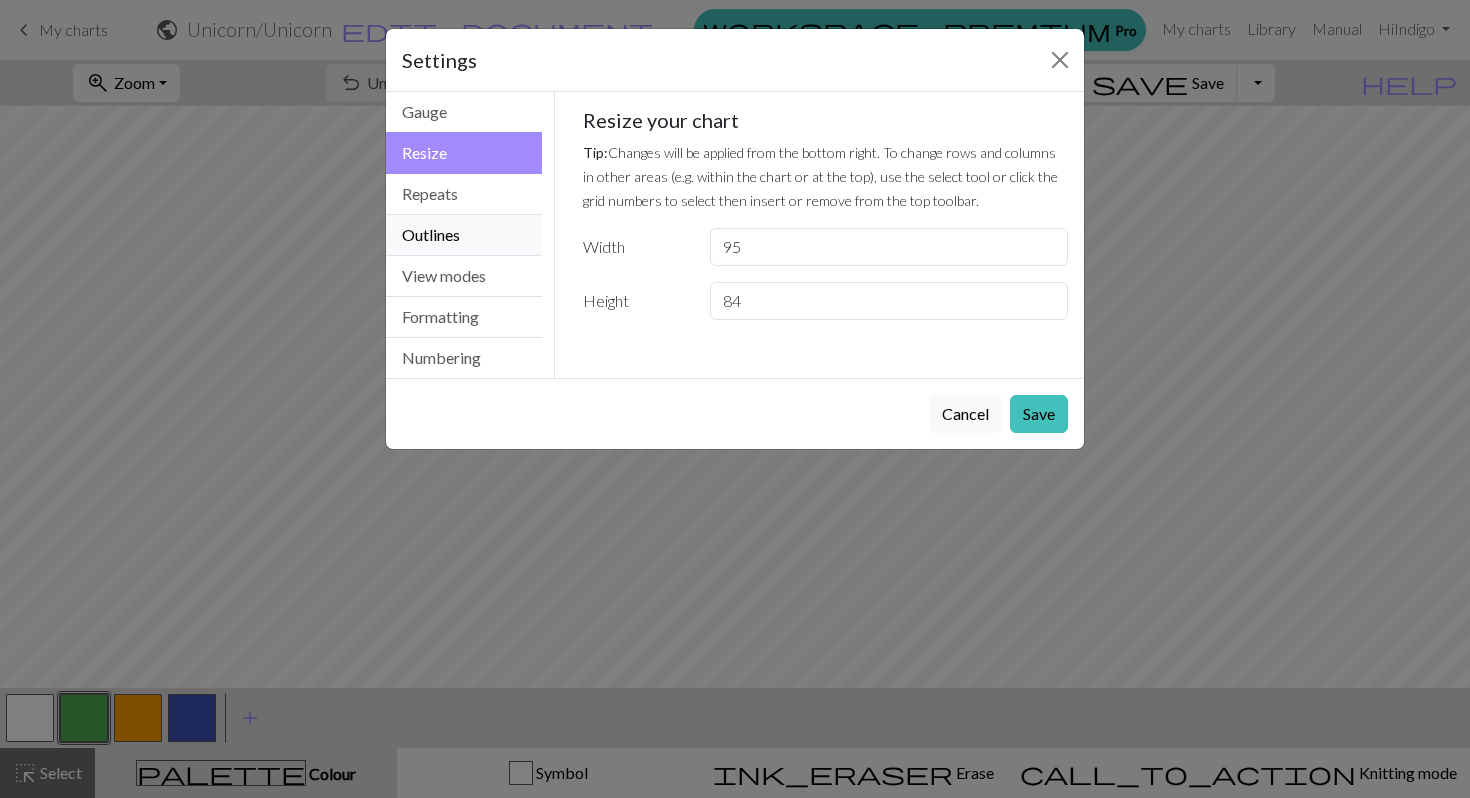 click on "Outlines" at bounding box center (464, 235) 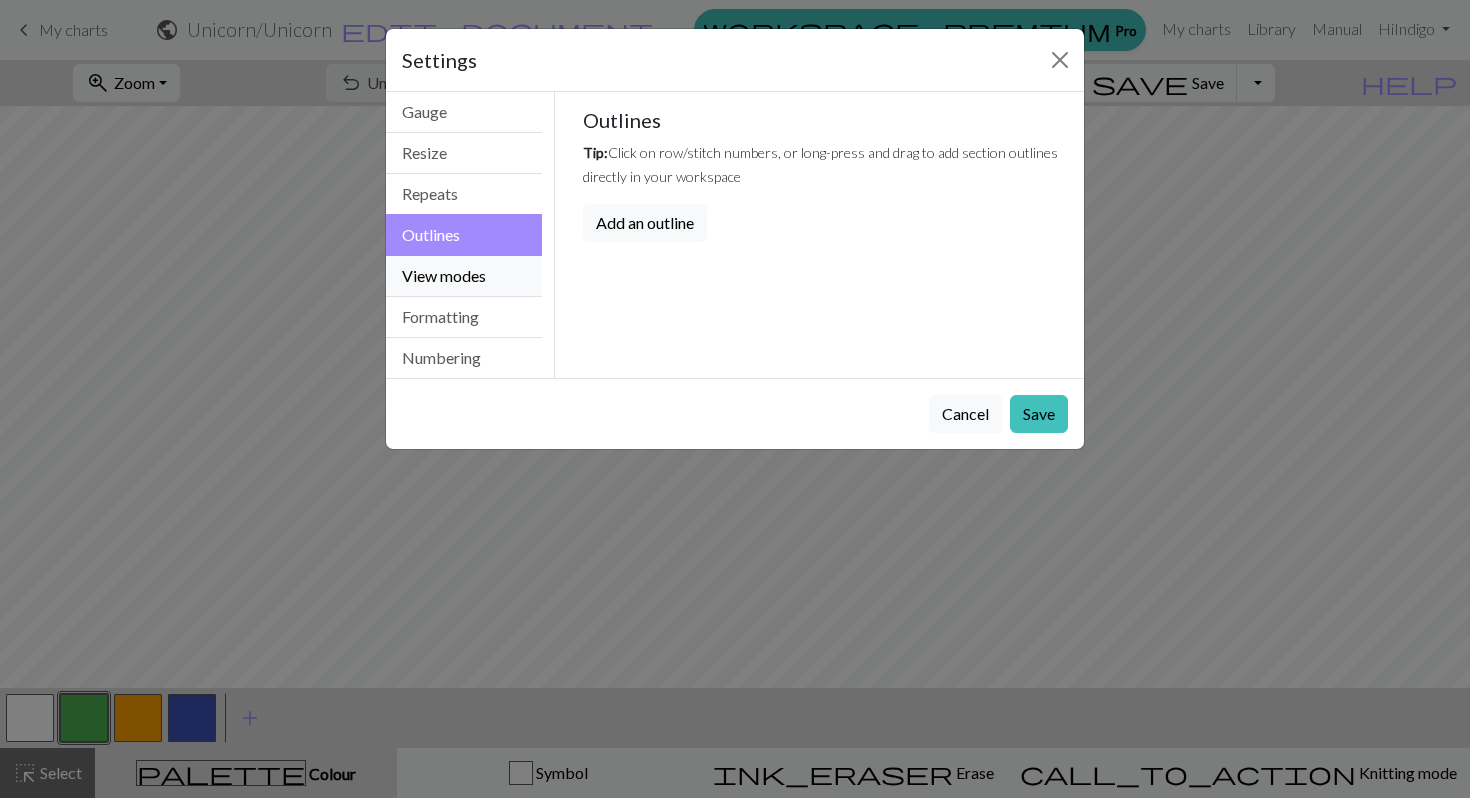 click on "View modes" at bounding box center (464, 276) 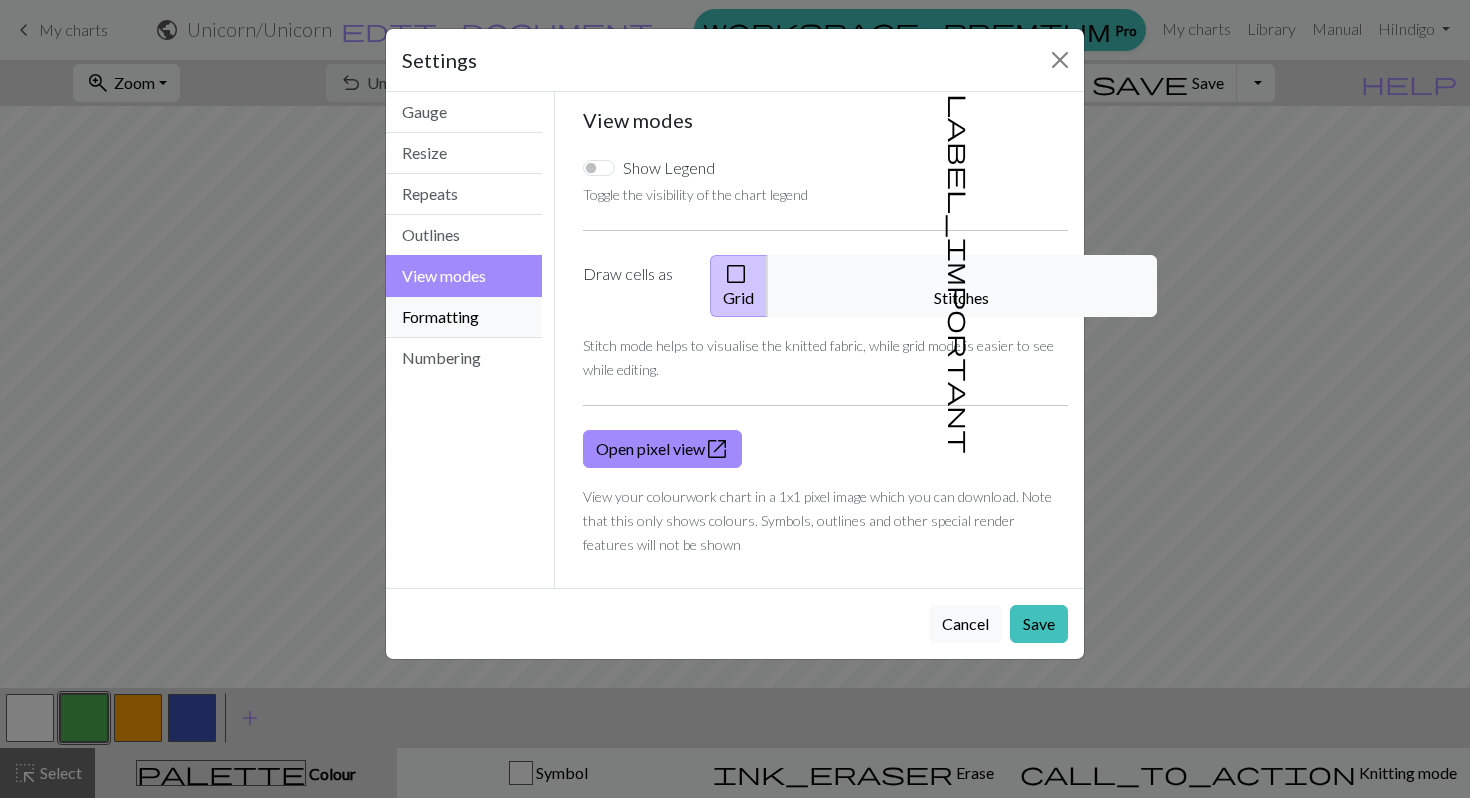click on "Formatting" at bounding box center (464, 317) 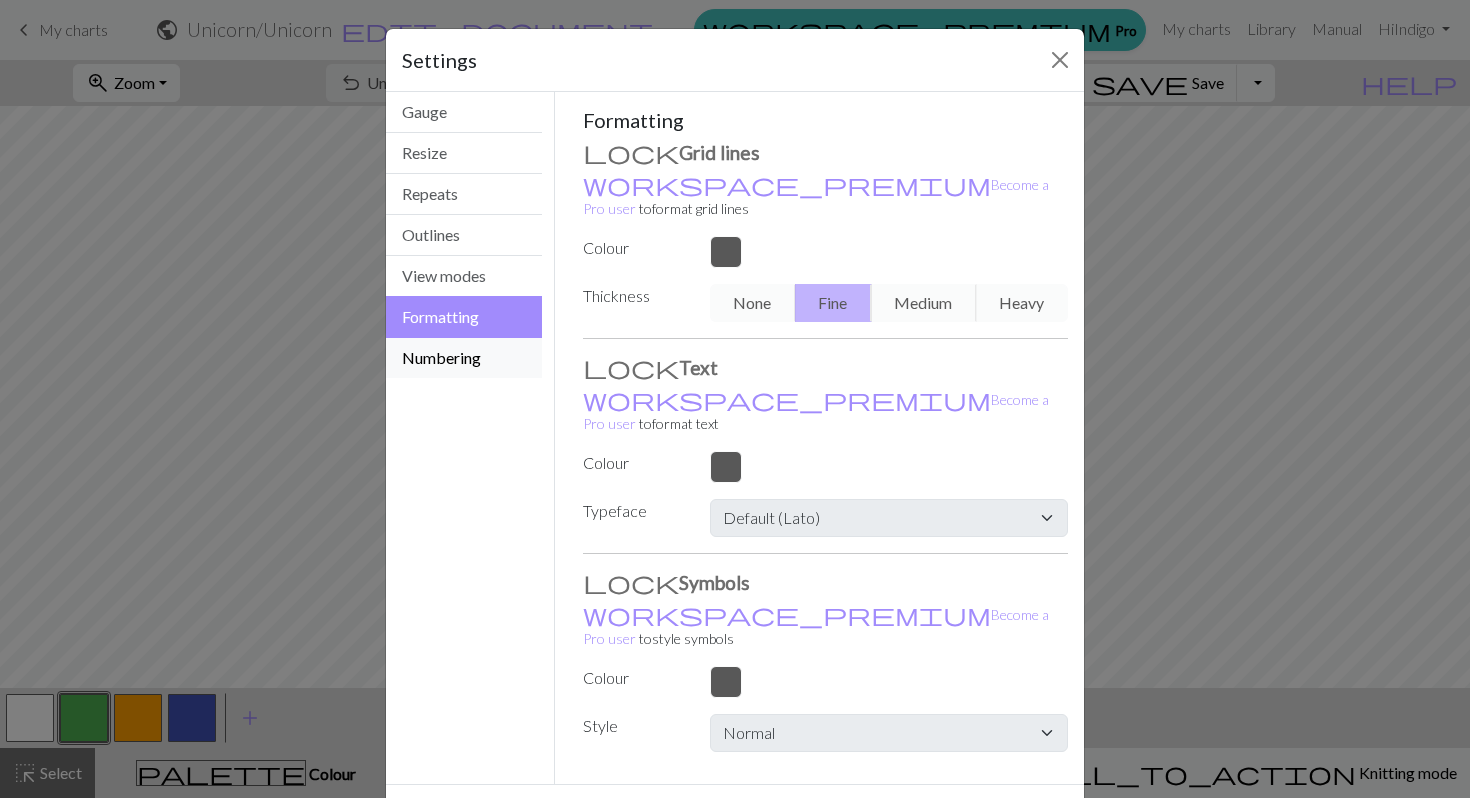 click on "Numbering" at bounding box center (464, 358) 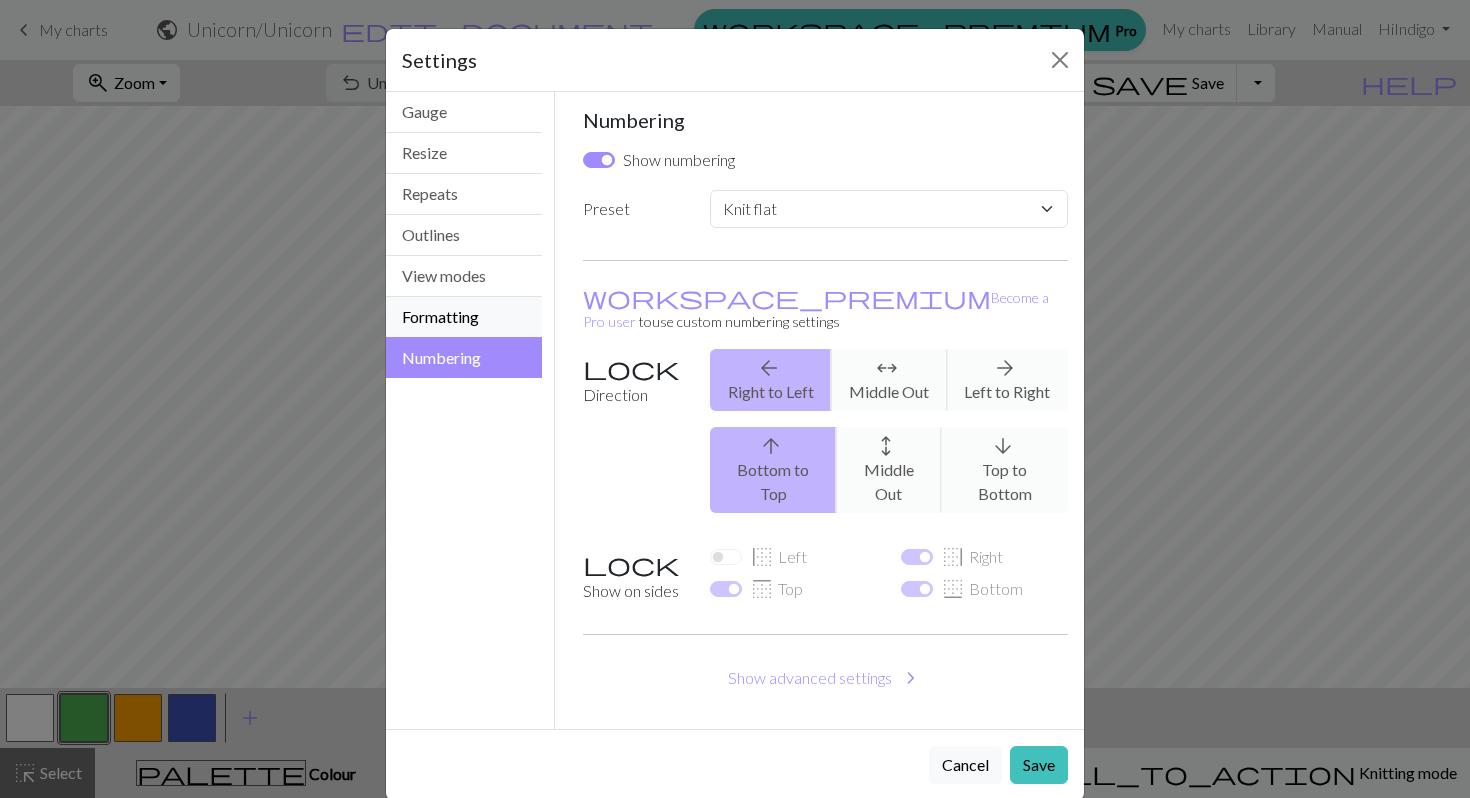 click on "Formatting" at bounding box center (464, 317) 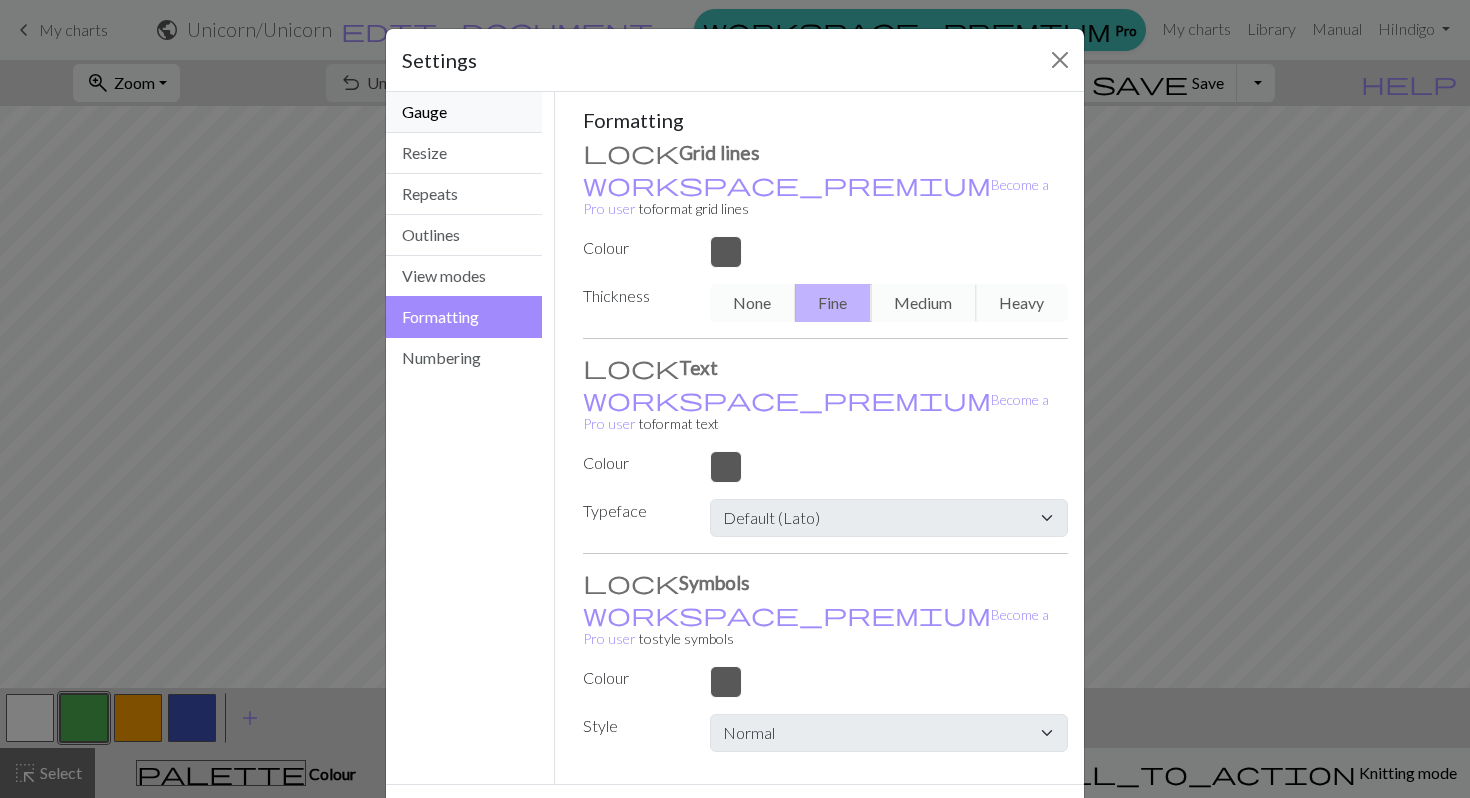 click on "Gauge" at bounding box center [464, 112] 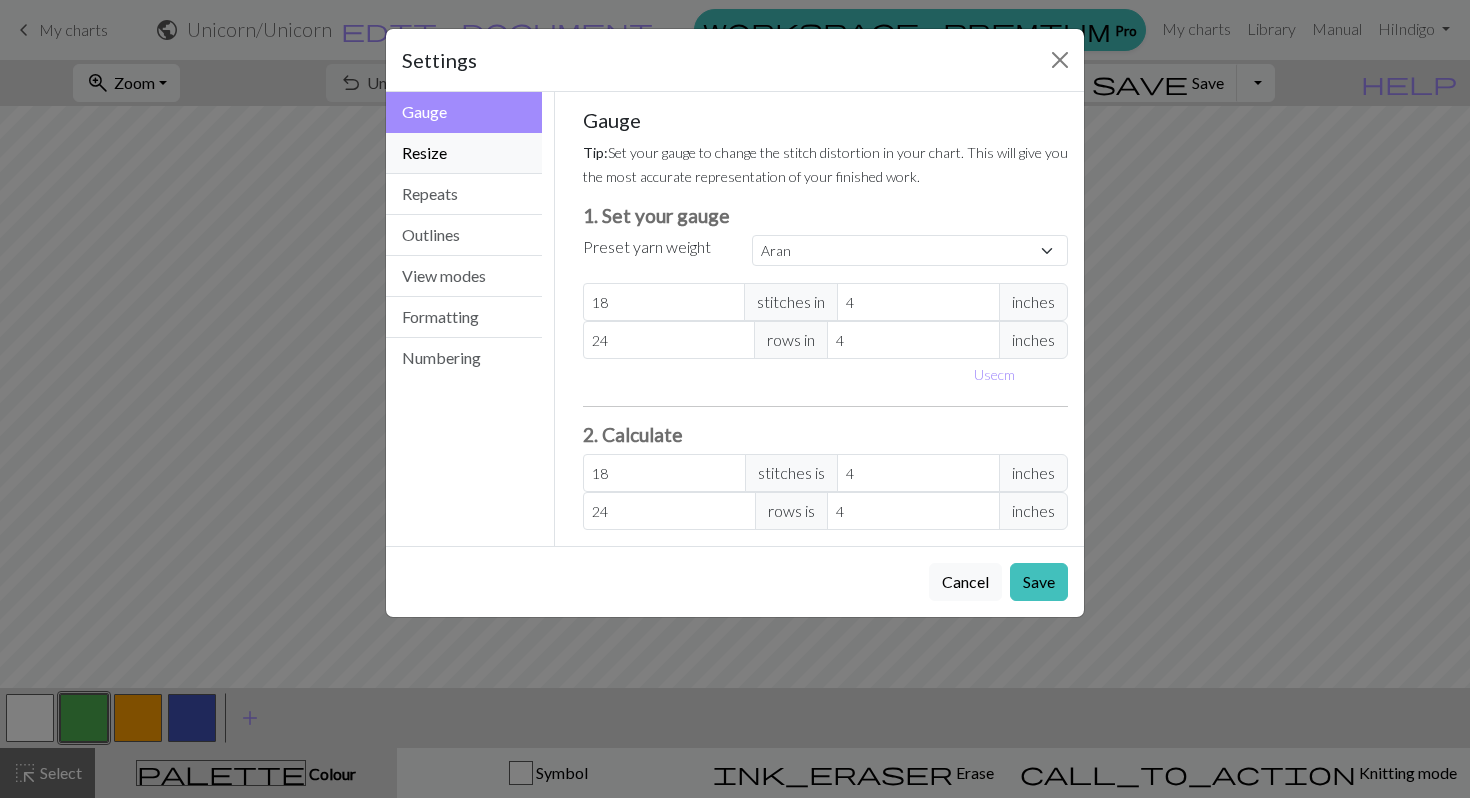 click on "Resize" at bounding box center [464, 153] 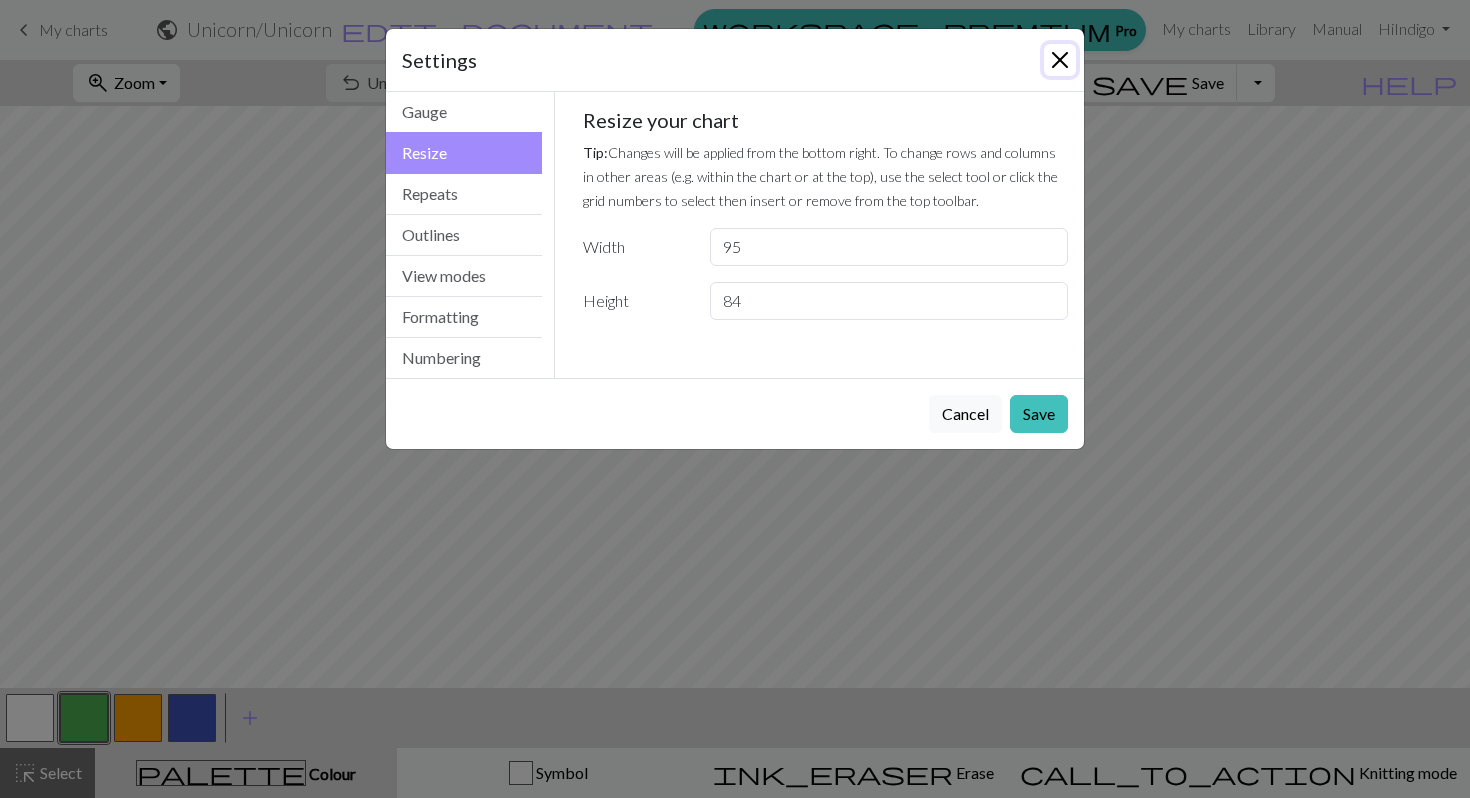 click at bounding box center [1060, 60] 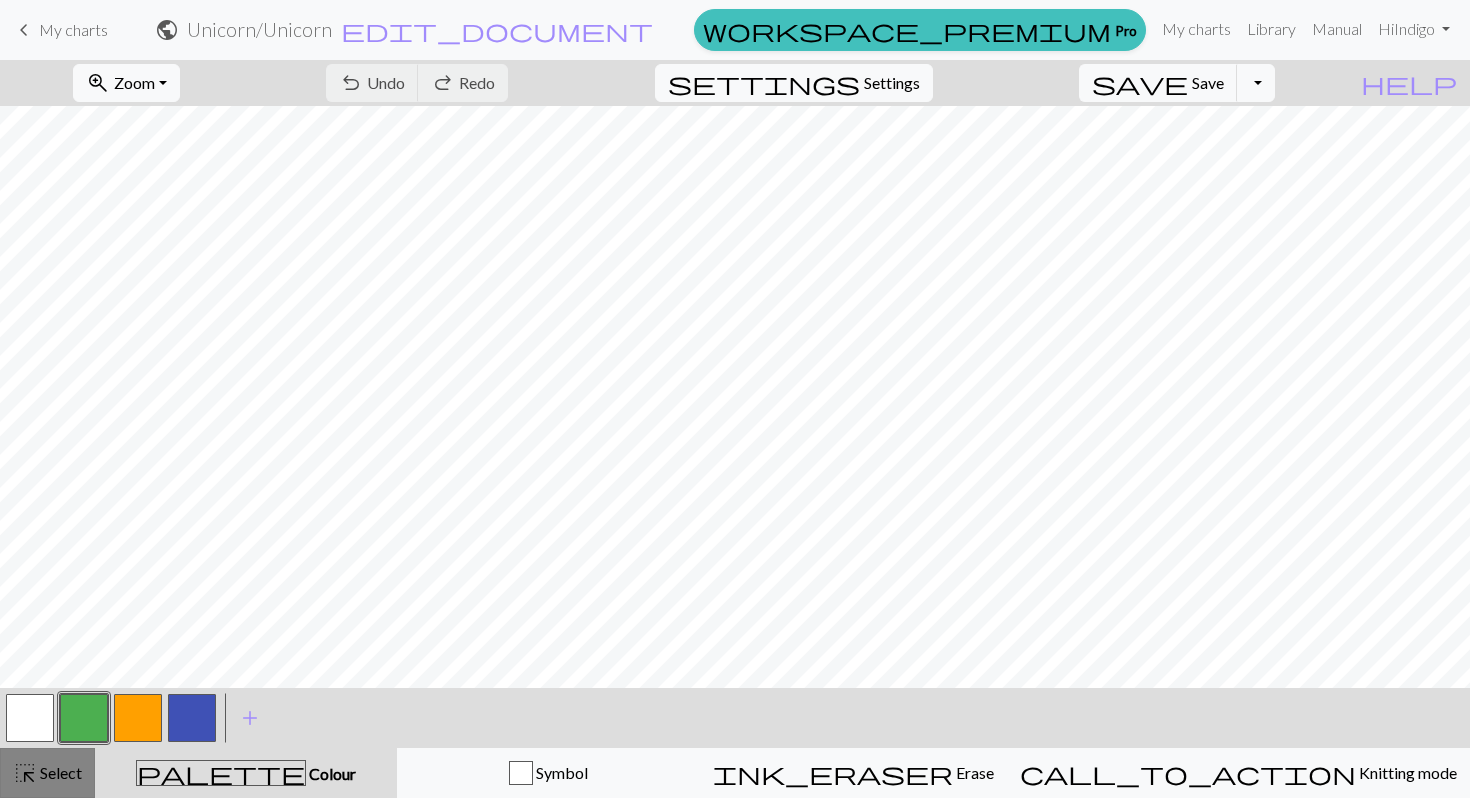 click on "Select" at bounding box center (59, 772) 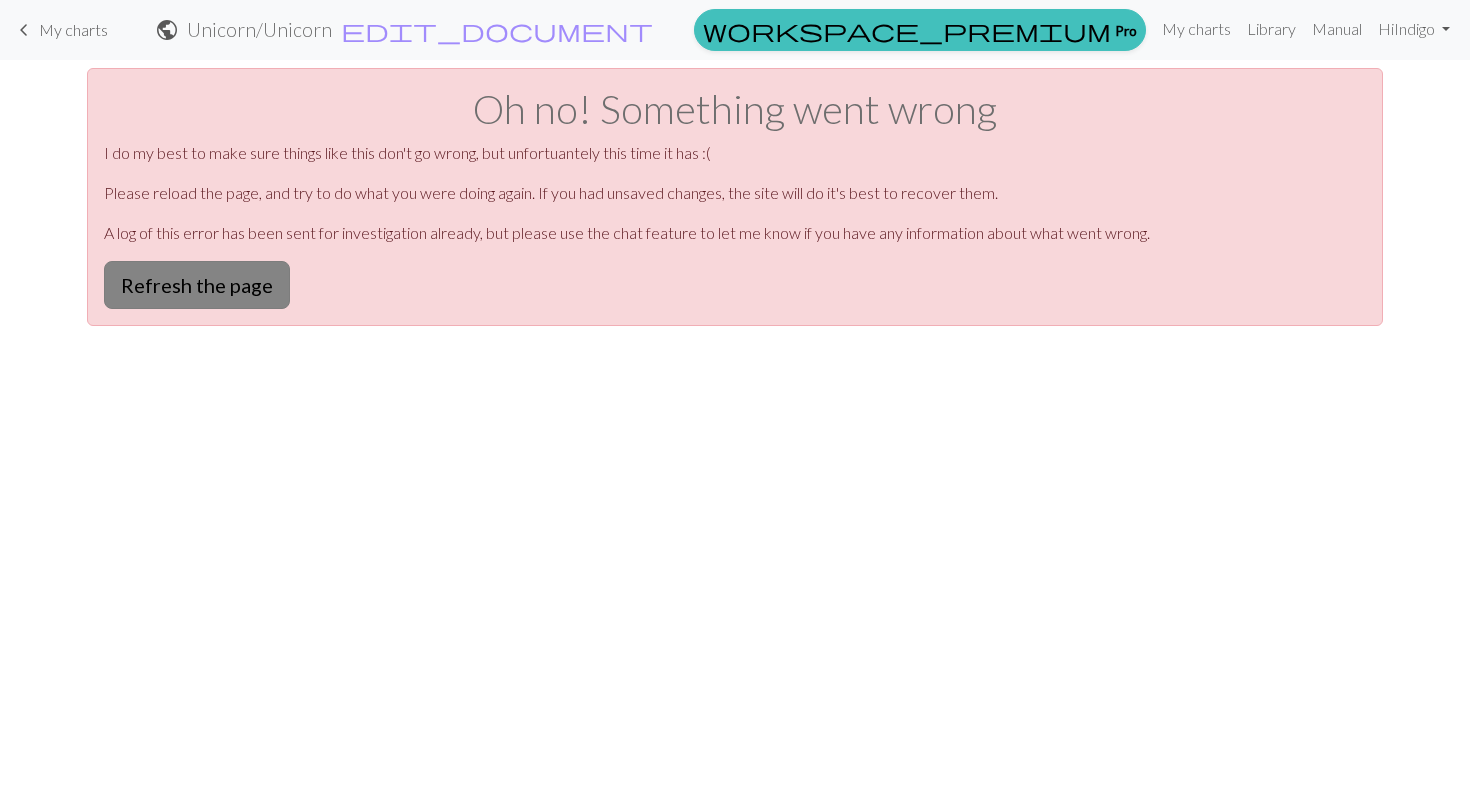 click on "Refresh the page" at bounding box center (197, 285) 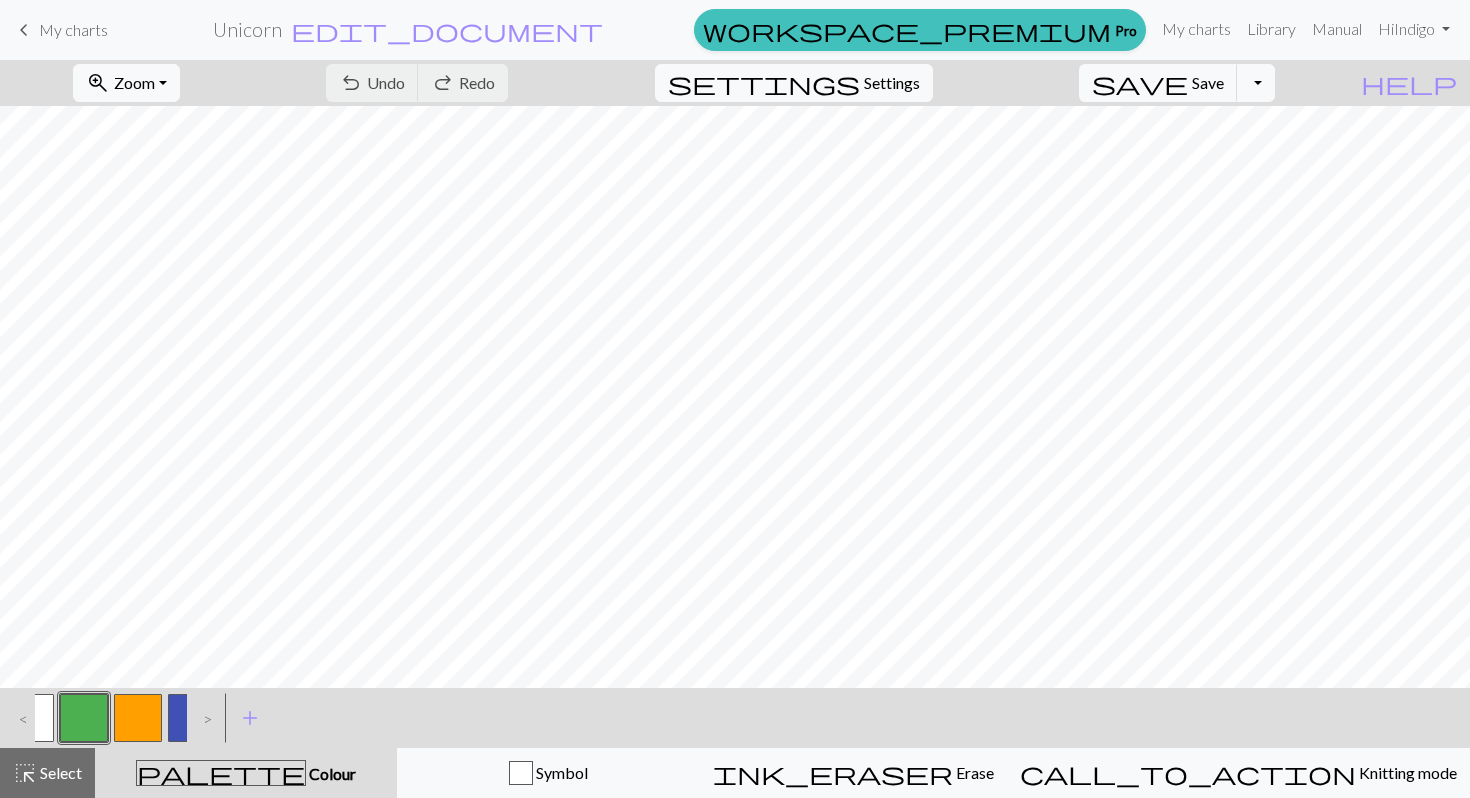 scroll, scrollTop: 0, scrollLeft: 0, axis: both 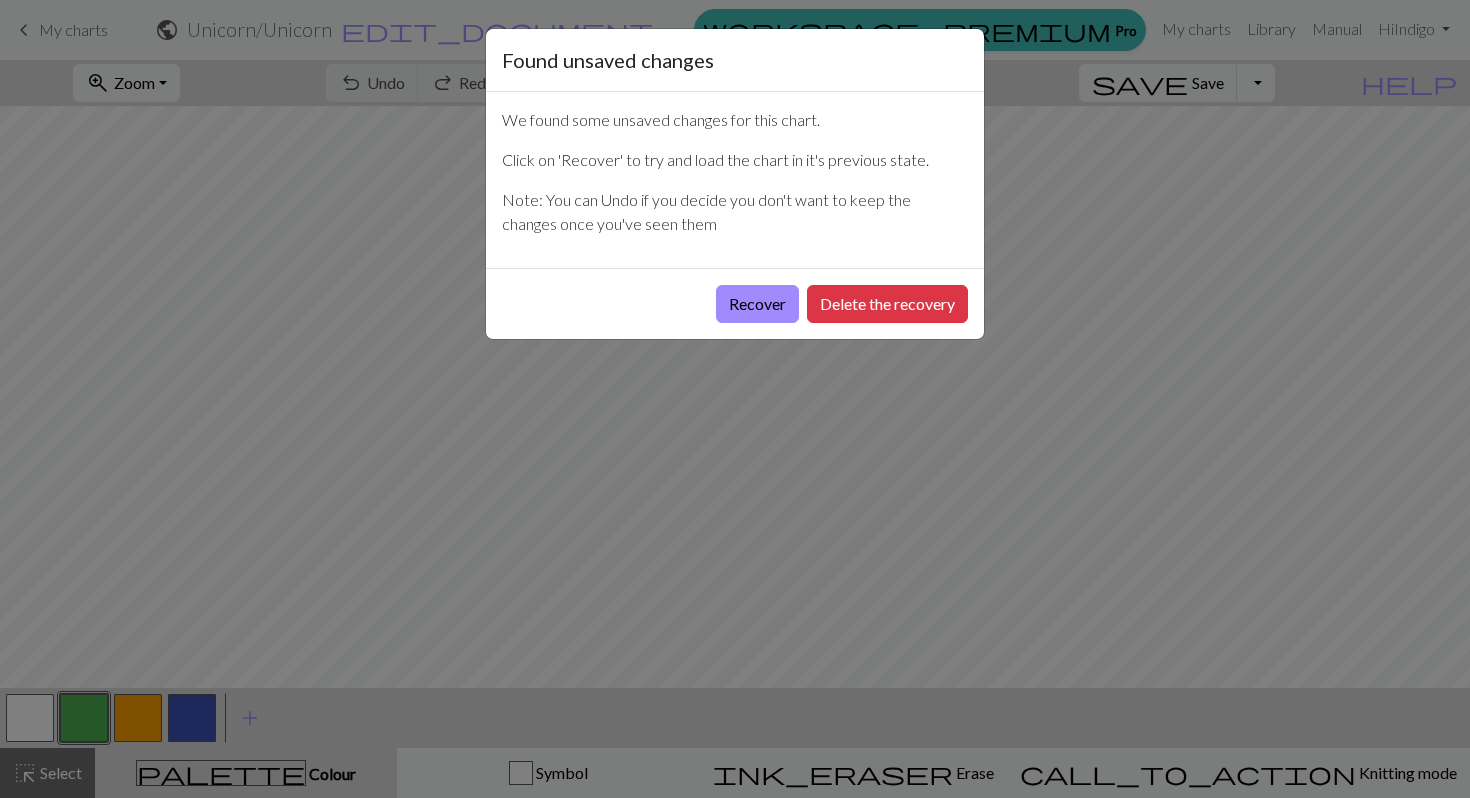 click on "Recover   Delete the recovery" at bounding box center [735, 303] 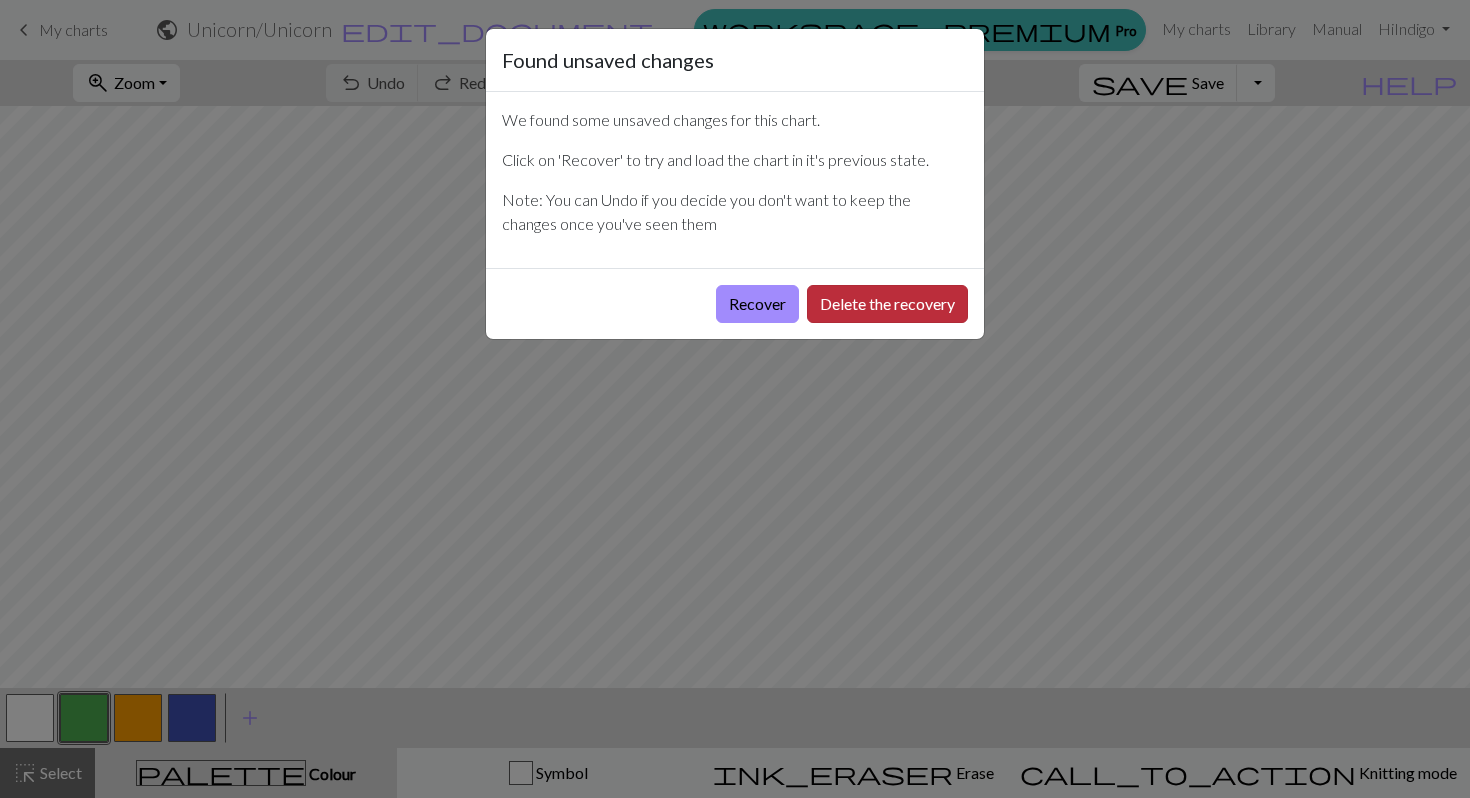 click on "Delete the recovery" at bounding box center (887, 304) 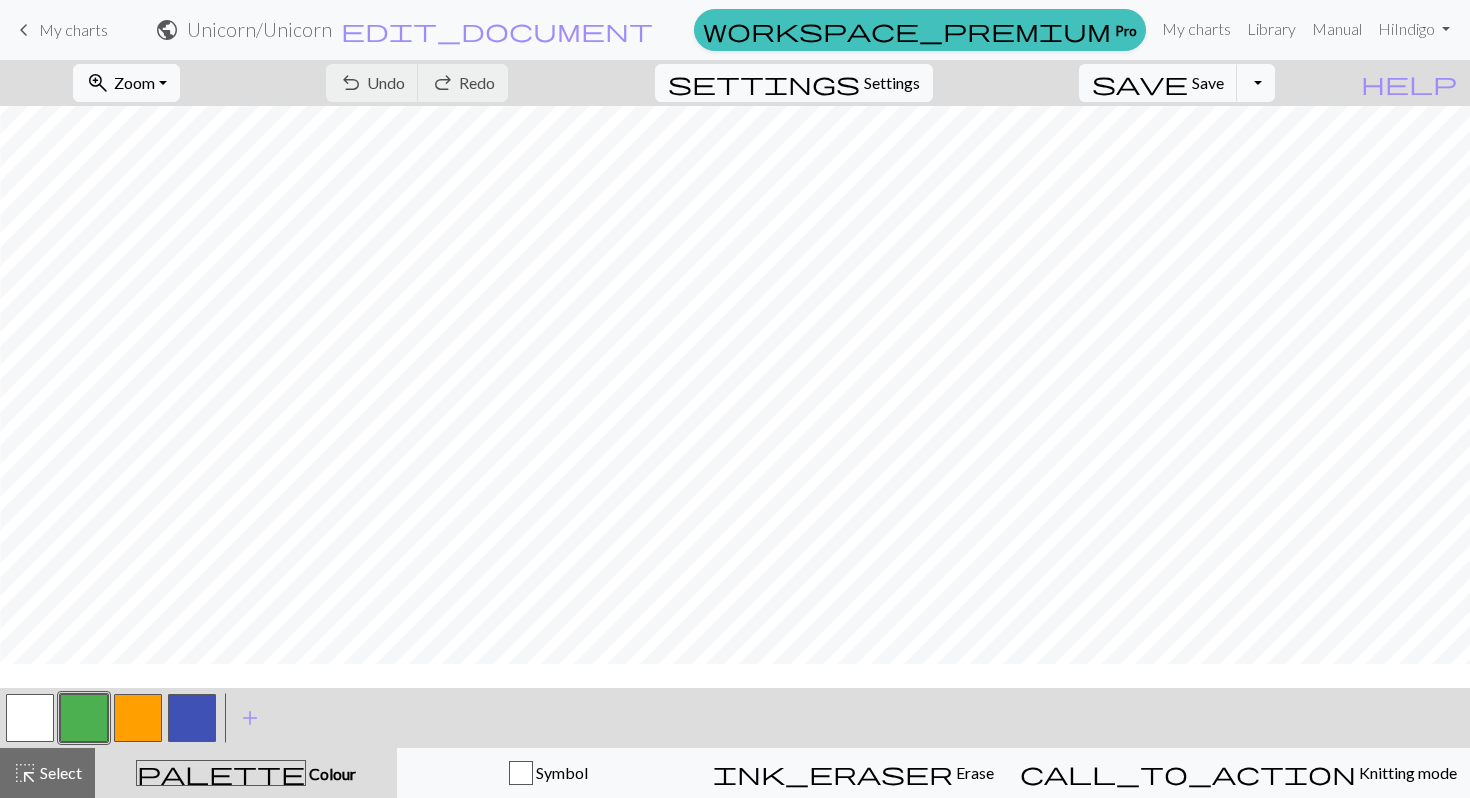scroll, scrollTop: 0, scrollLeft: 235, axis: horizontal 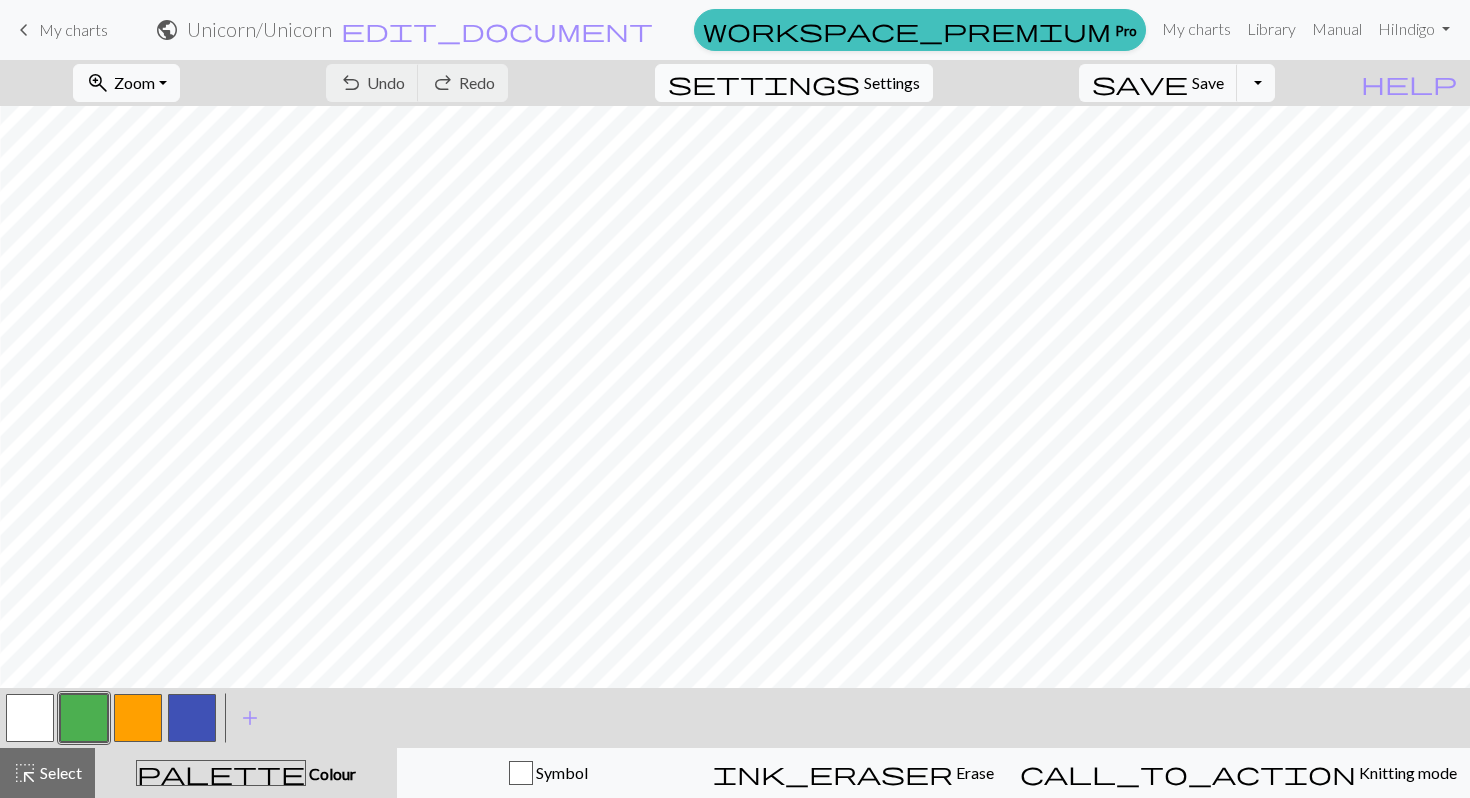 click on "Settings" at bounding box center (892, 83) 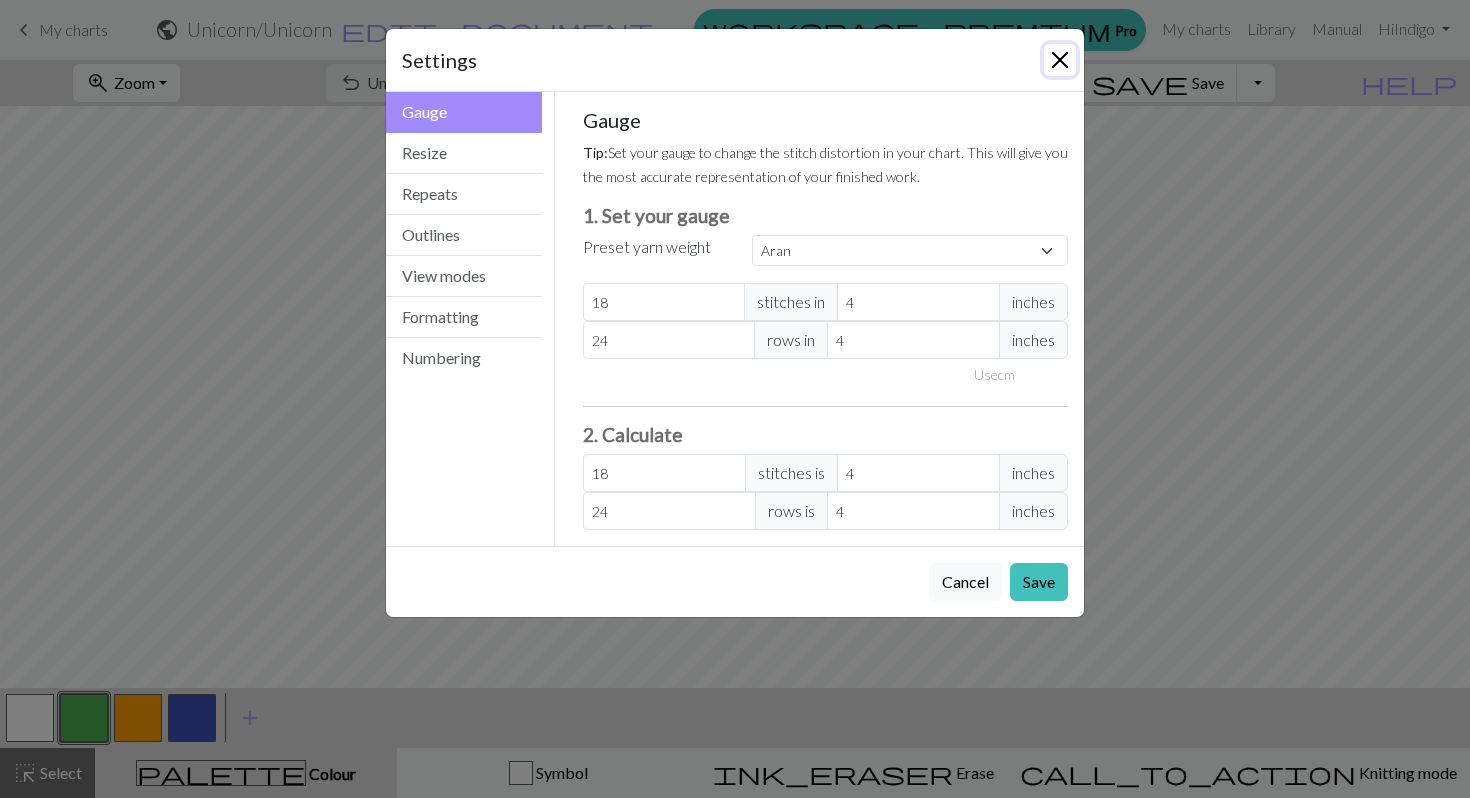click at bounding box center (1060, 60) 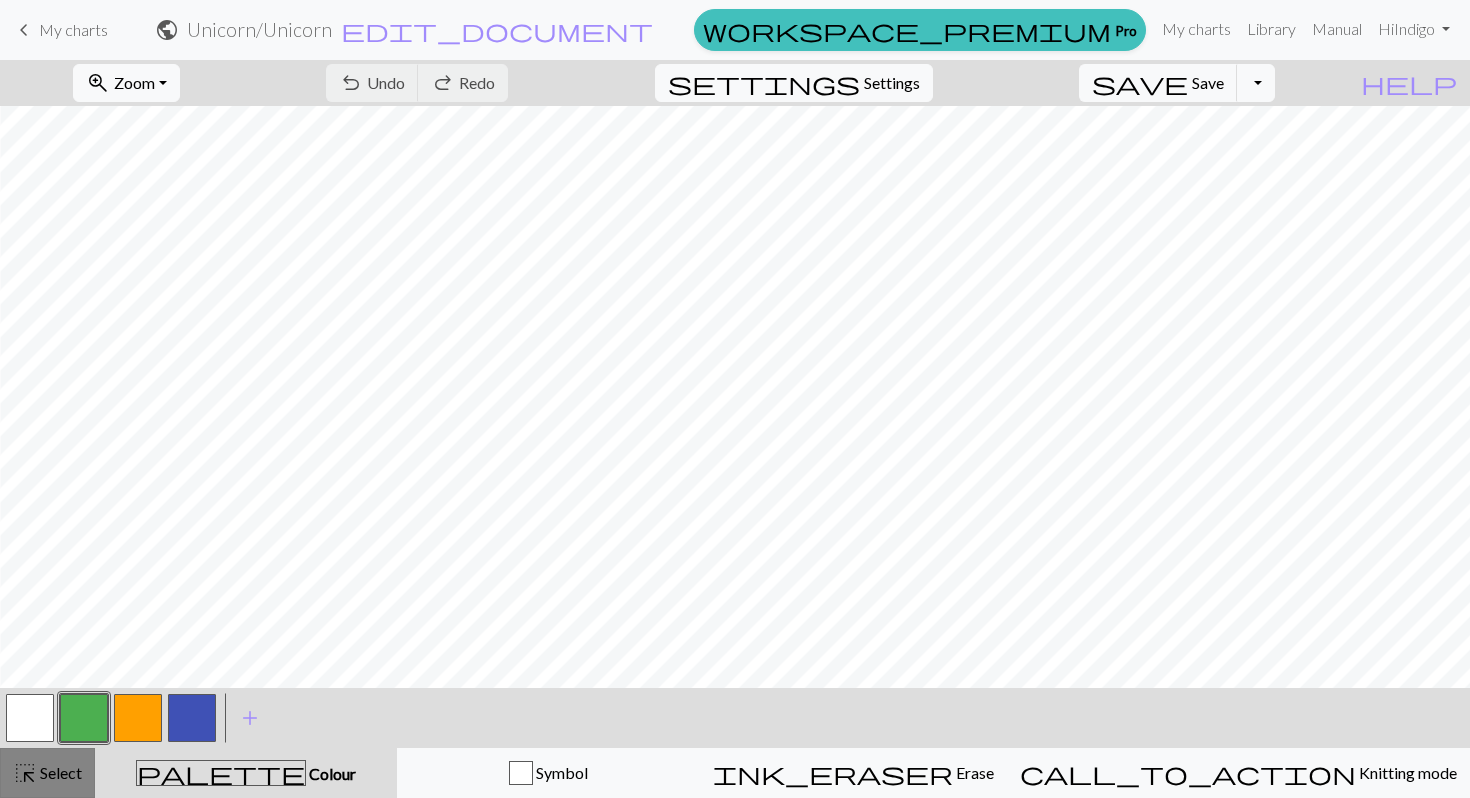 click on "Select" at bounding box center (59, 772) 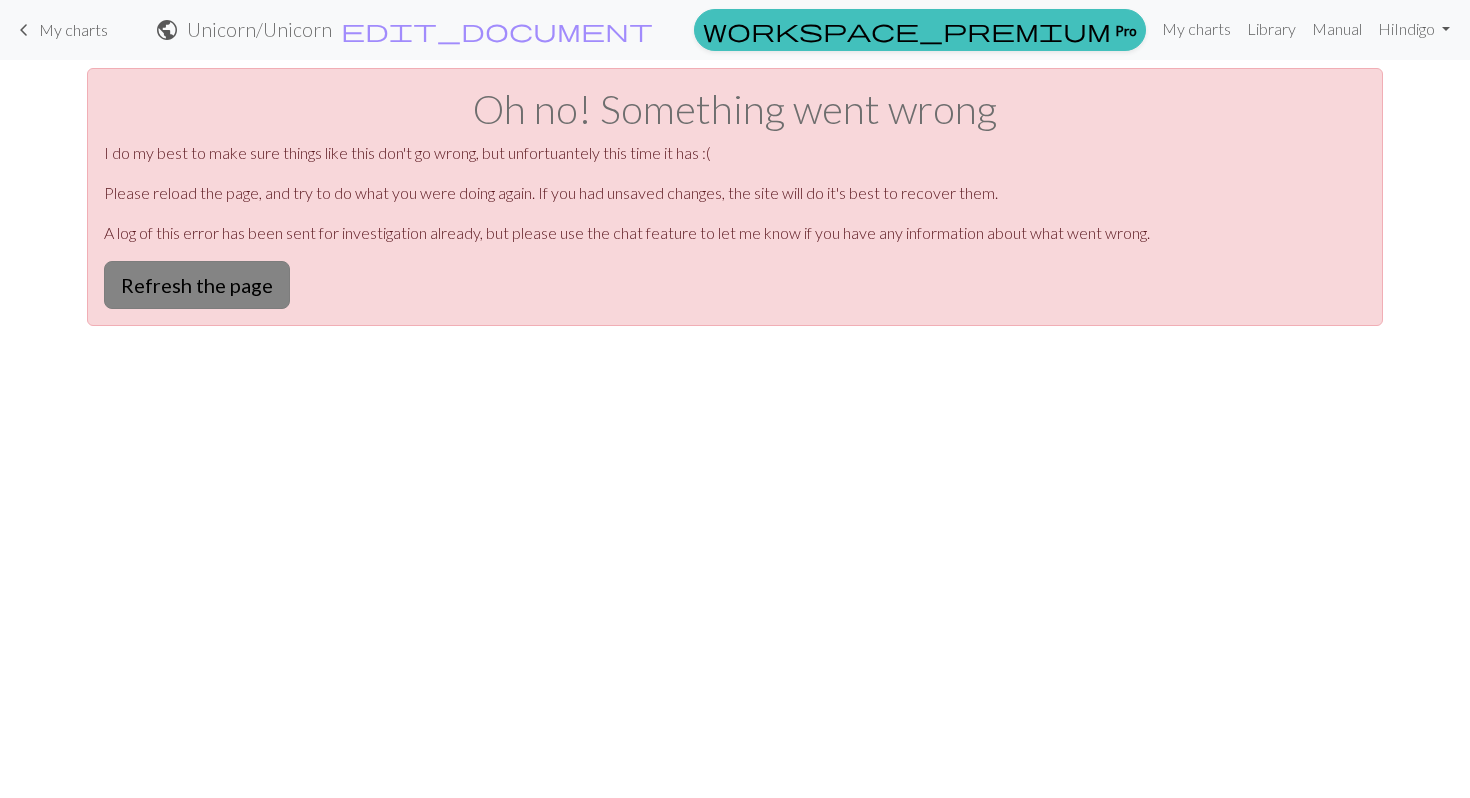 click on "Refresh the page" at bounding box center [197, 285] 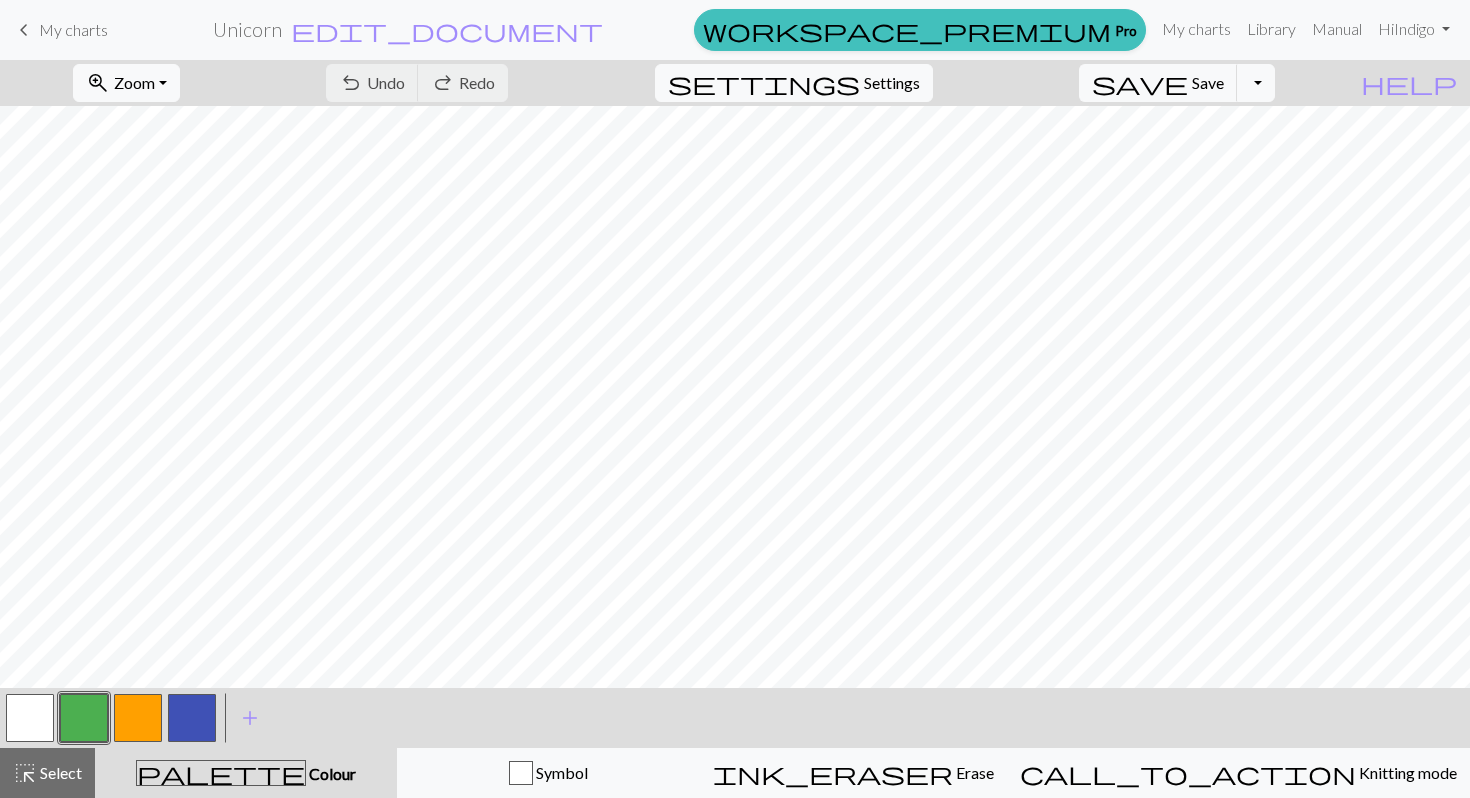 scroll, scrollTop: 0, scrollLeft: 0, axis: both 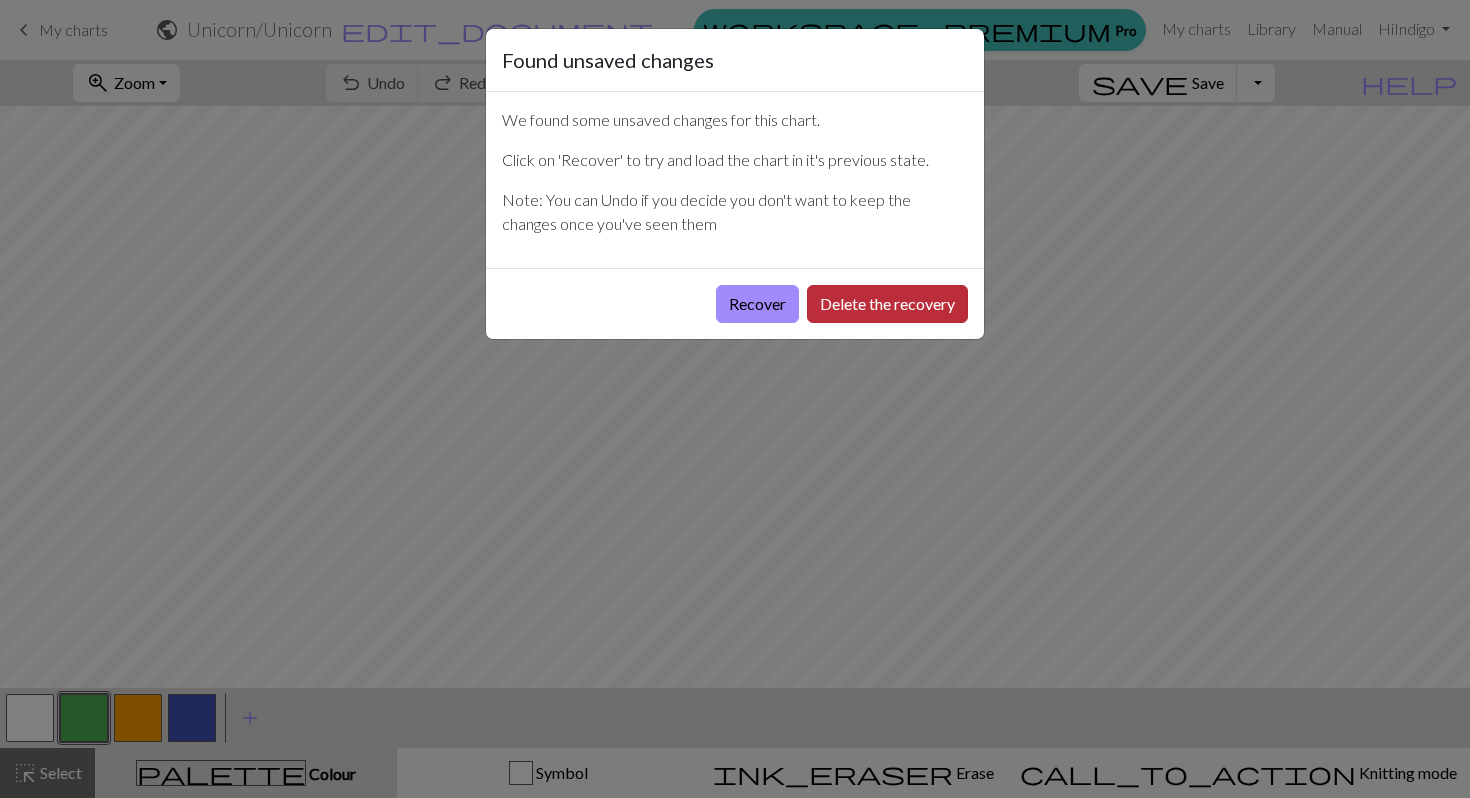 click on "Delete the recovery" at bounding box center [887, 304] 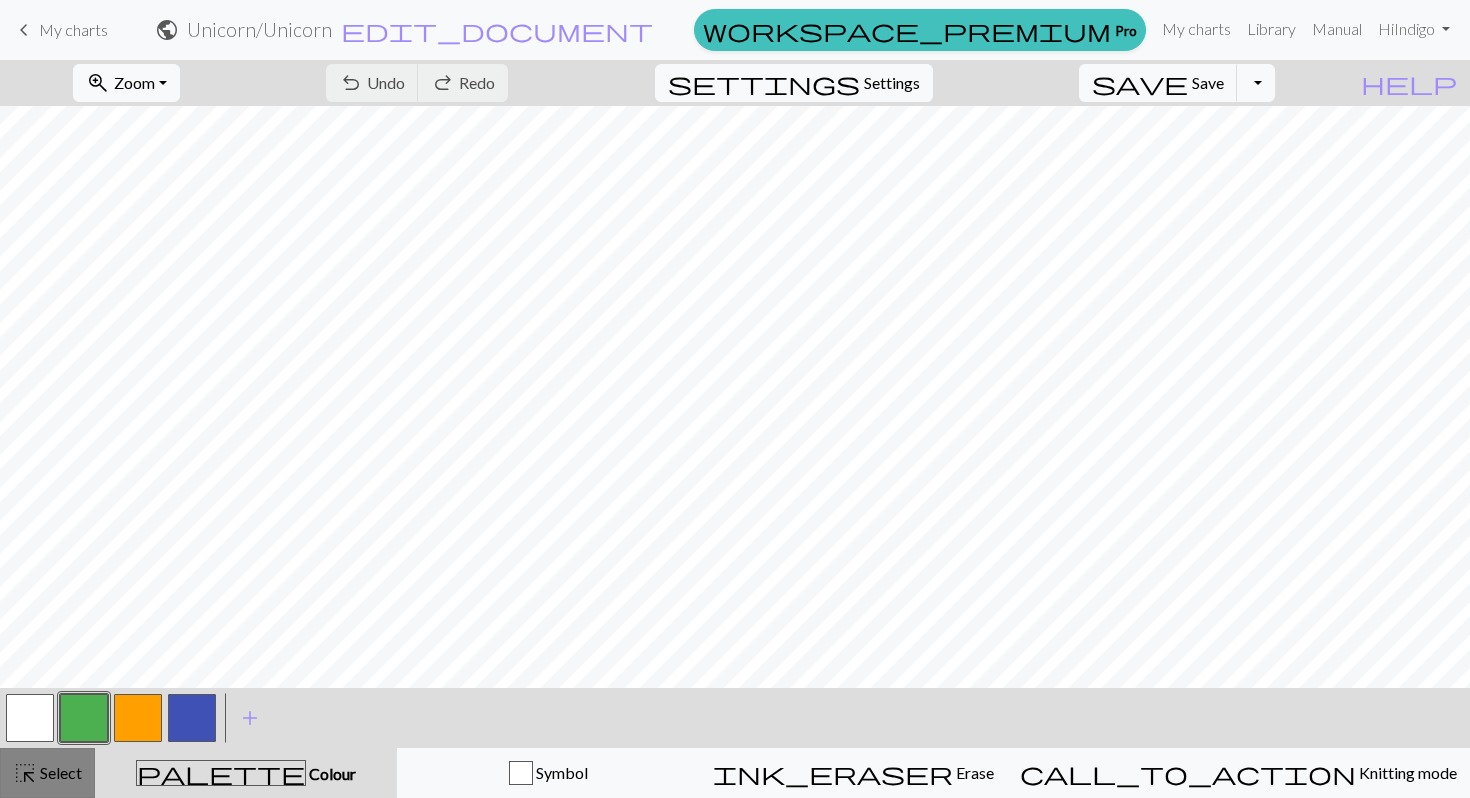 click on "highlight_alt   Select   Select" at bounding box center [47, 773] 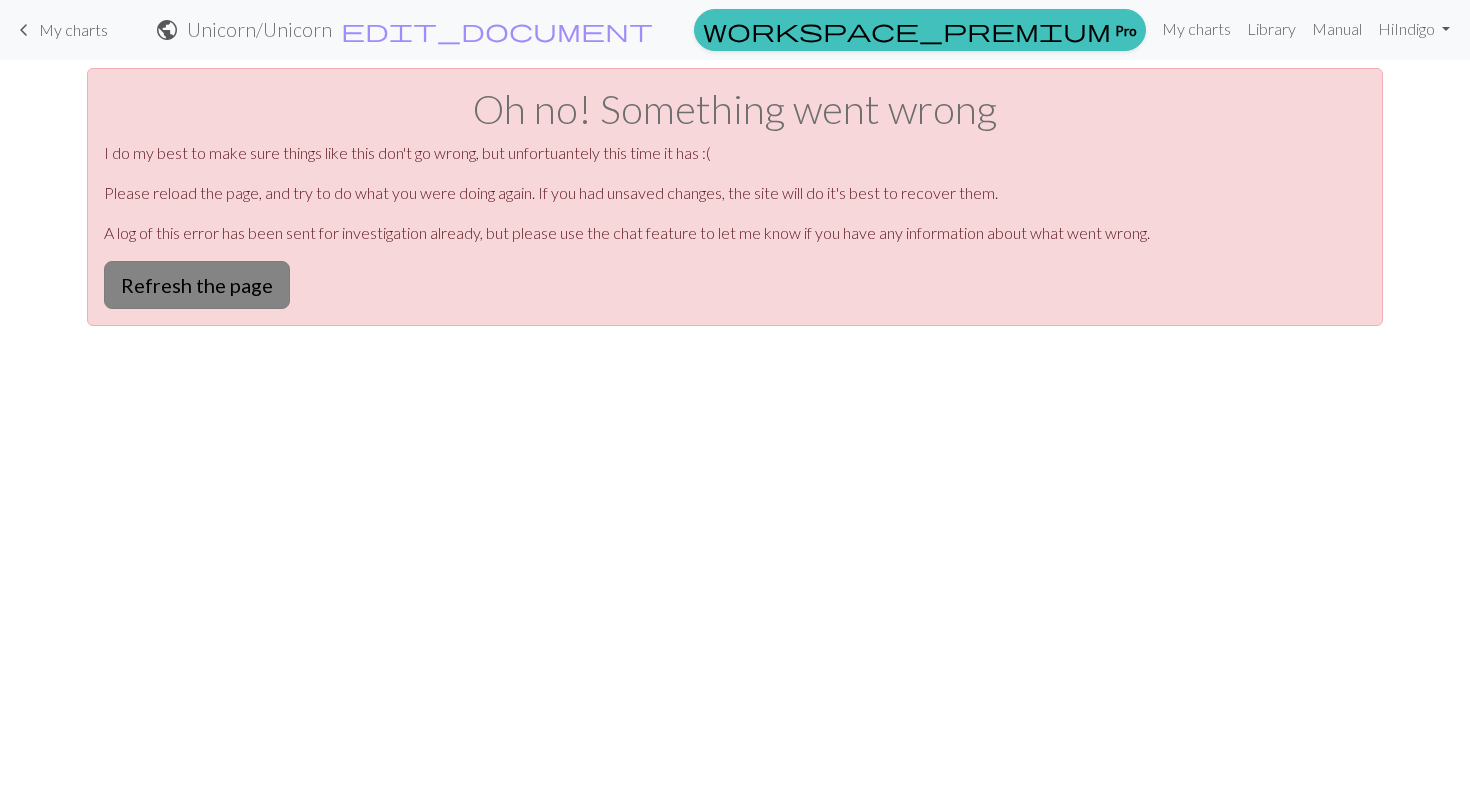 click on "Refresh the page" at bounding box center (197, 285) 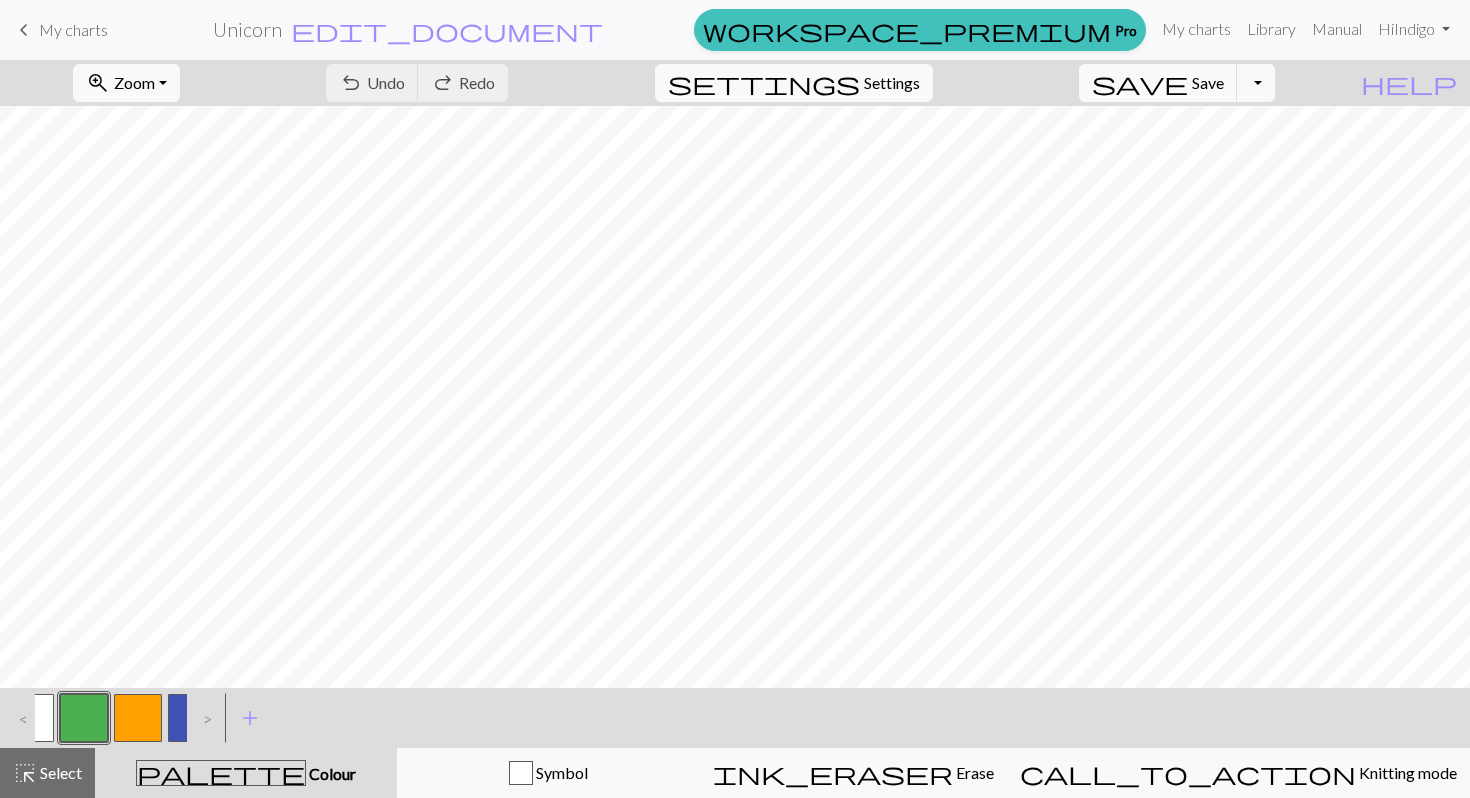 scroll, scrollTop: 0, scrollLeft: 0, axis: both 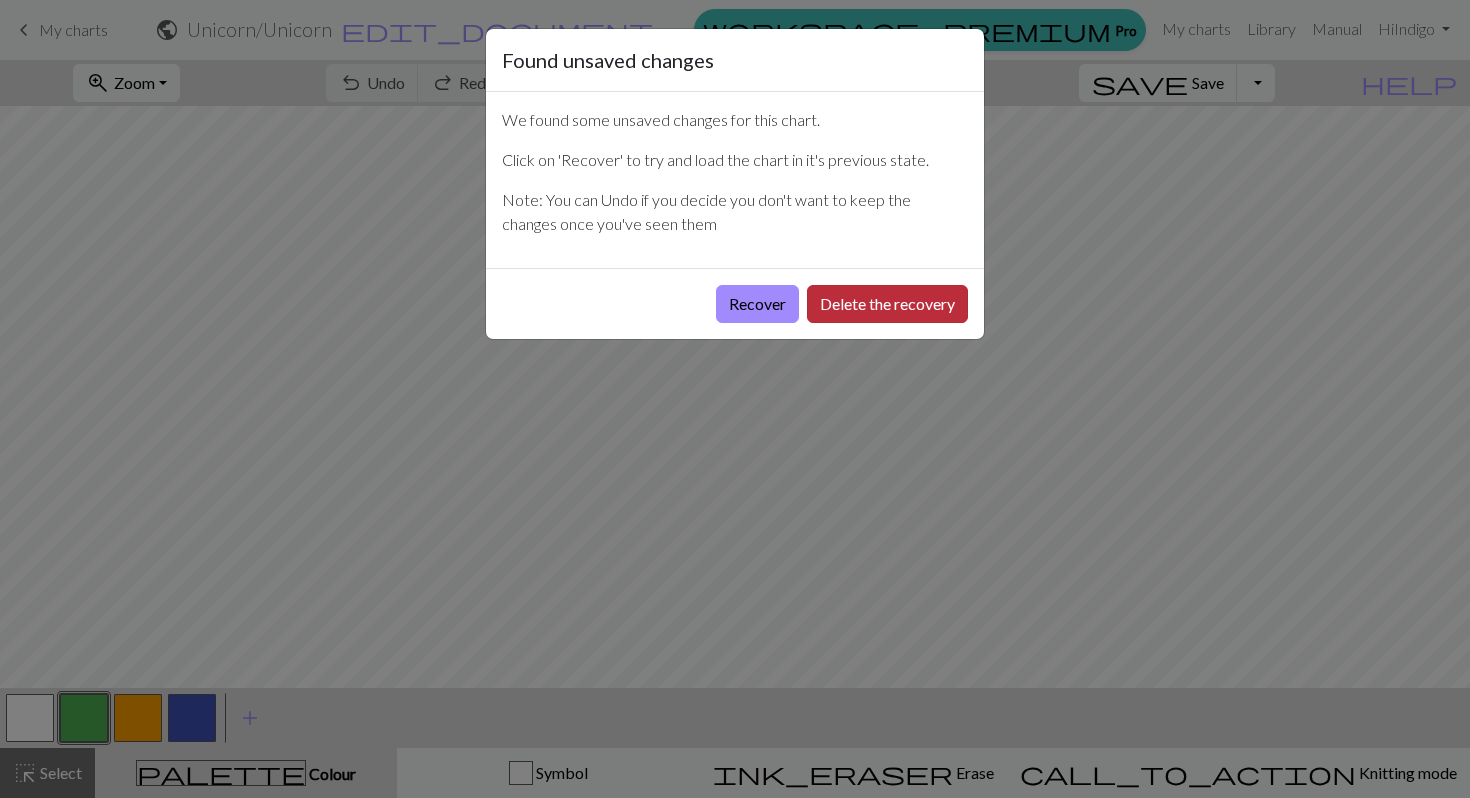 click on "Delete the recovery" at bounding box center (887, 304) 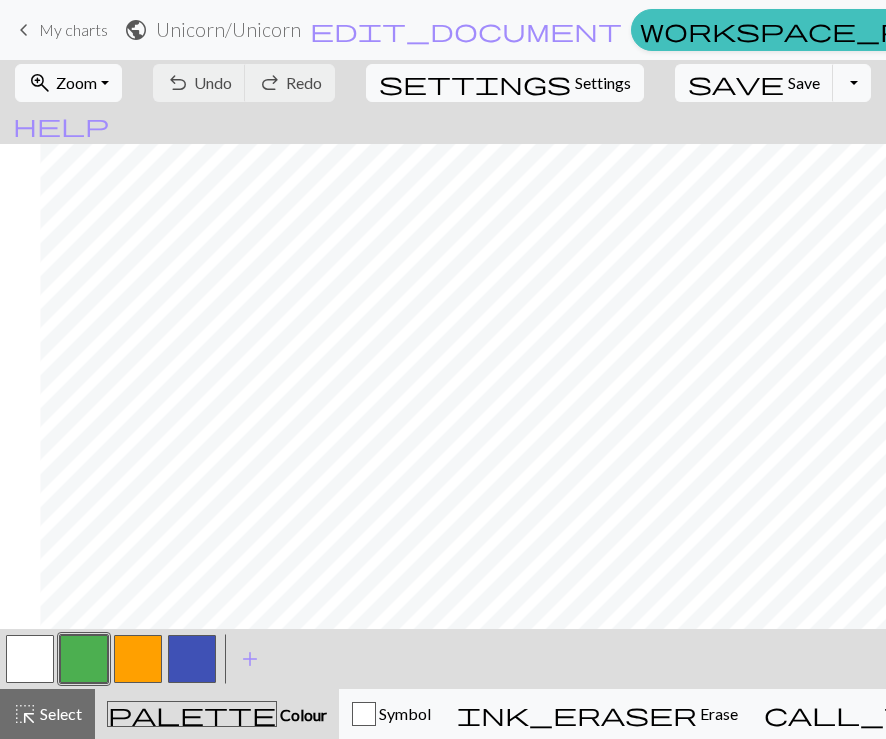 scroll, scrollTop: 0, scrollLeft: 420, axis: horizontal 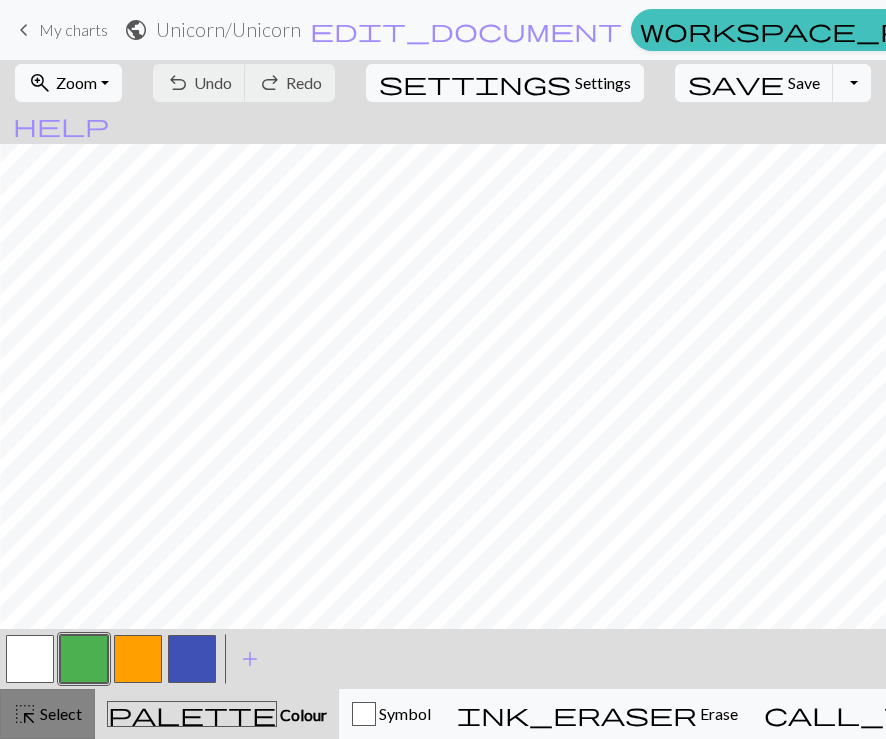 click on "highlight_alt" at bounding box center (25, 714) 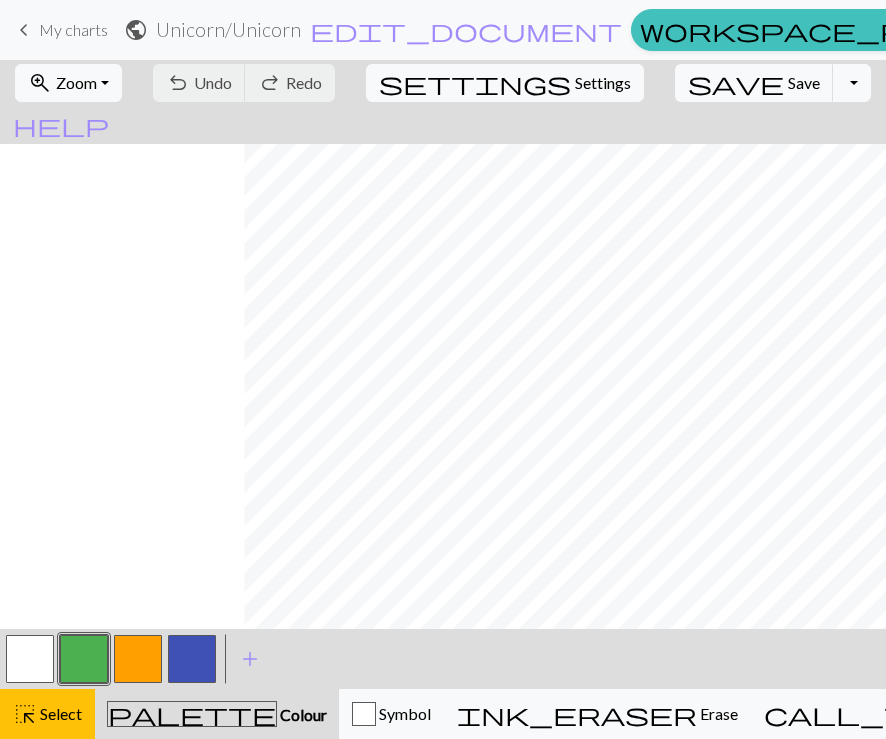 scroll, scrollTop: 0, scrollLeft: 664, axis: horizontal 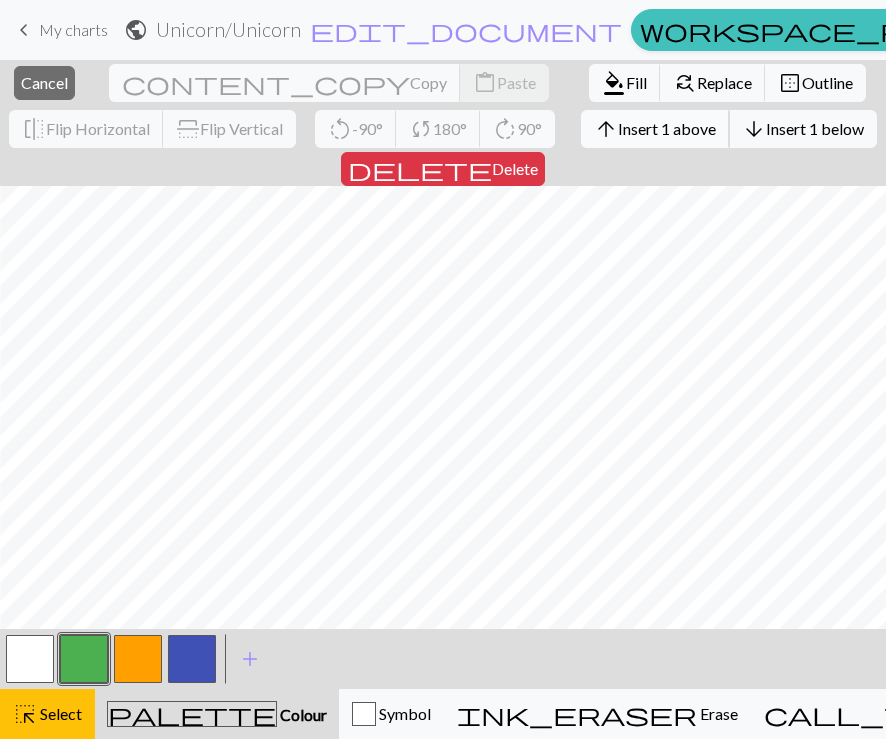 click on "Insert 1 above" at bounding box center (667, 128) 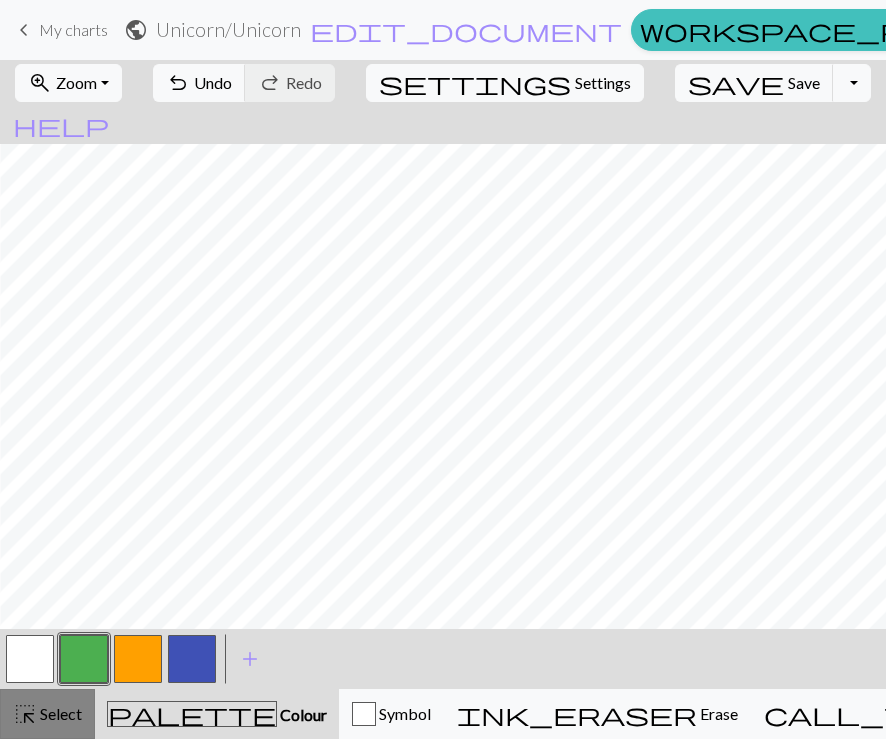 click on "Select" at bounding box center (59, 713) 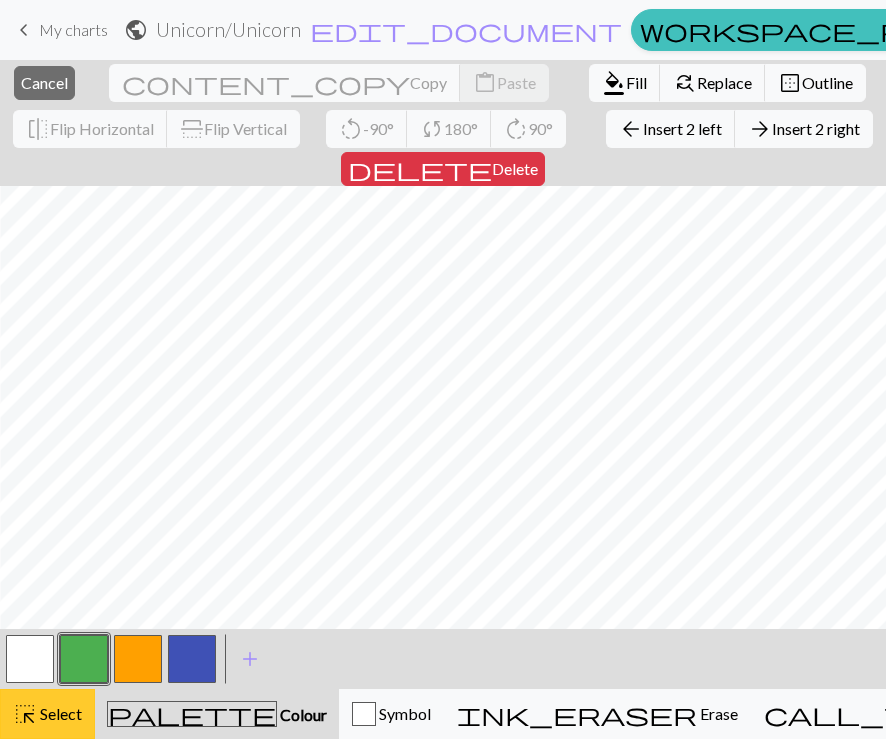 click on "highlight_alt   Select   Select" at bounding box center (47, 714) 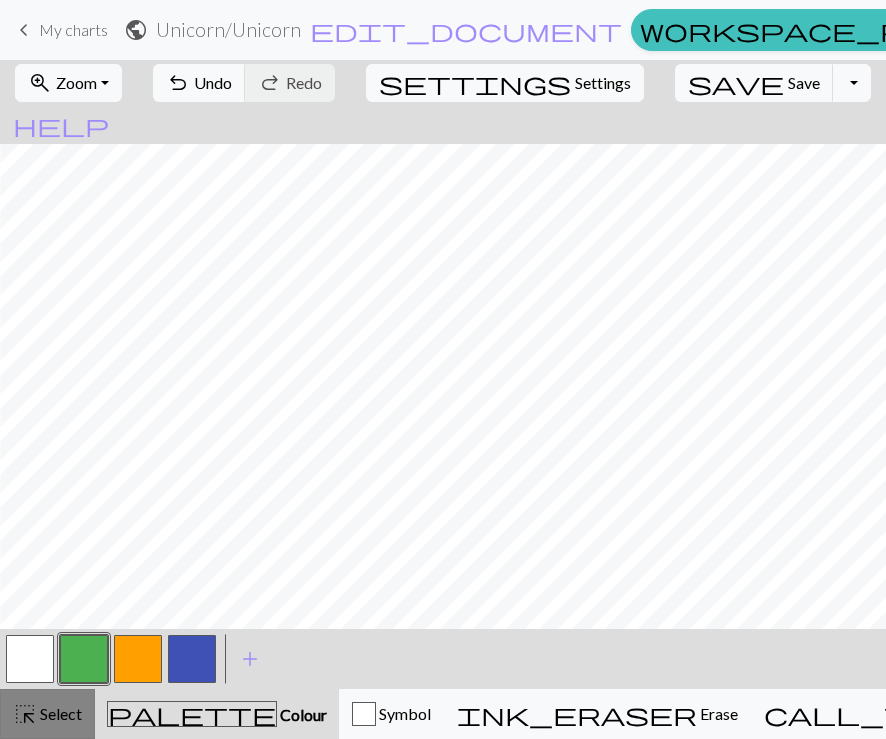 click on "Select" at bounding box center (59, 713) 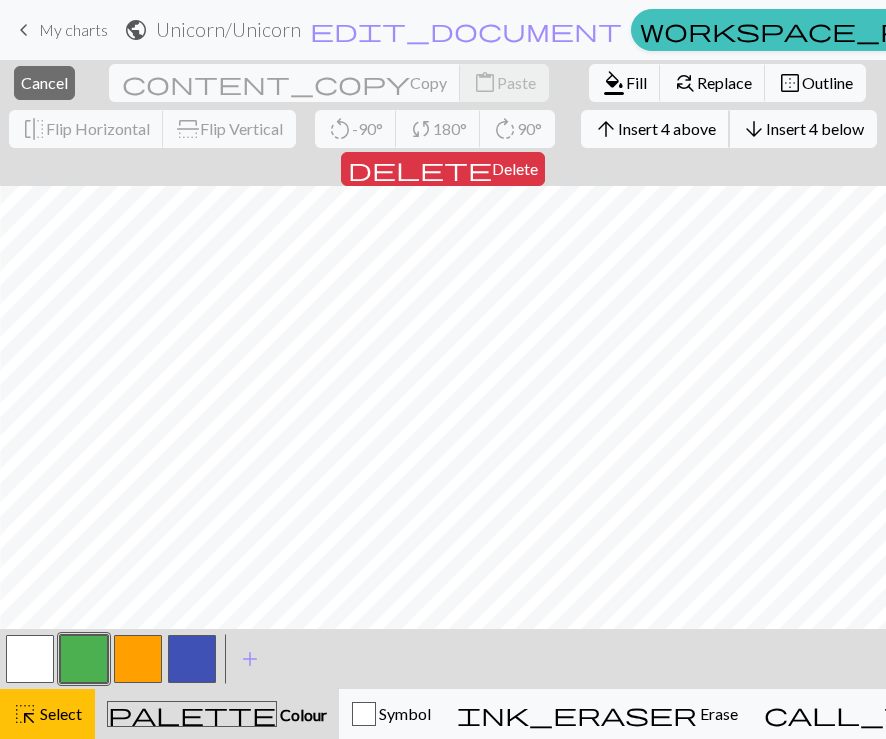 click on "Insert 4 above" at bounding box center (667, 128) 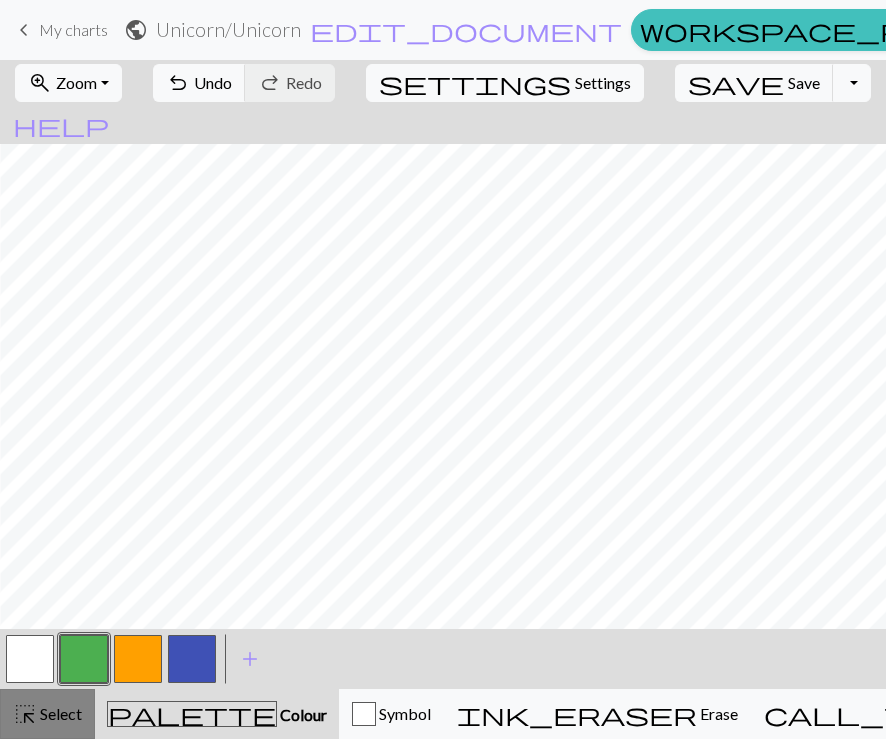 click on "highlight_alt" at bounding box center (25, 714) 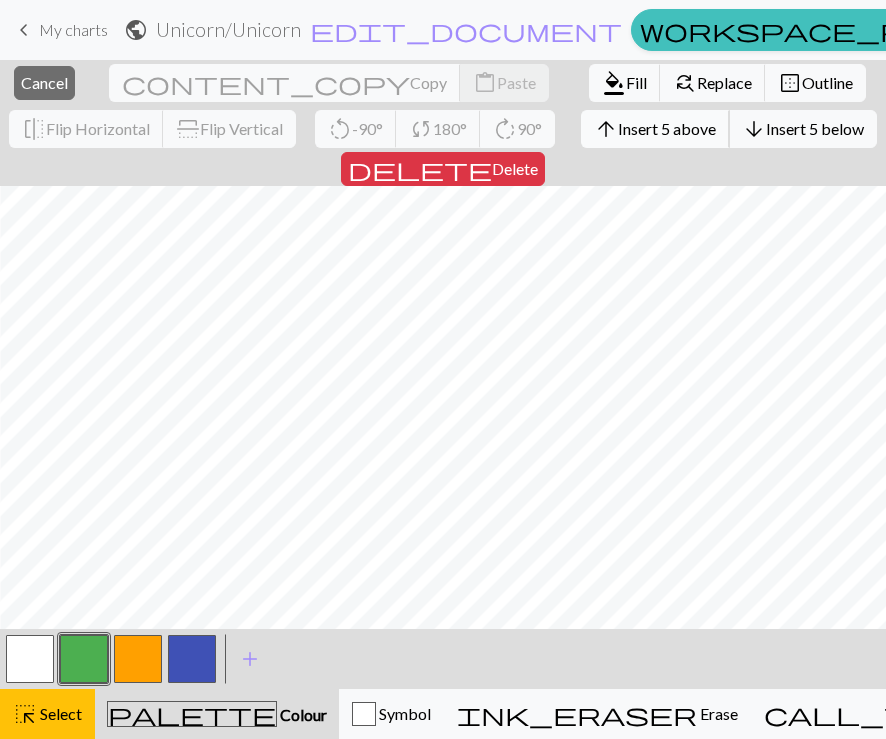 click on "Insert 5 above" at bounding box center (667, 128) 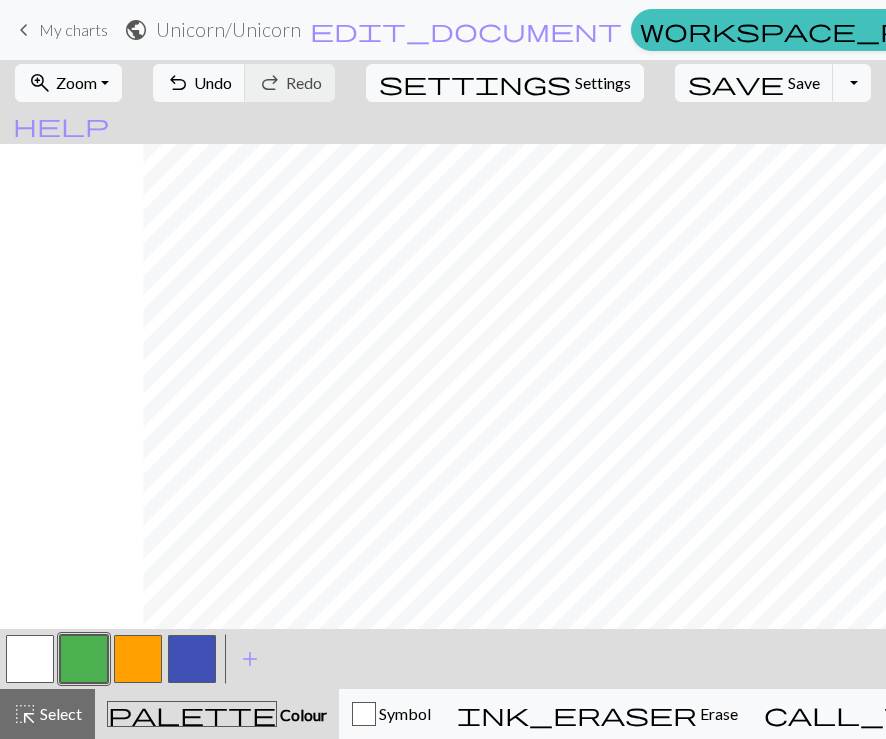 scroll, scrollTop: 0, scrollLeft: 664, axis: horizontal 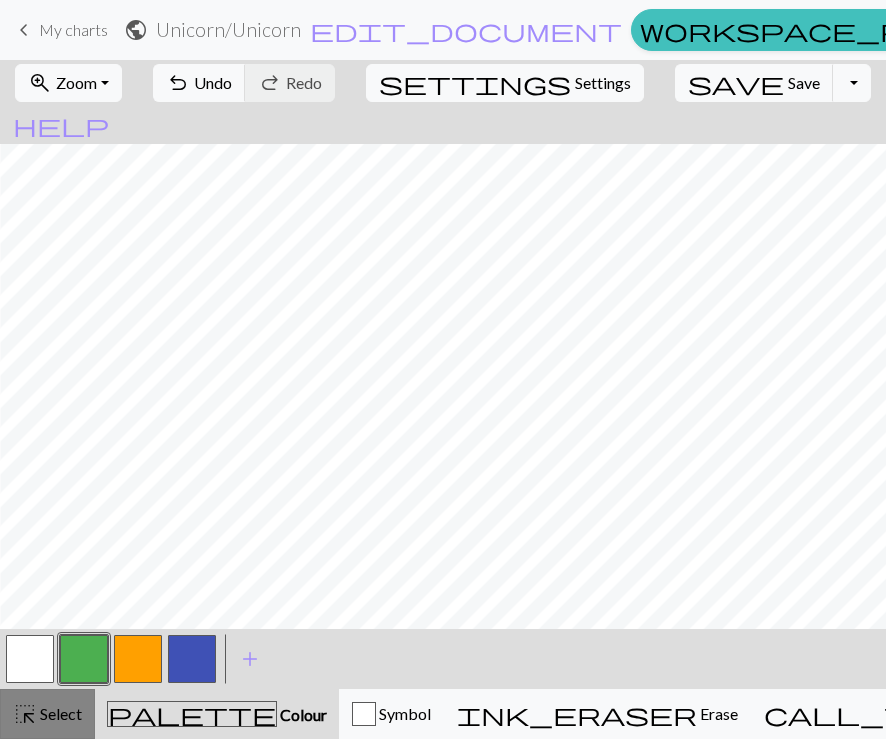 click on "Select" at bounding box center (59, 713) 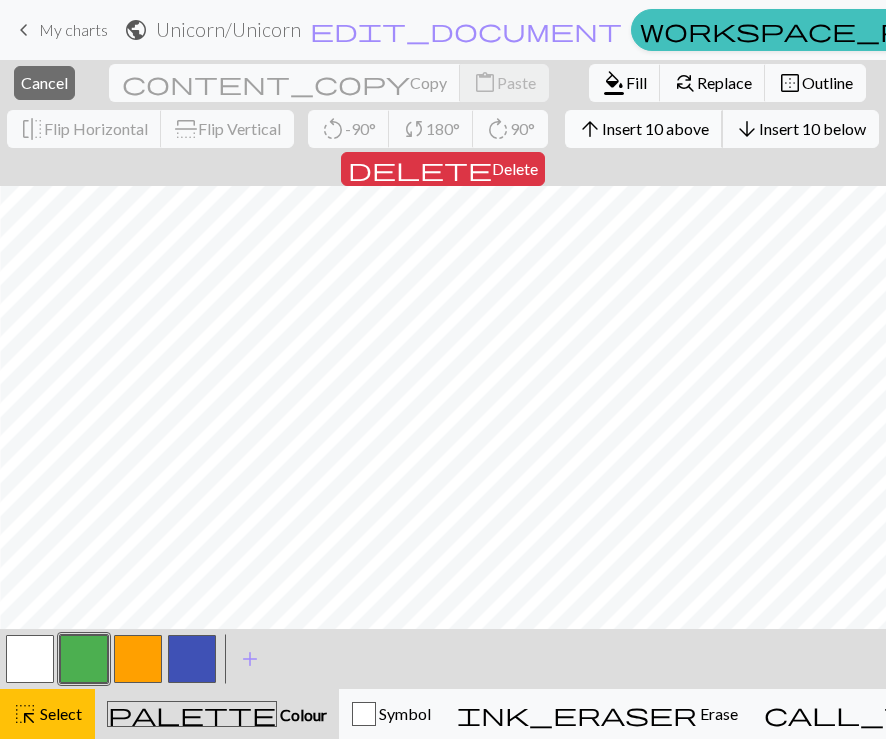 click on "Insert 10 above" at bounding box center (655, 128) 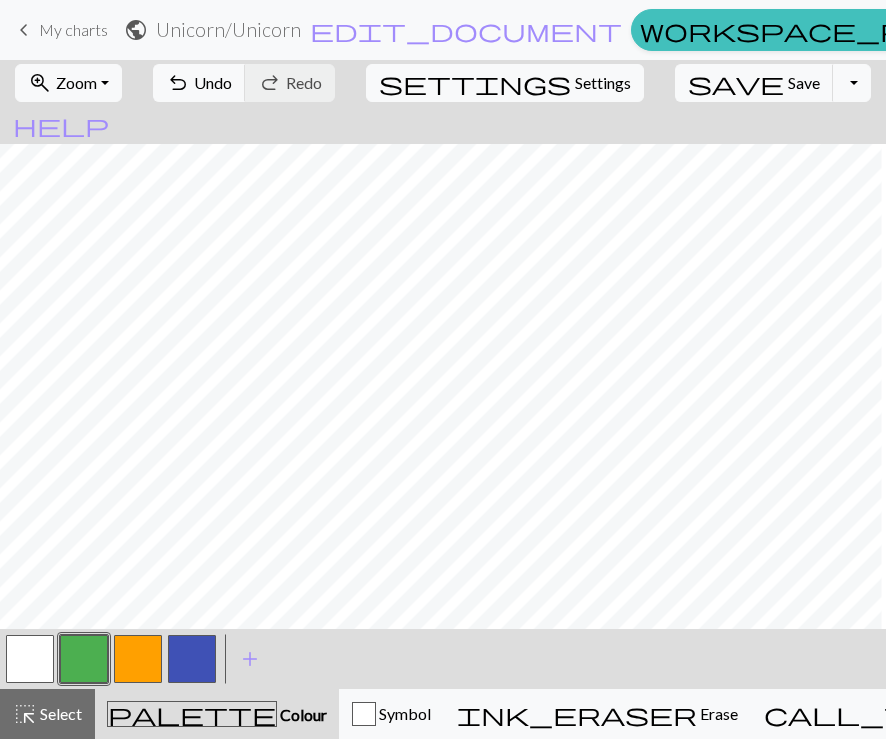 scroll, scrollTop: 0, scrollLeft: 569, axis: horizontal 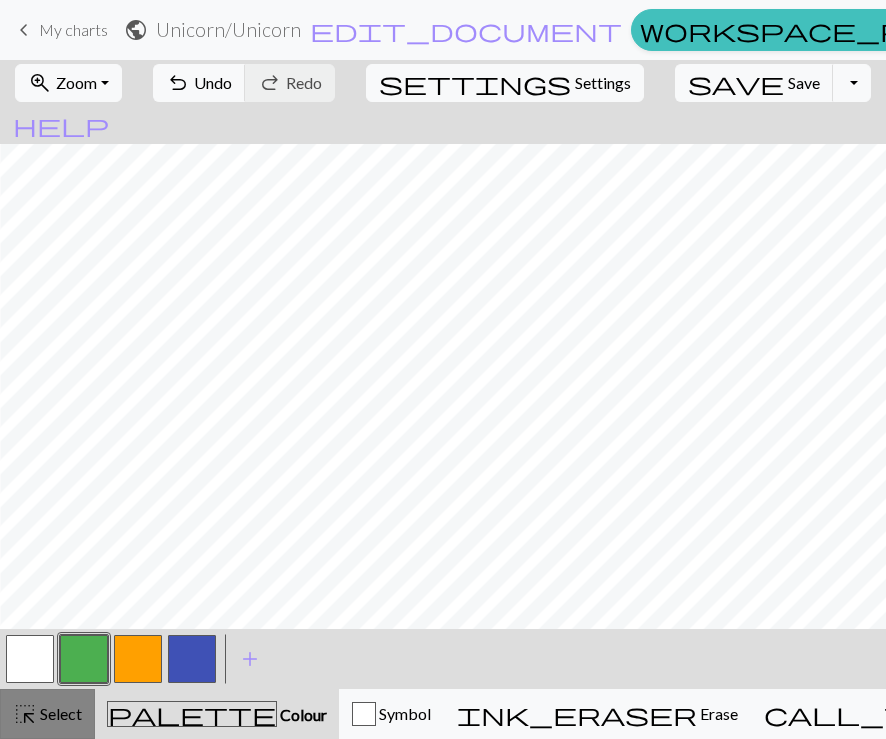 click on "Select" at bounding box center [59, 713] 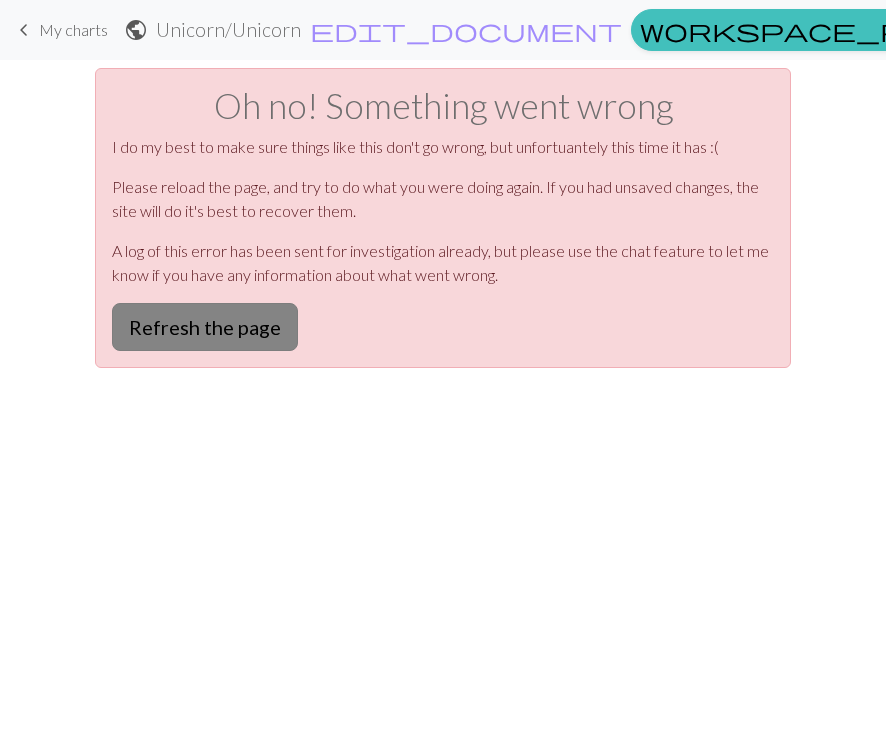 click on "Refresh the page" at bounding box center [205, 327] 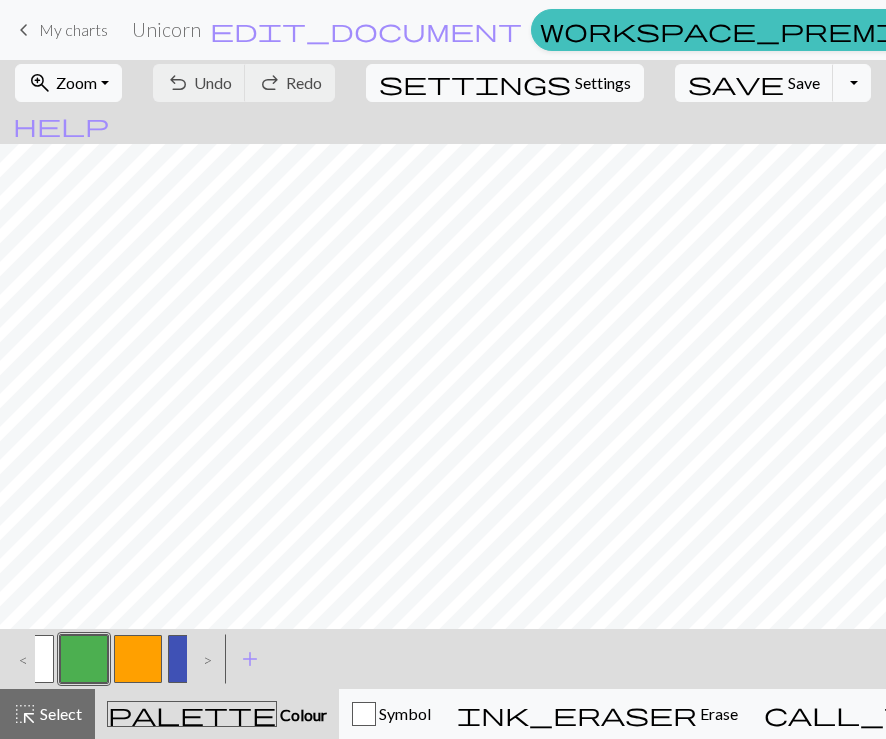 scroll, scrollTop: 0, scrollLeft: 0, axis: both 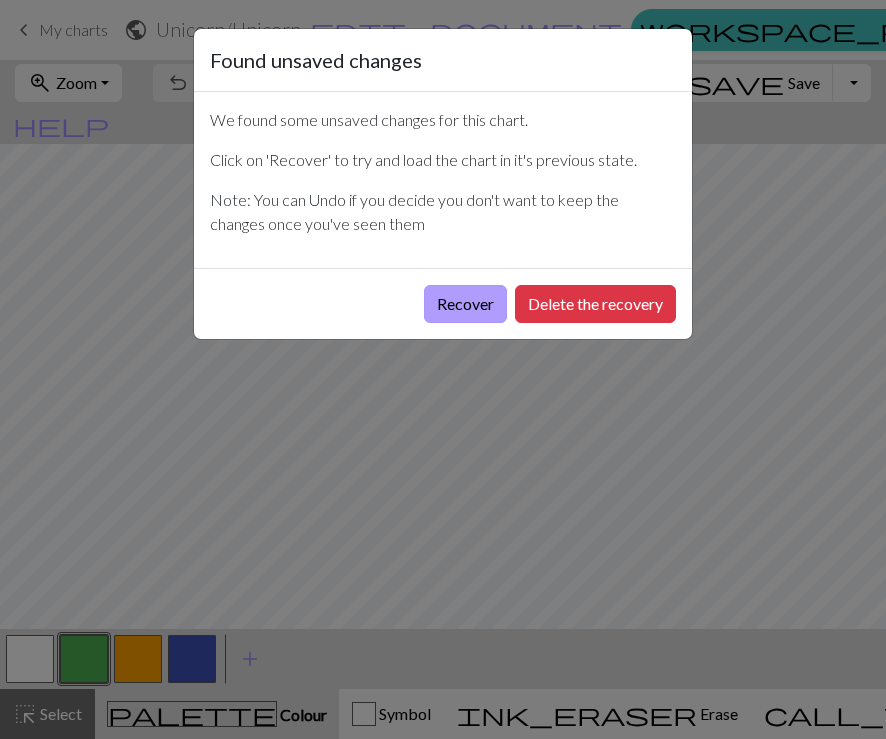 click on "Recover" at bounding box center (465, 304) 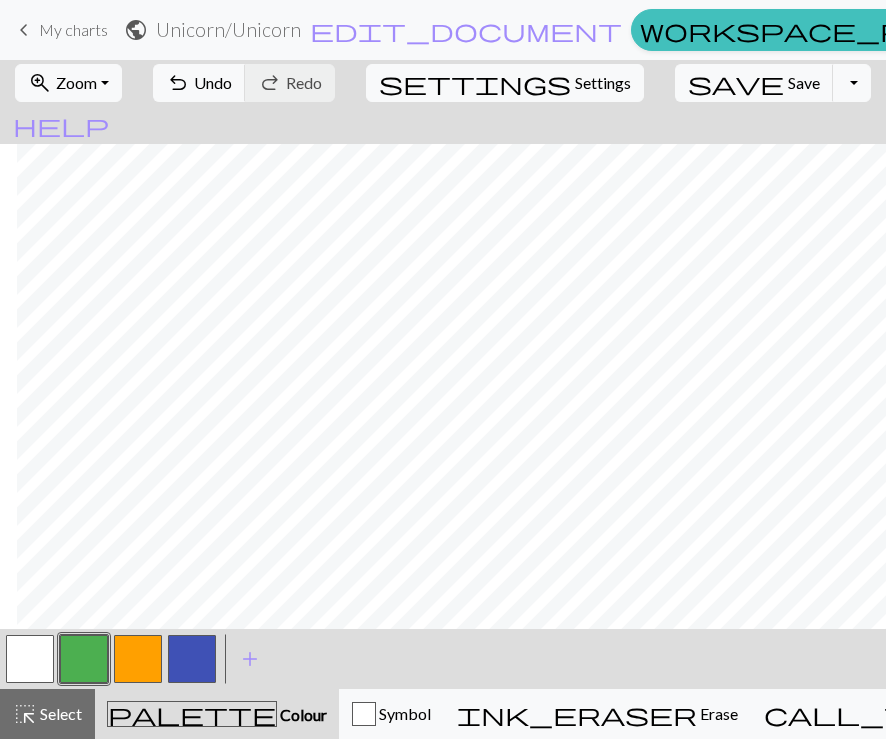scroll, scrollTop: 0, scrollLeft: 155, axis: horizontal 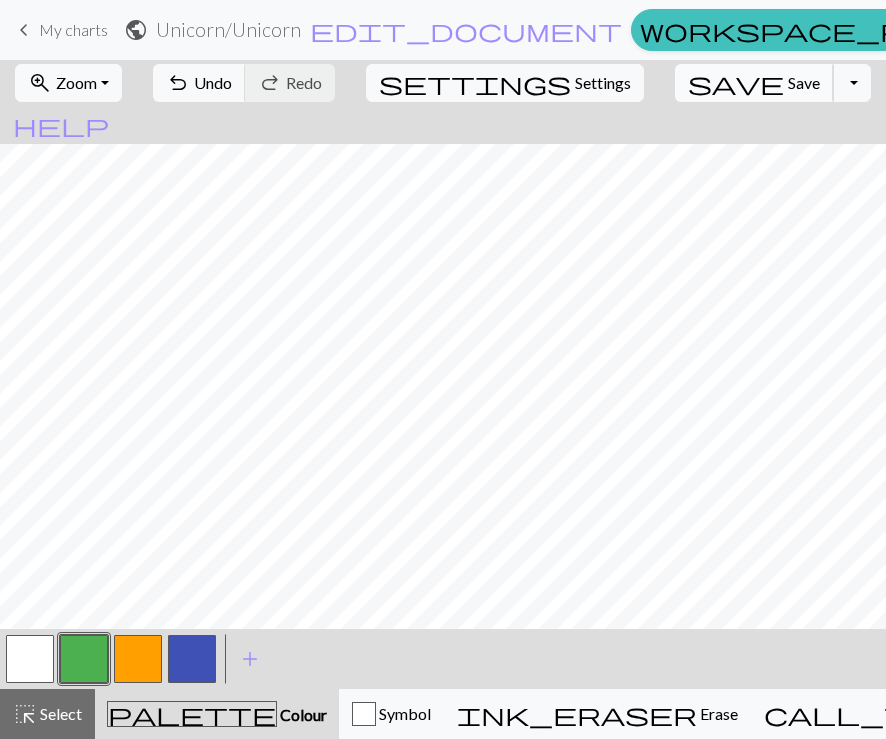 click on "save Save Save" at bounding box center [754, 83] 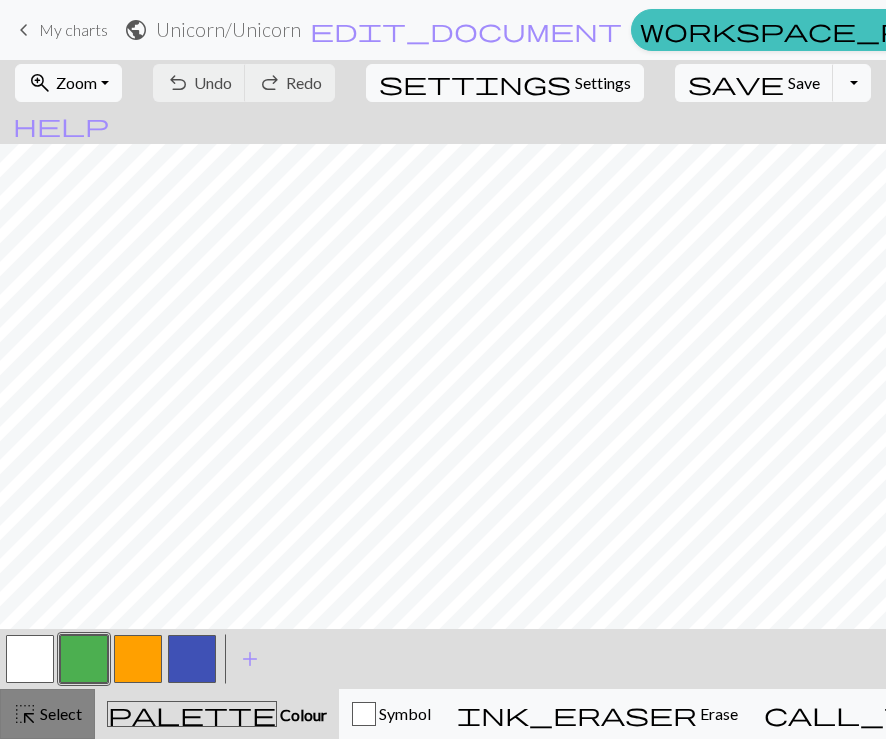 click on "Select" at bounding box center [59, 713] 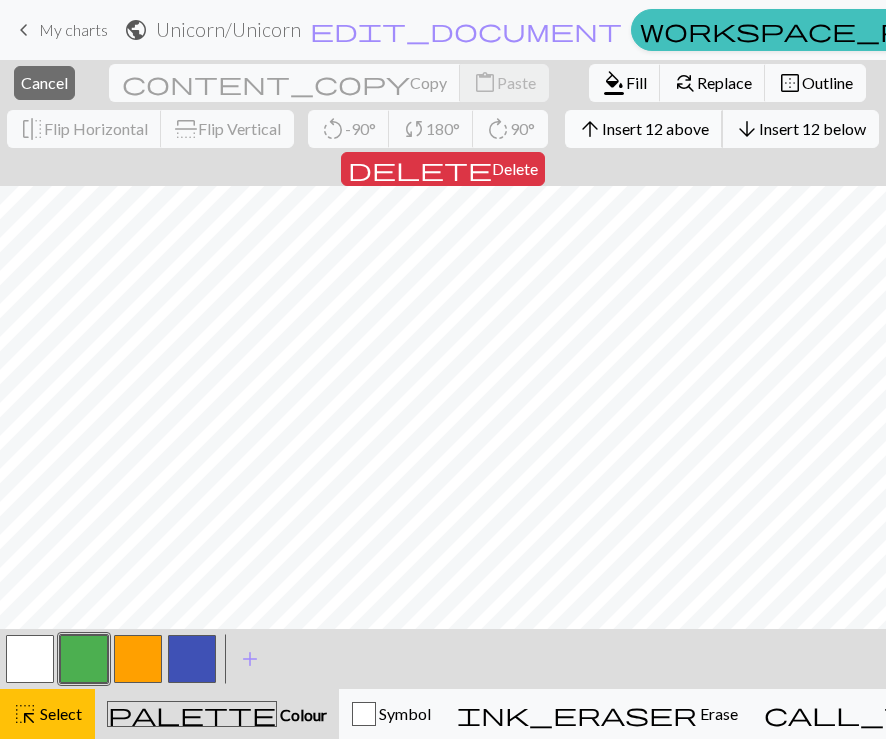 click on "Insert 12 above" at bounding box center (655, 128) 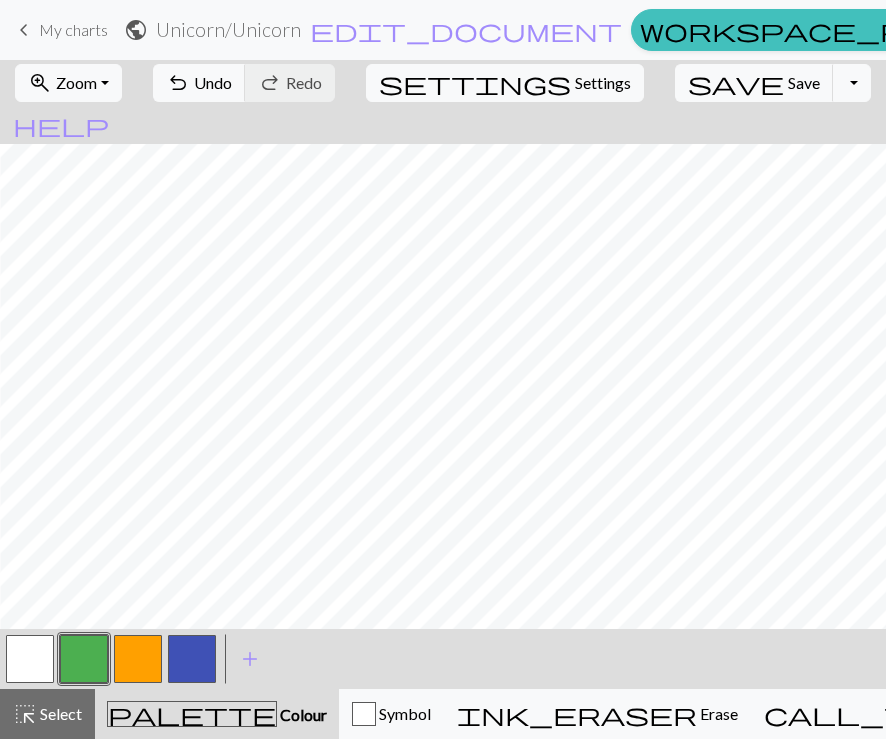 scroll, scrollTop: 0, scrollLeft: 357, axis: horizontal 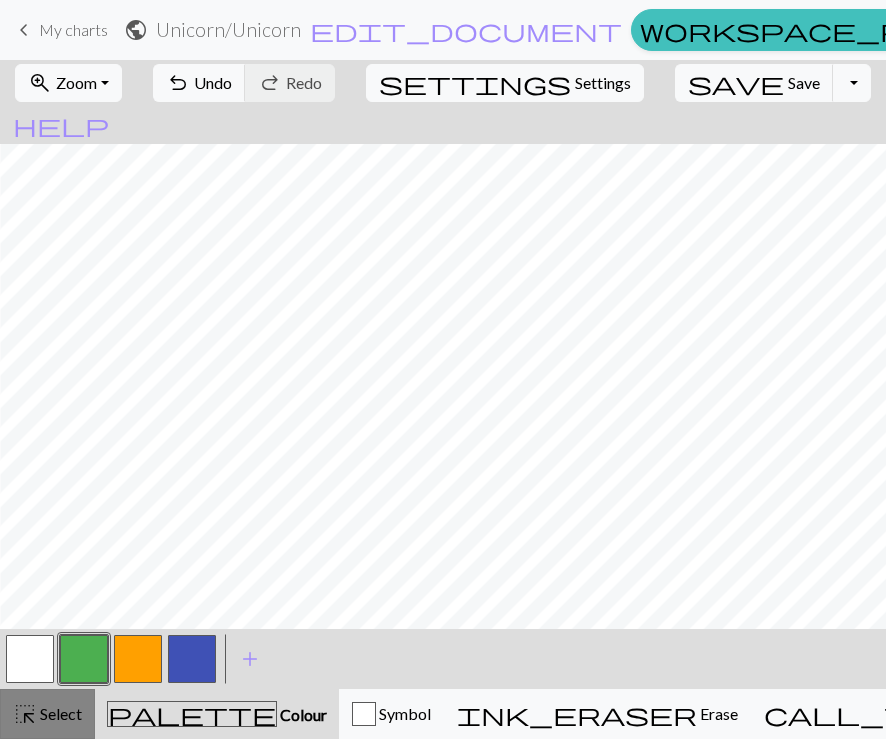 click on "Select" at bounding box center (59, 713) 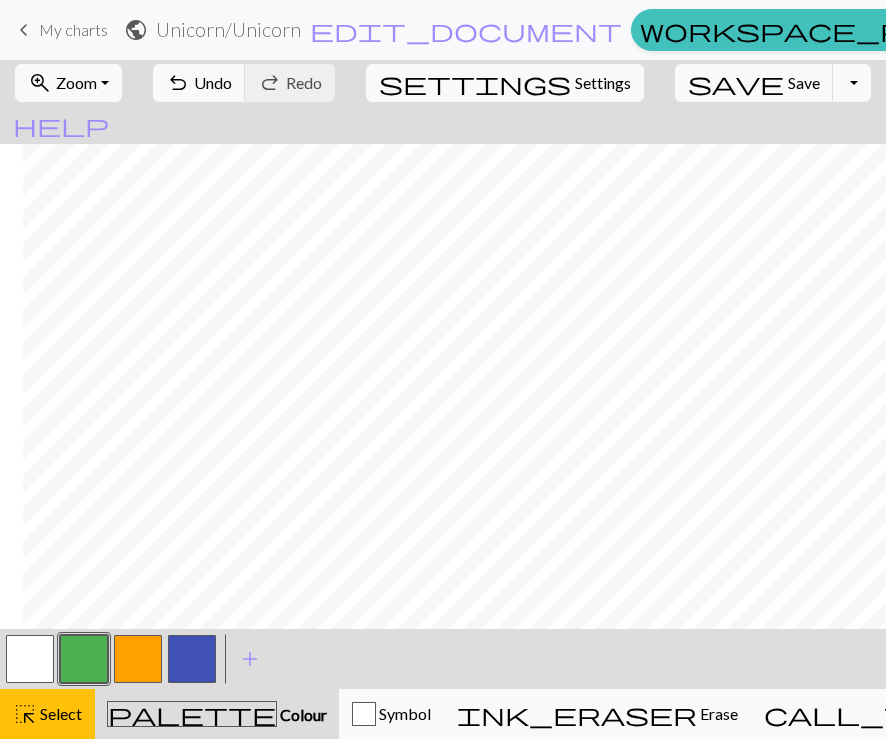 scroll, scrollTop: 0, scrollLeft: 586, axis: horizontal 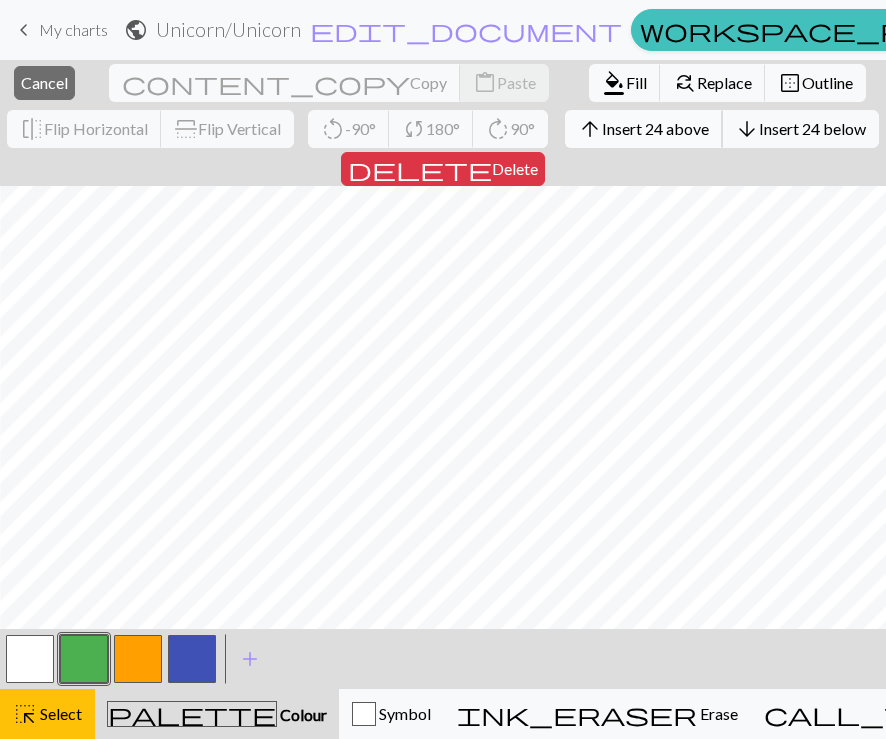 click on "Insert 24 above" at bounding box center [655, 128] 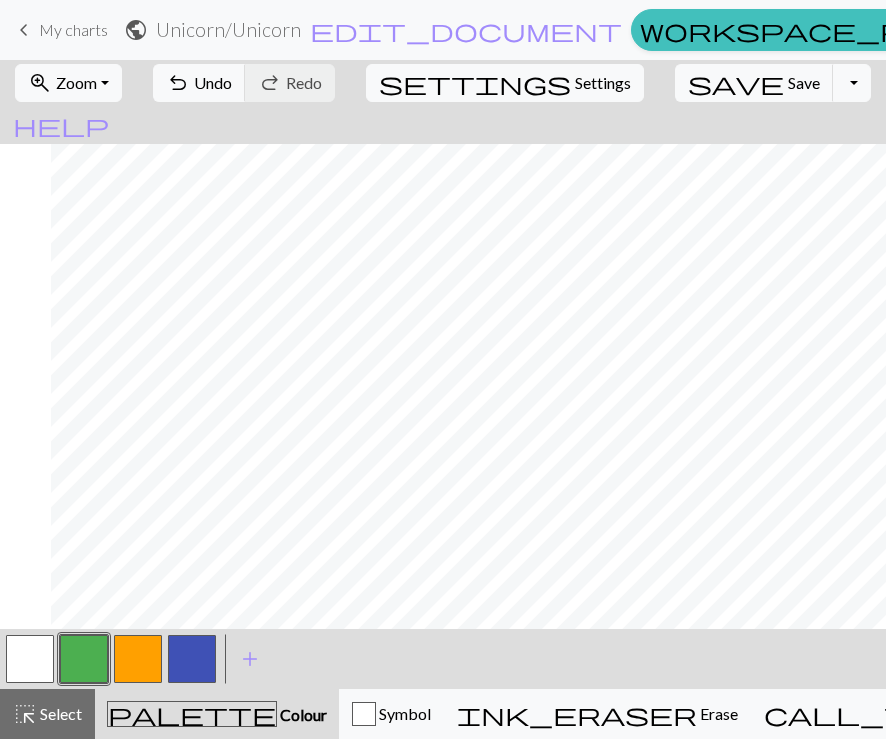 scroll, scrollTop: 441, scrollLeft: 449, axis: both 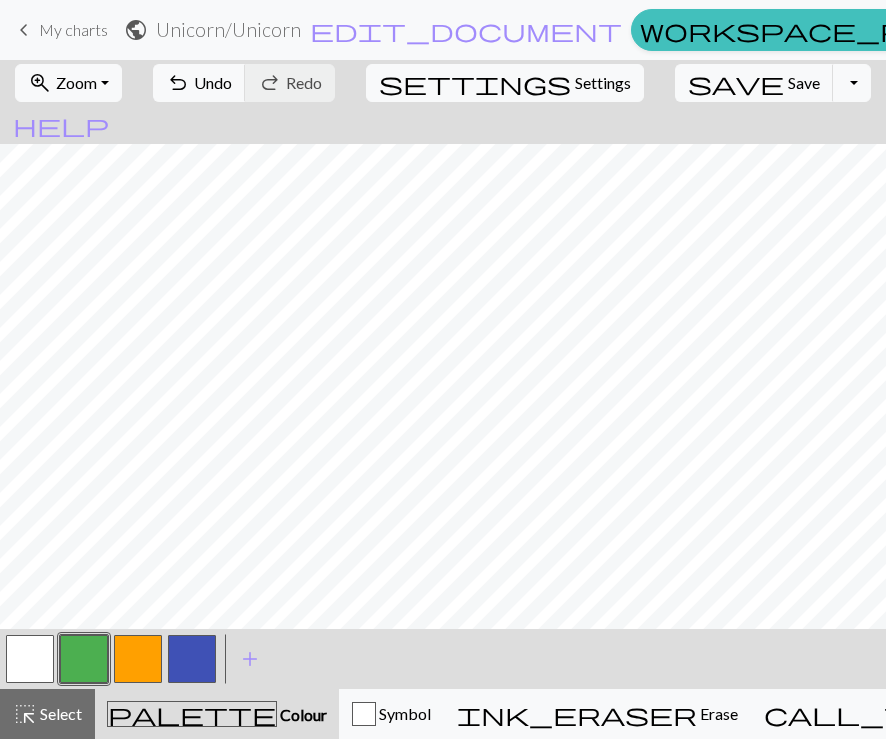 click at bounding box center [192, 659] 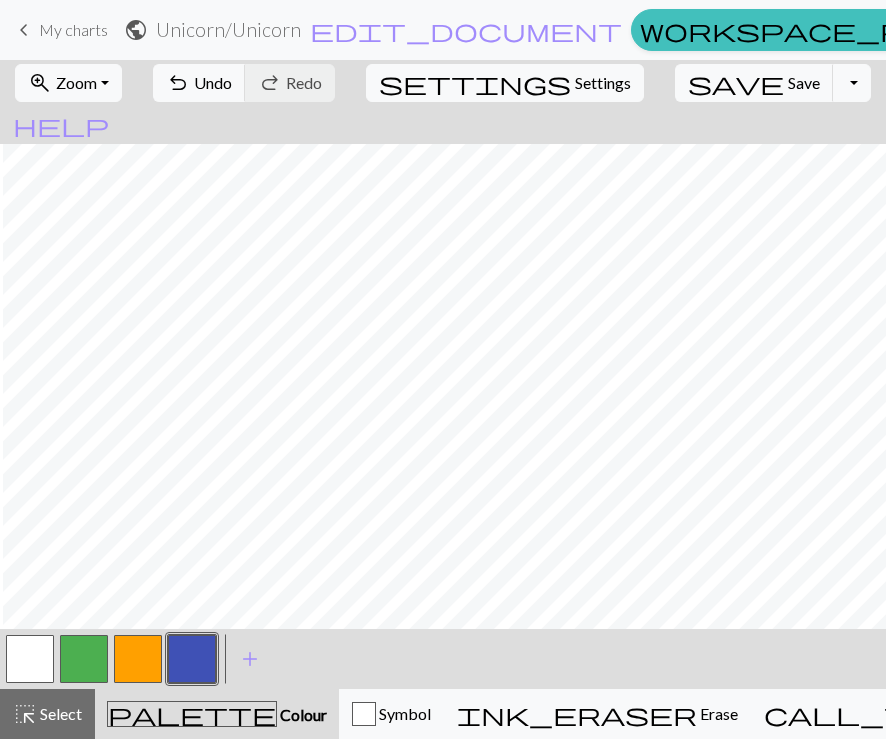 scroll, scrollTop: 466, scrollLeft: 360, axis: both 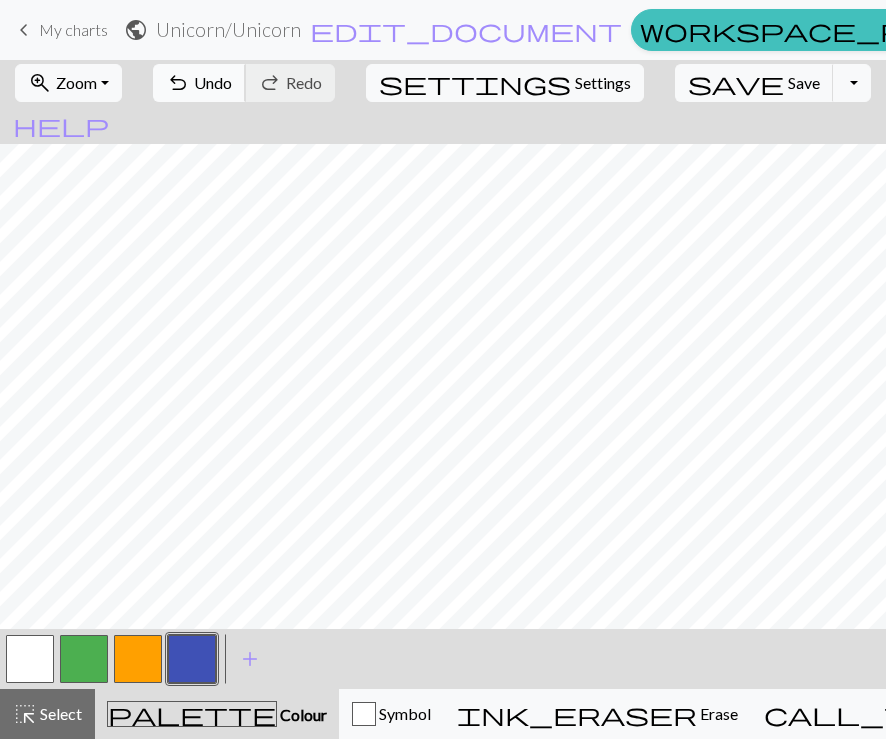 click on "undo Undo Undo" at bounding box center (199, 83) 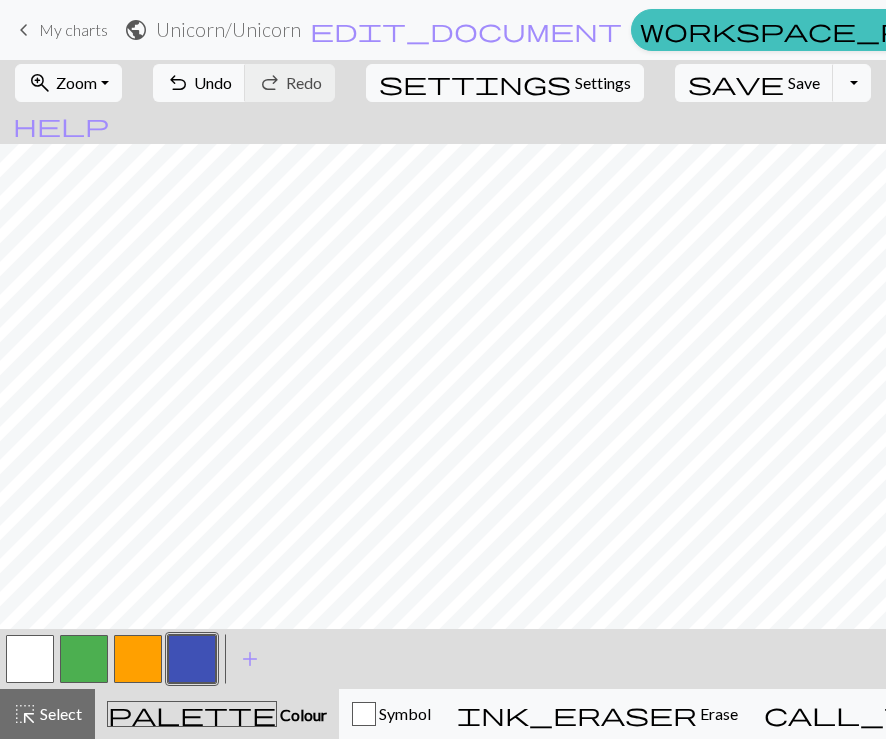click at bounding box center [30, 659] 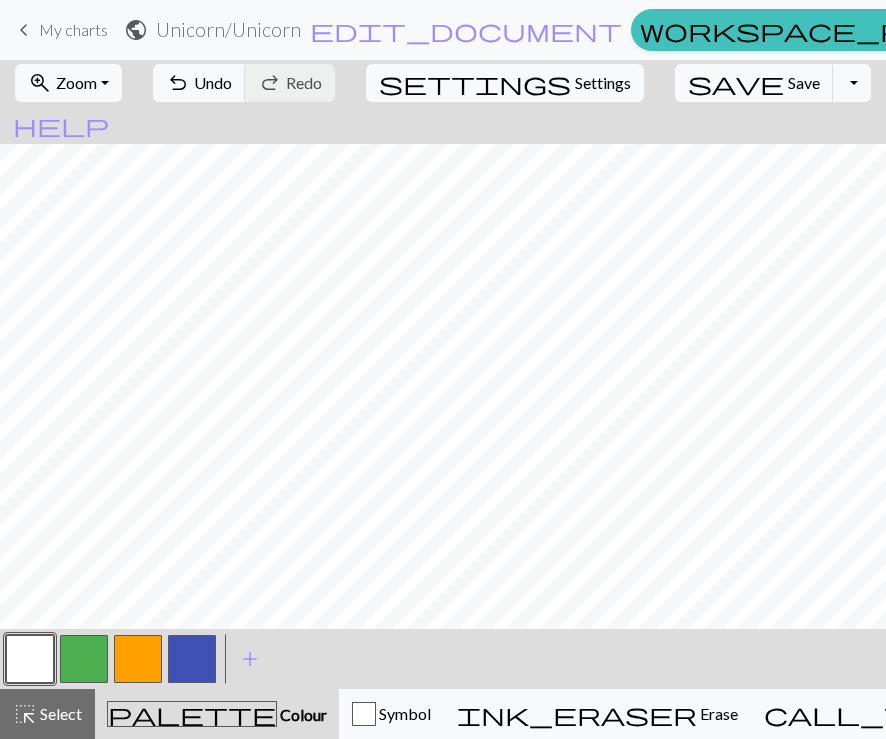 click at bounding box center [192, 659] 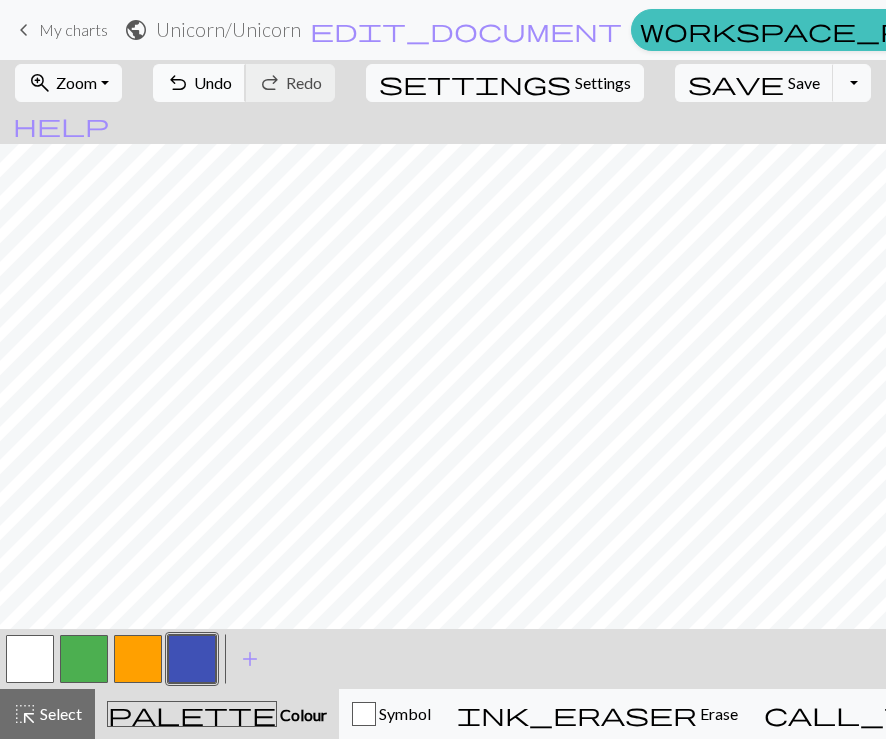 click on "Undo" at bounding box center [213, 82] 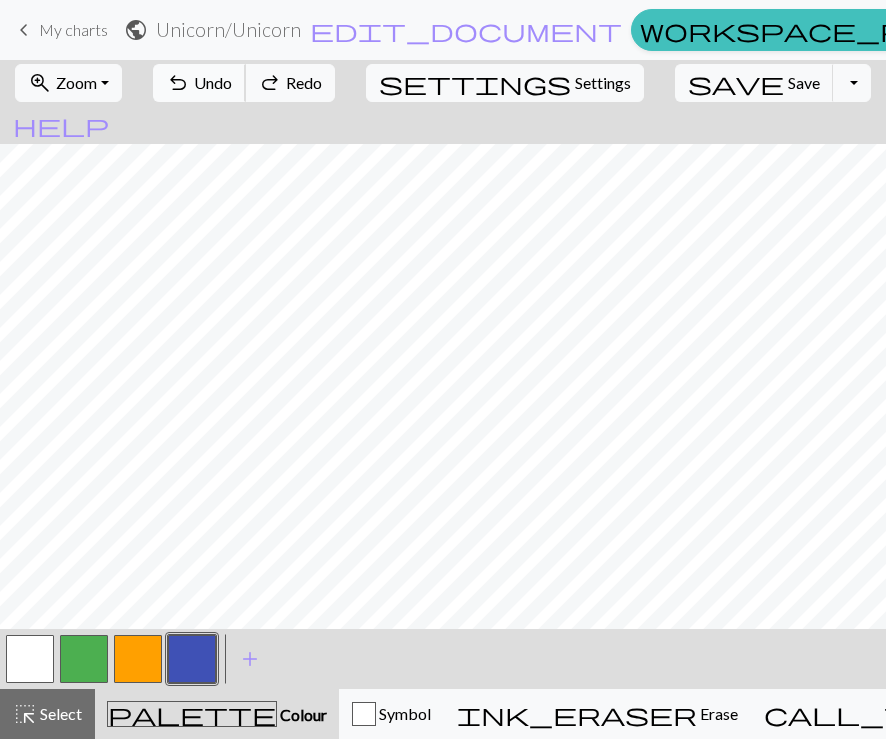 click on "Undo" at bounding box center (213, 82) 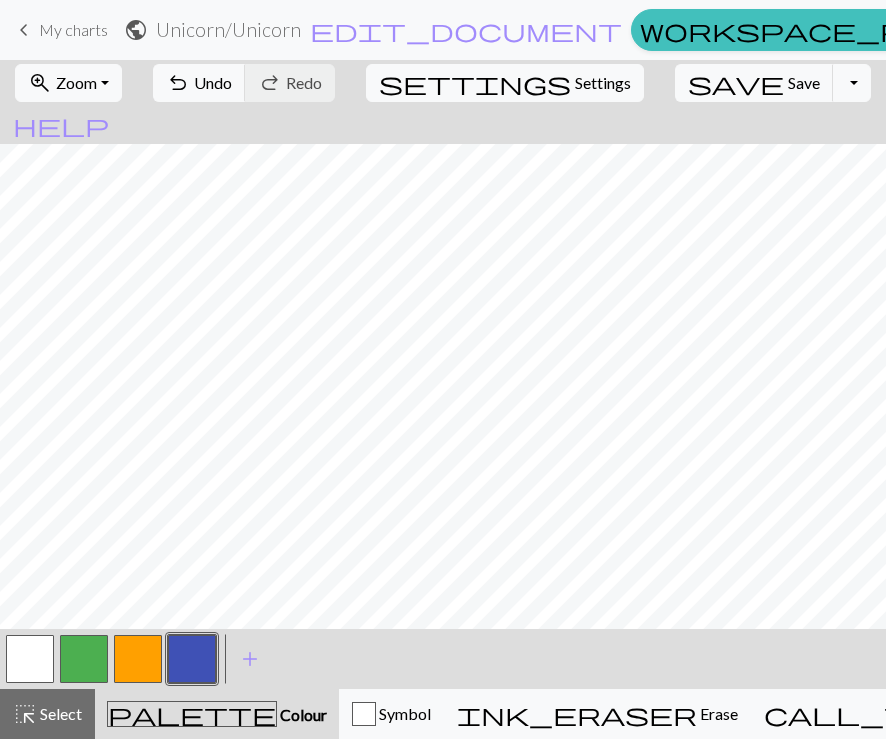 click at bounding box center (30, 659) 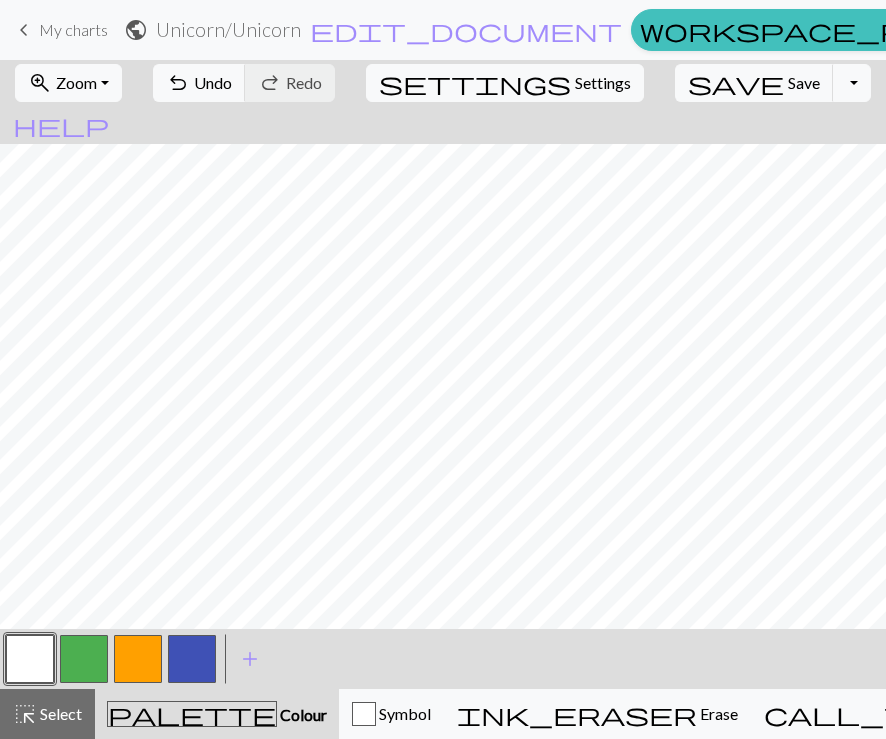 click at bounding box center [192, 659] 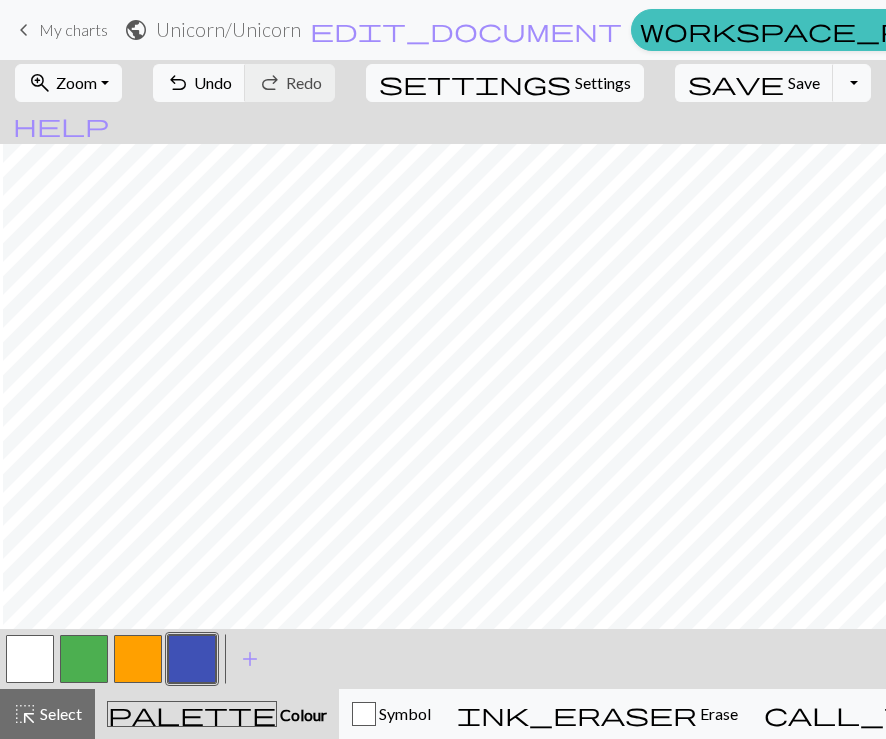 scroll, scrollTop: 466, scrollLeft: 472, axis: both 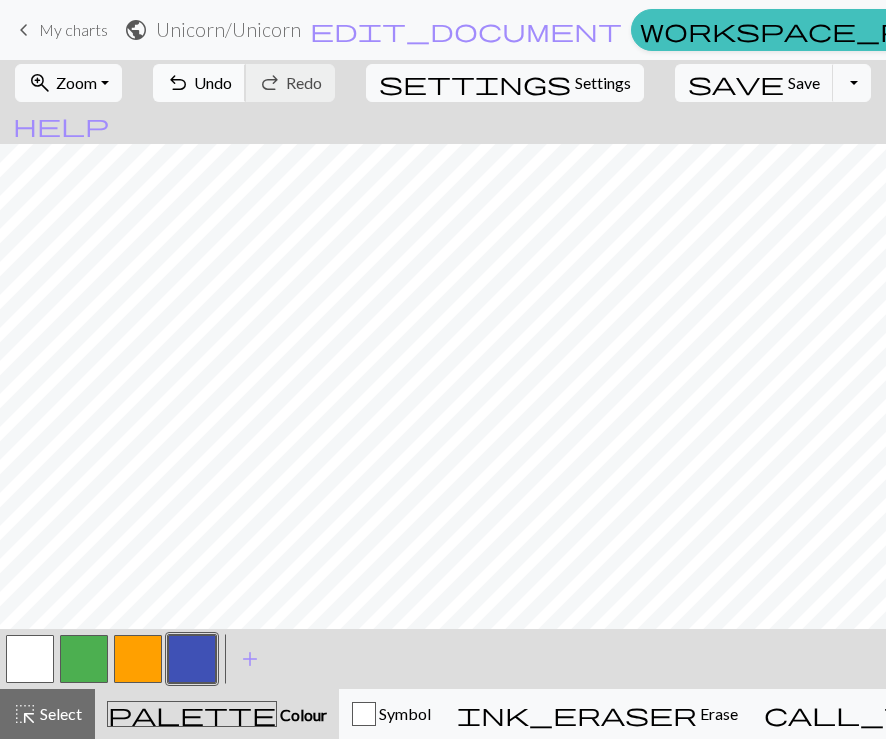 click on "Undo" at bounding box center [213, 82] 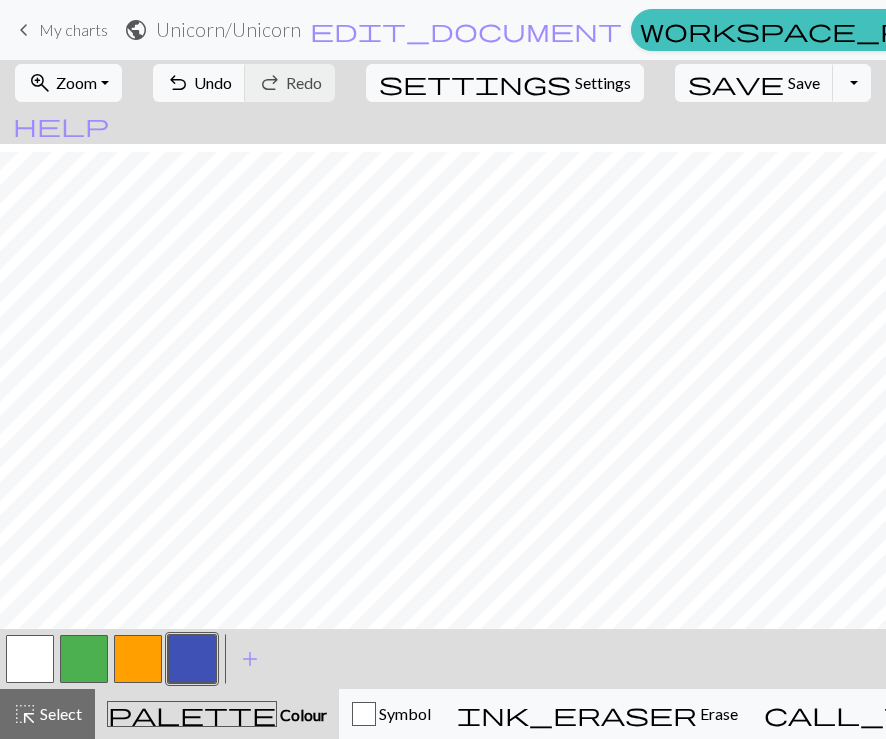 scroll, scrollTop: 375, scrollLeft: 241, axis: both 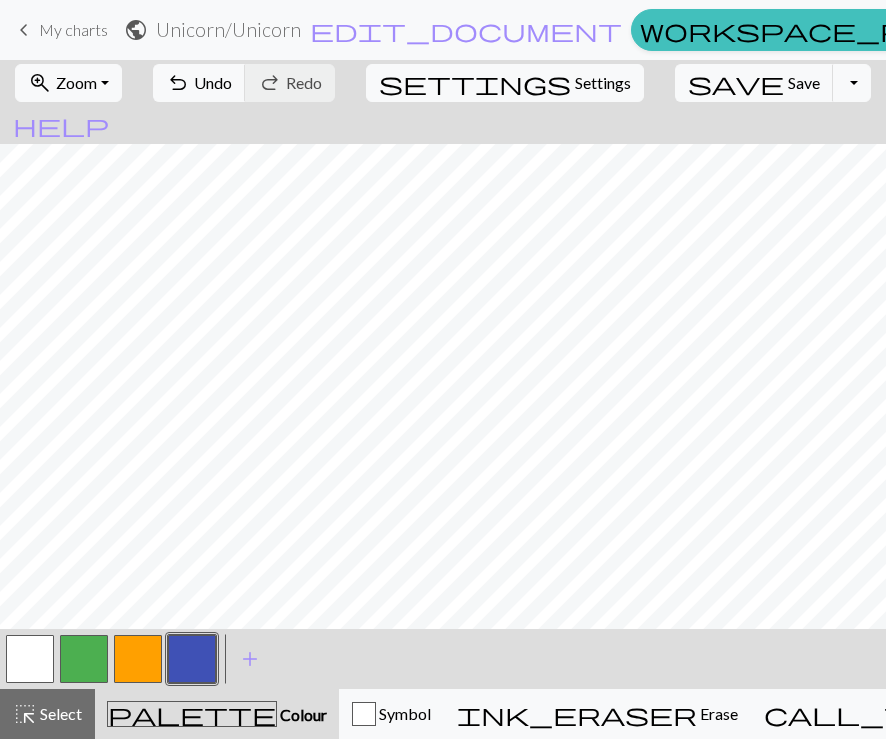 click at bounding box center (30, 659) 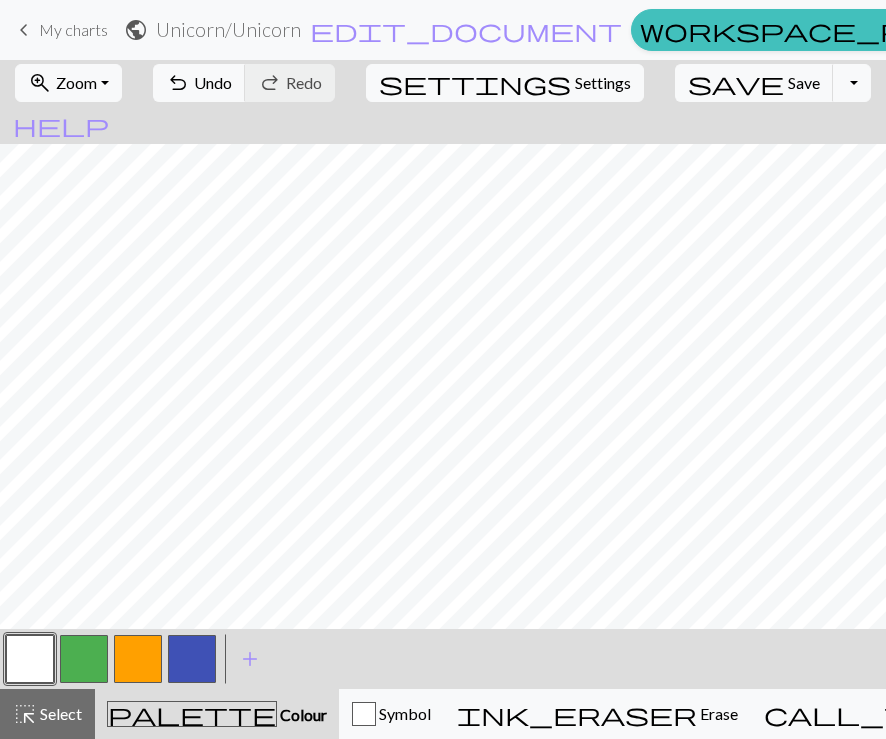 click at bounding box center (192, 659) 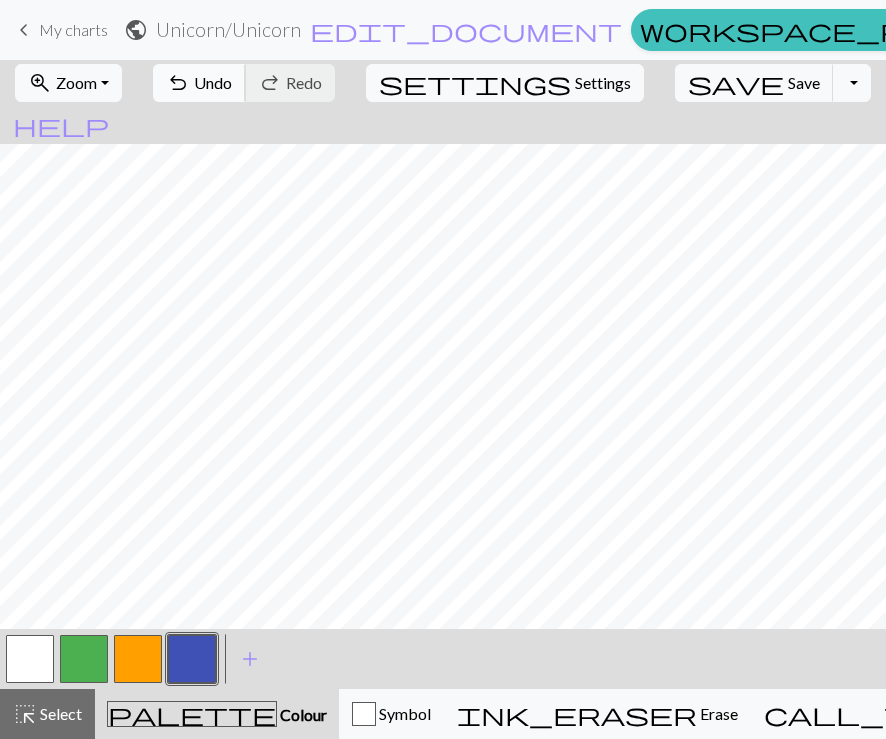 click on "Undo" at bounding box center (213, 82) 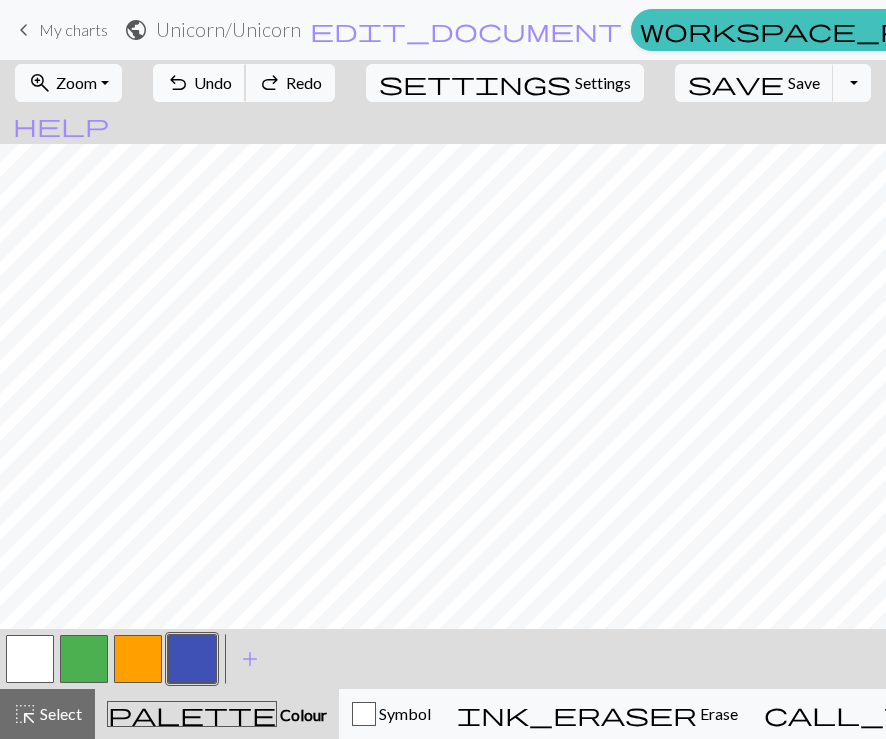 click on "Undo" at bounding box center (213, 82) 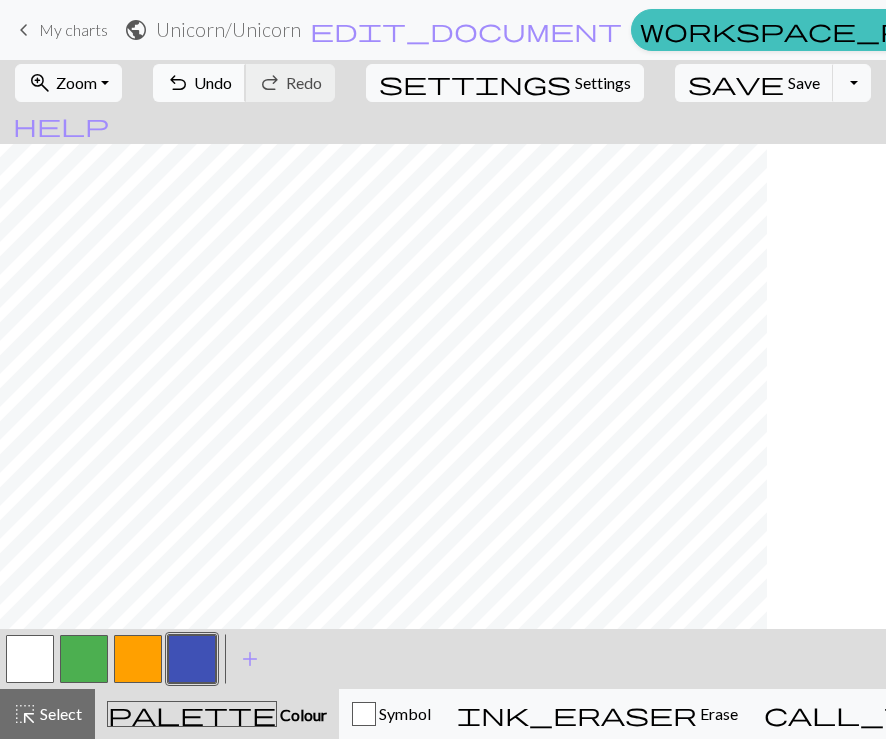 scroll, scrollTop: 371, scrollLeft: 285, axis: both 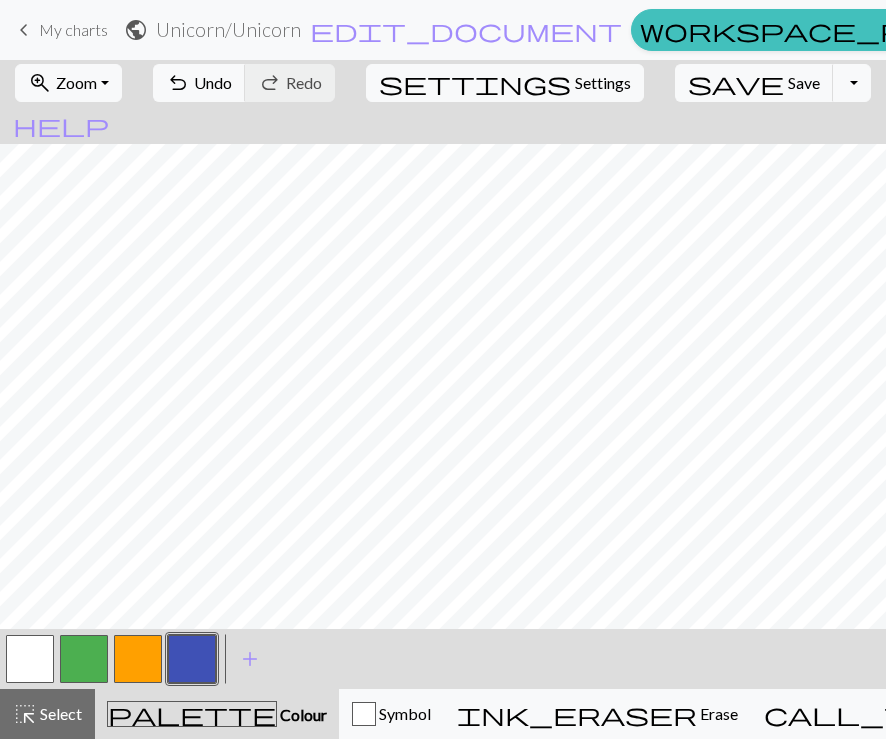 click at bounding box center [30, 659] 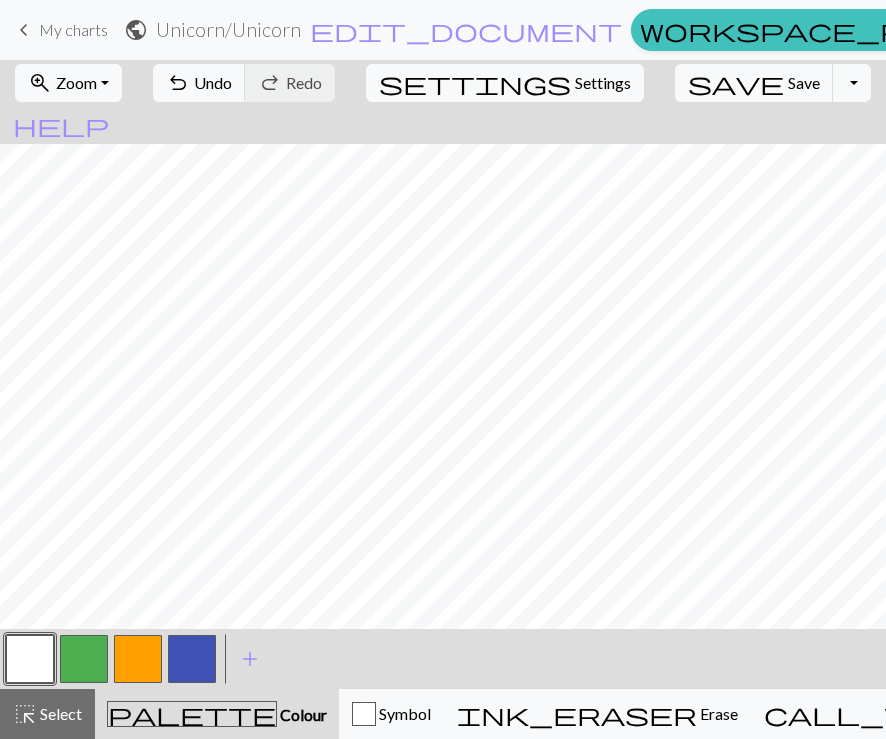 click at bounding box center [192, 659] 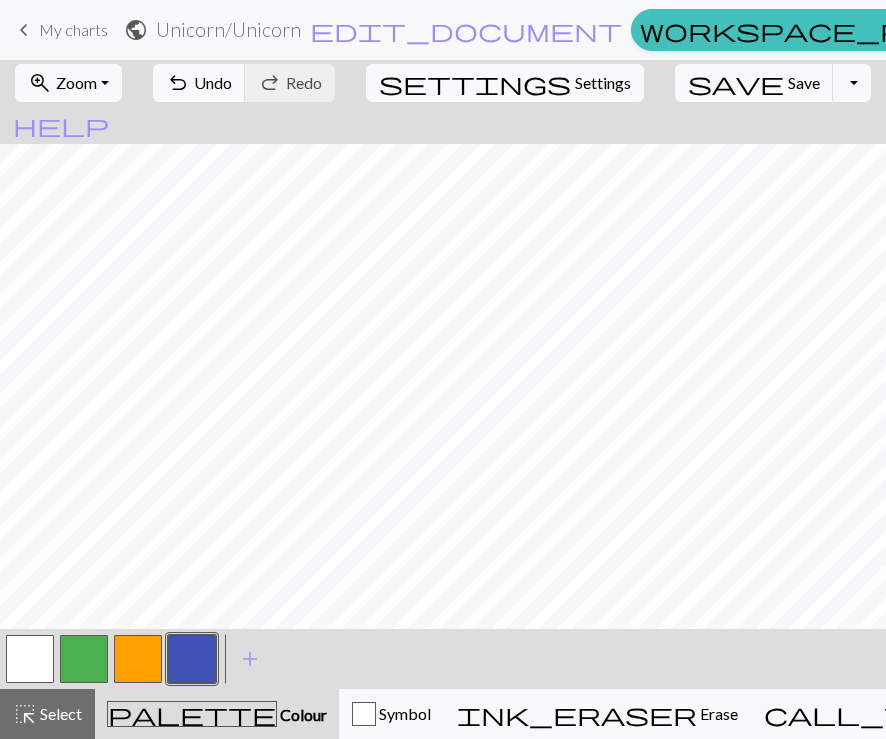 click at bounding box center [30, 659] 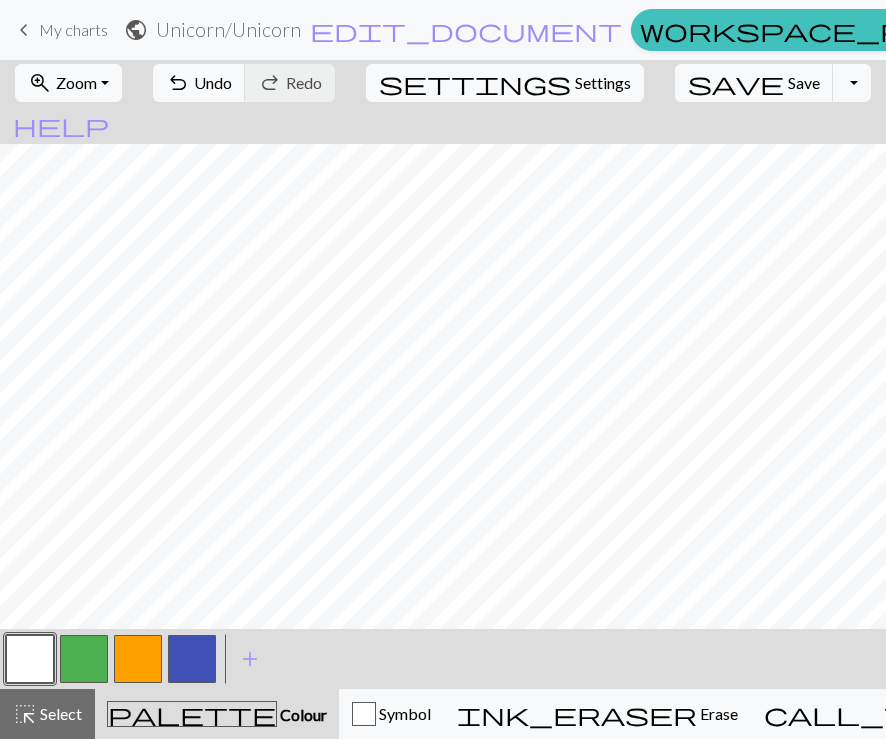 click at bounding box center (192, 659) 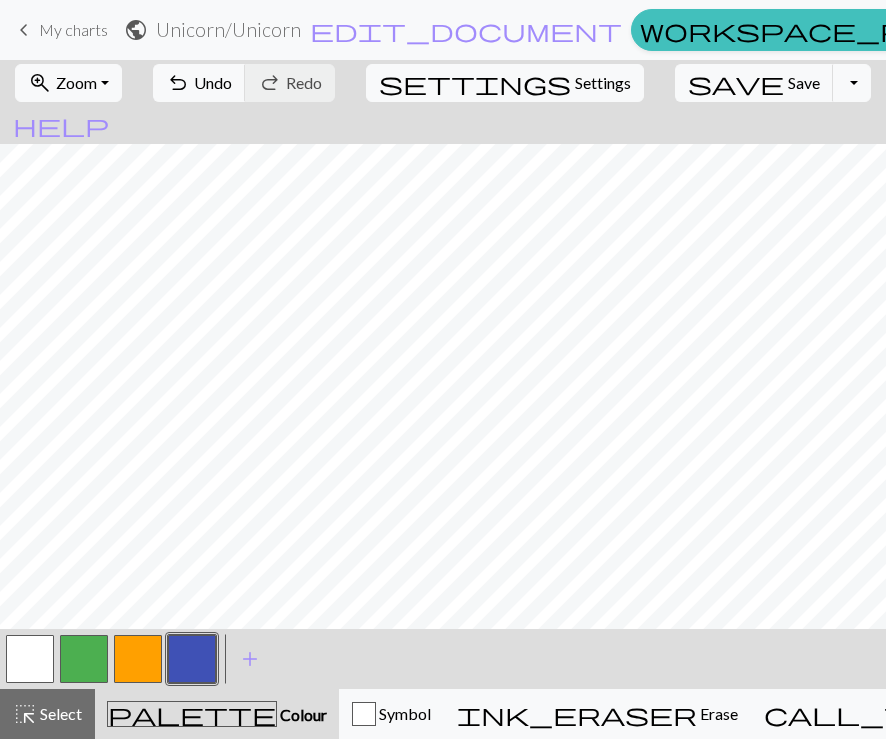 click at bounding box center (30, 659) 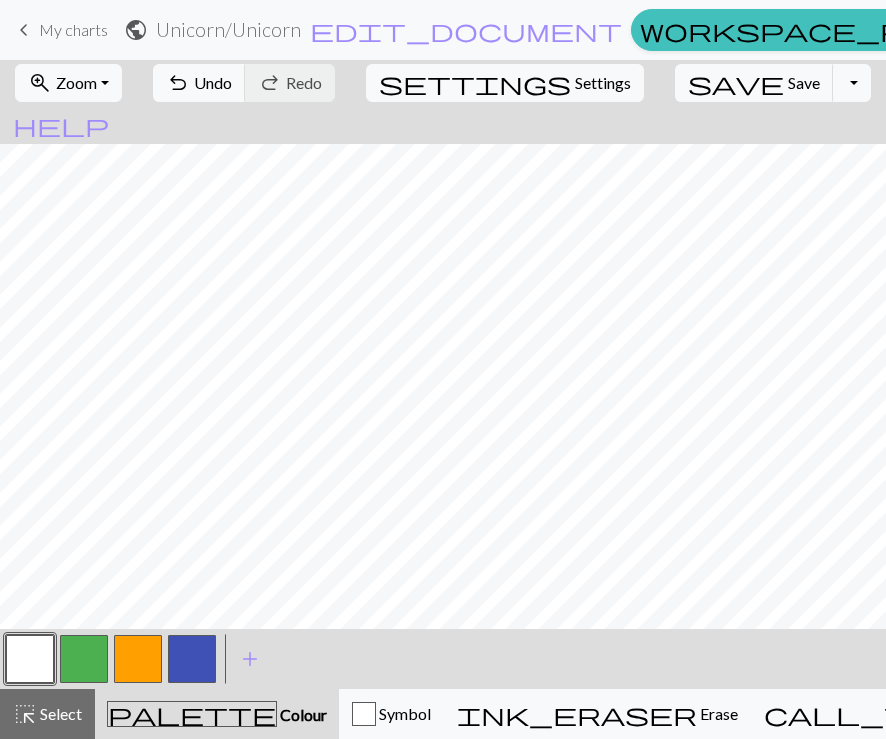 click at bounding box center [192, 659] 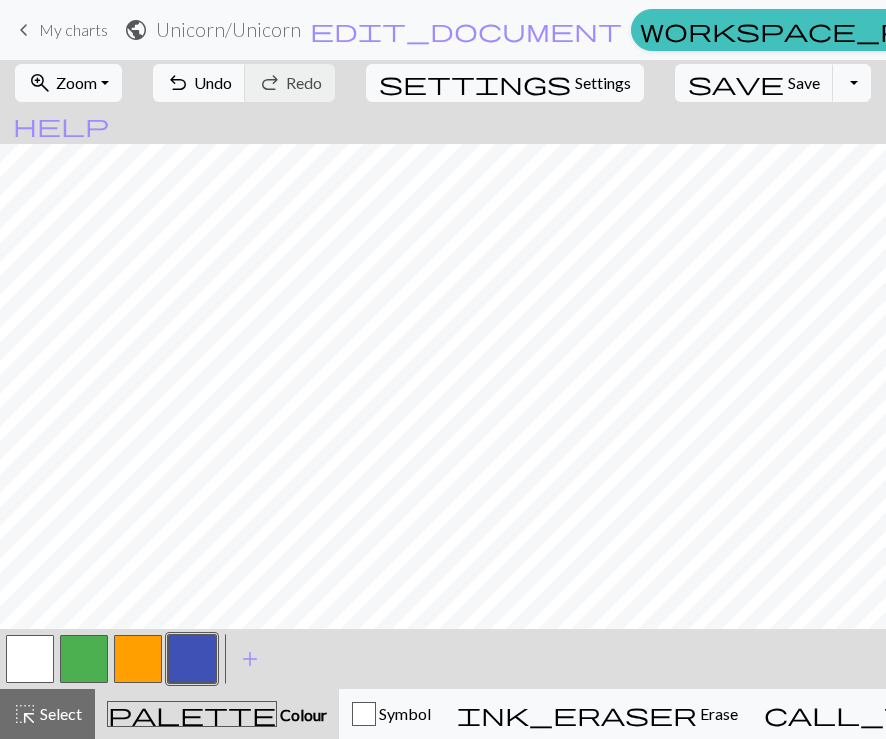 click at bounding box center (30, 659) 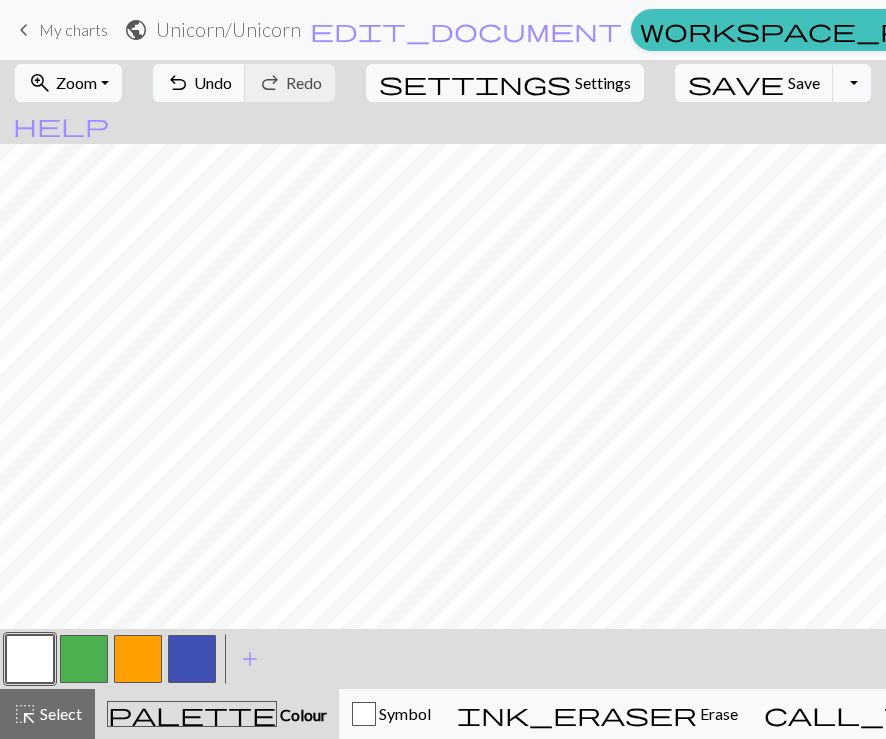 click at bounding box center [192, 659] 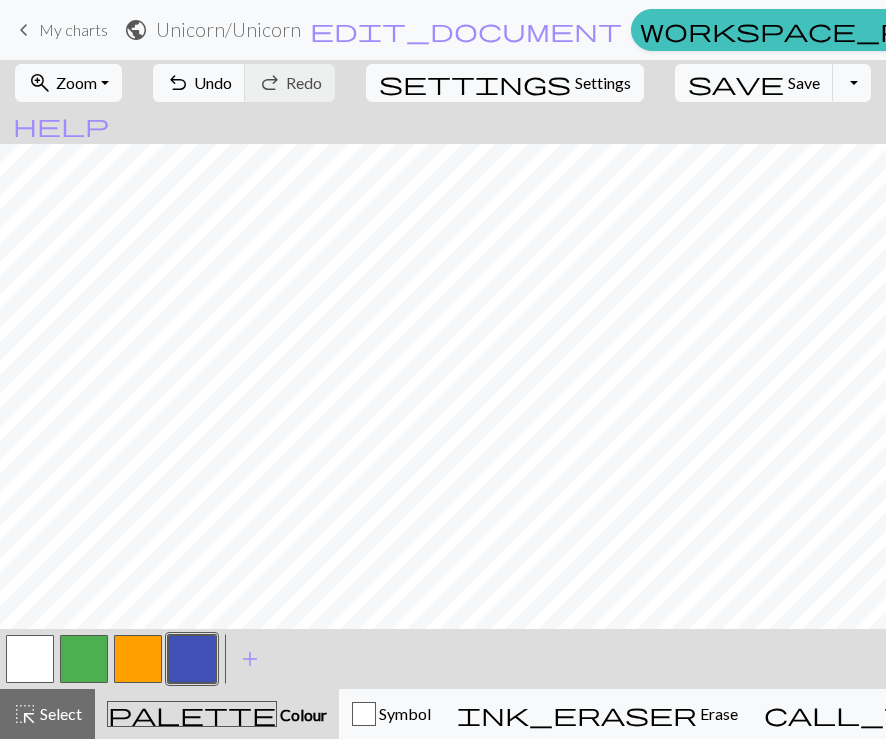 click at bounding box center [30, 659] 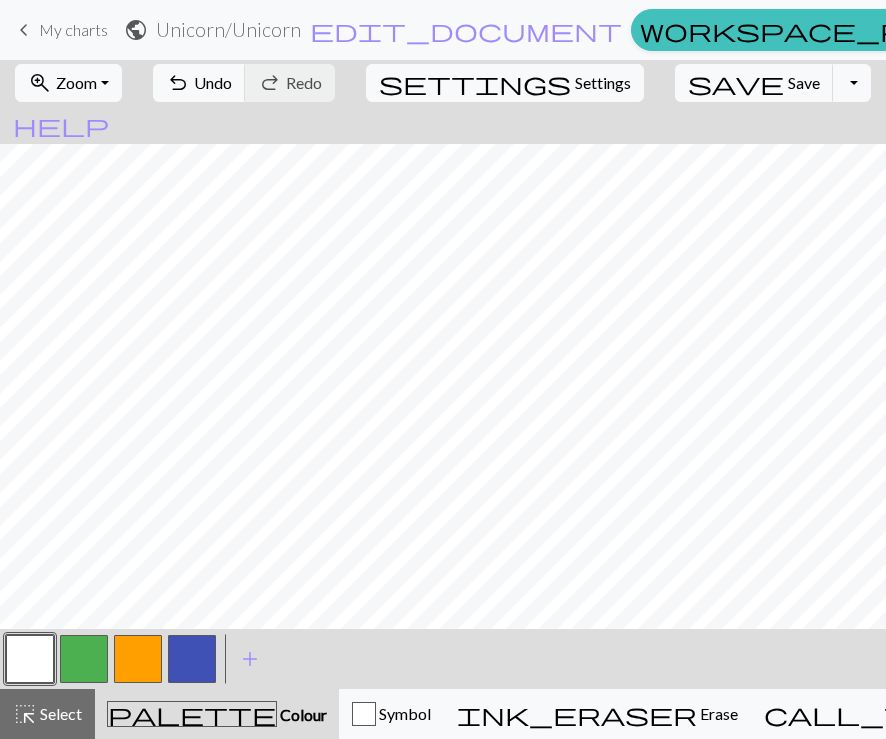 click at bounding box center [192, 659] 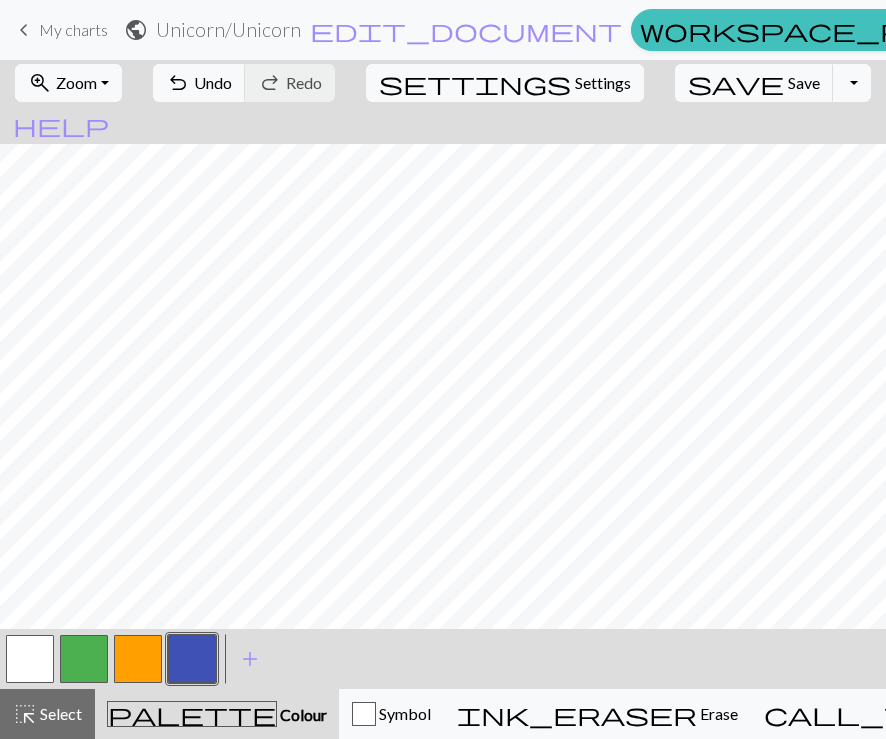 click at bounding box center [30, 659] 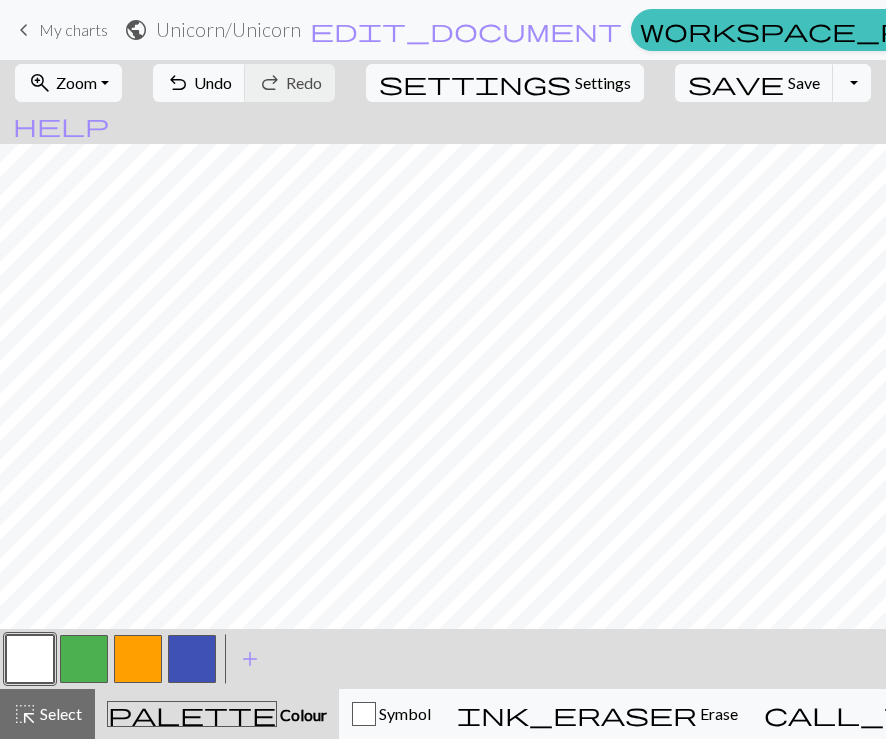 click at bounding box center [192, 659] 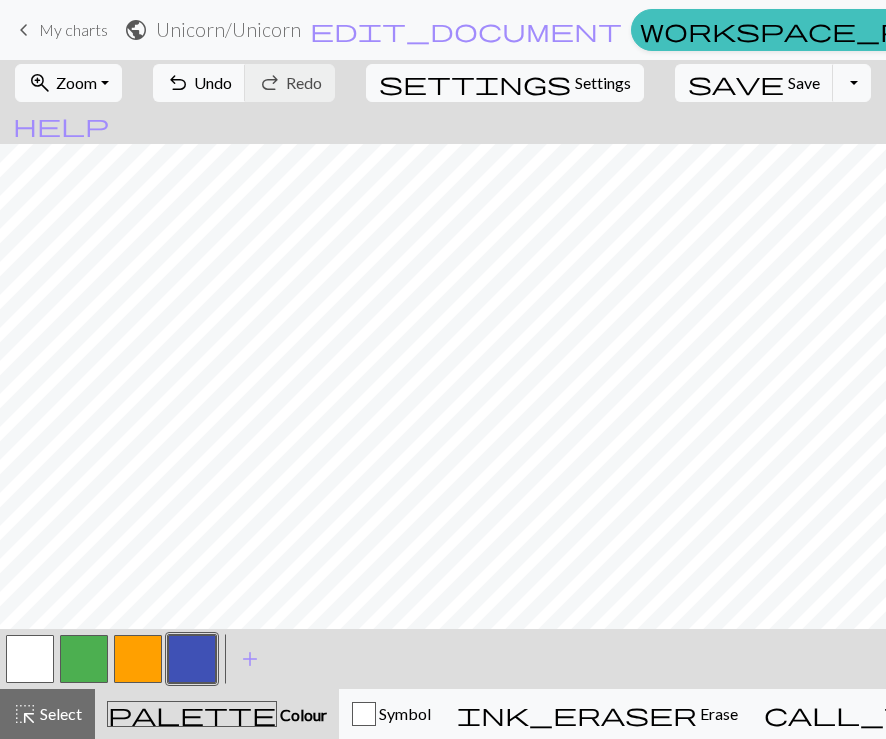 click at bounding box center (30, 659) 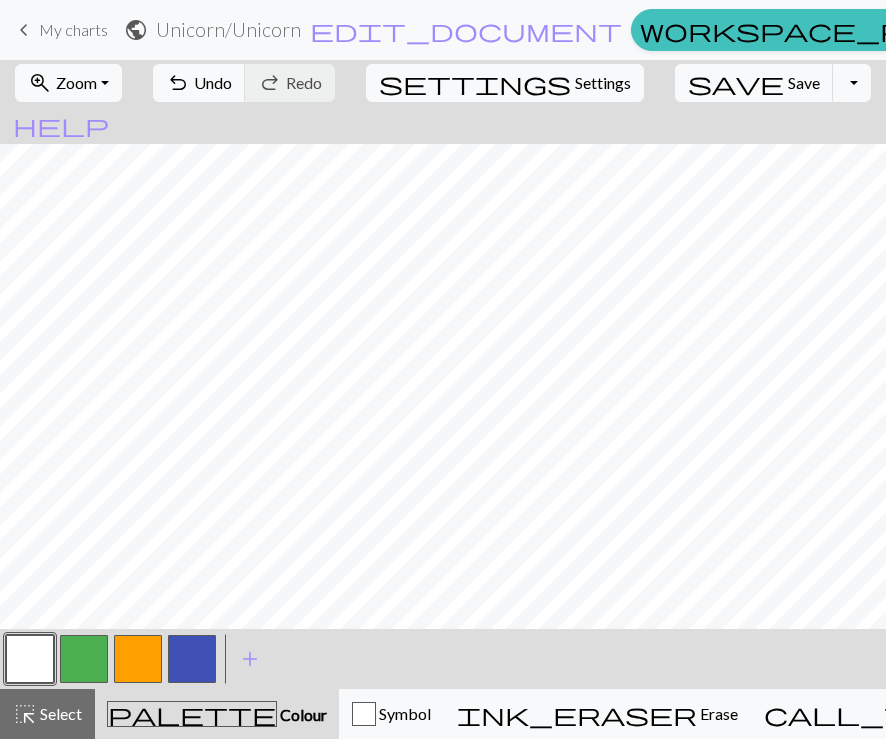 click at bounding box center [192, 659] 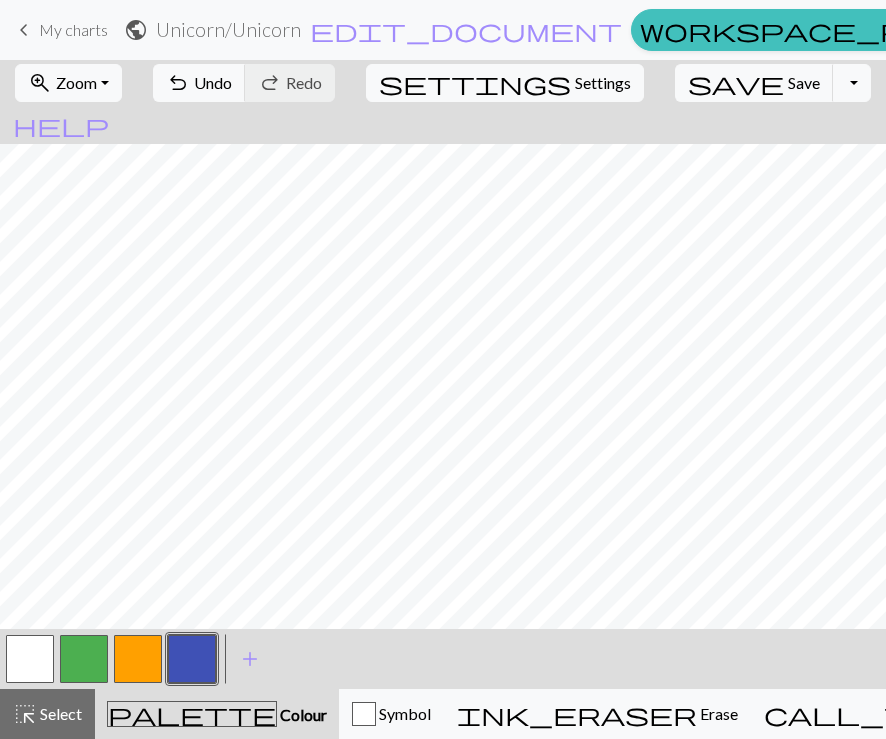 click at bounding box center [30, 659] 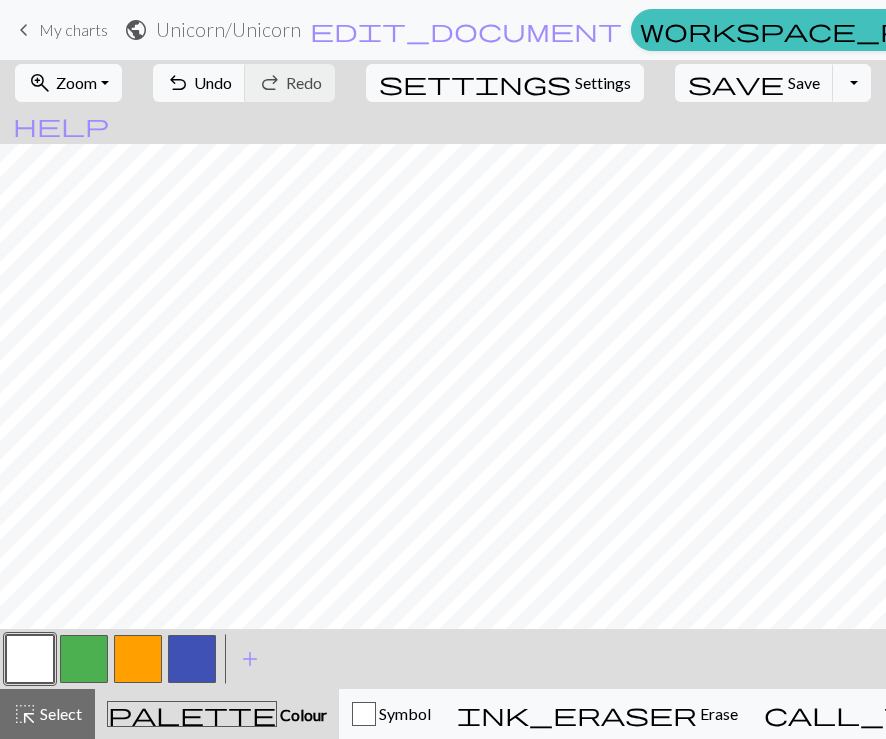 click at bounding box center [192, 659] 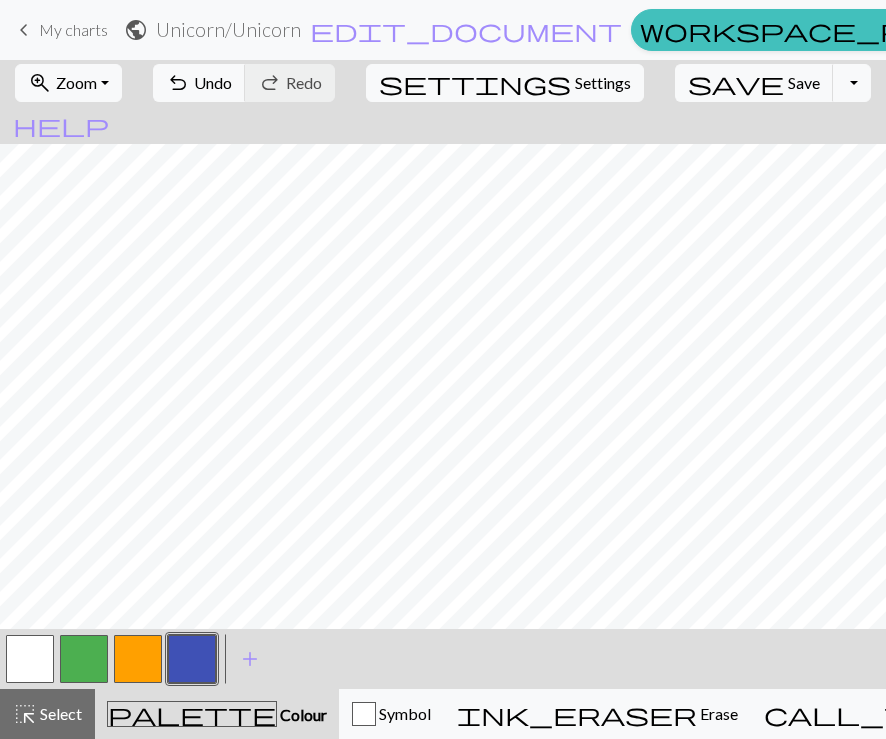 click at bounding box center [30, 659] 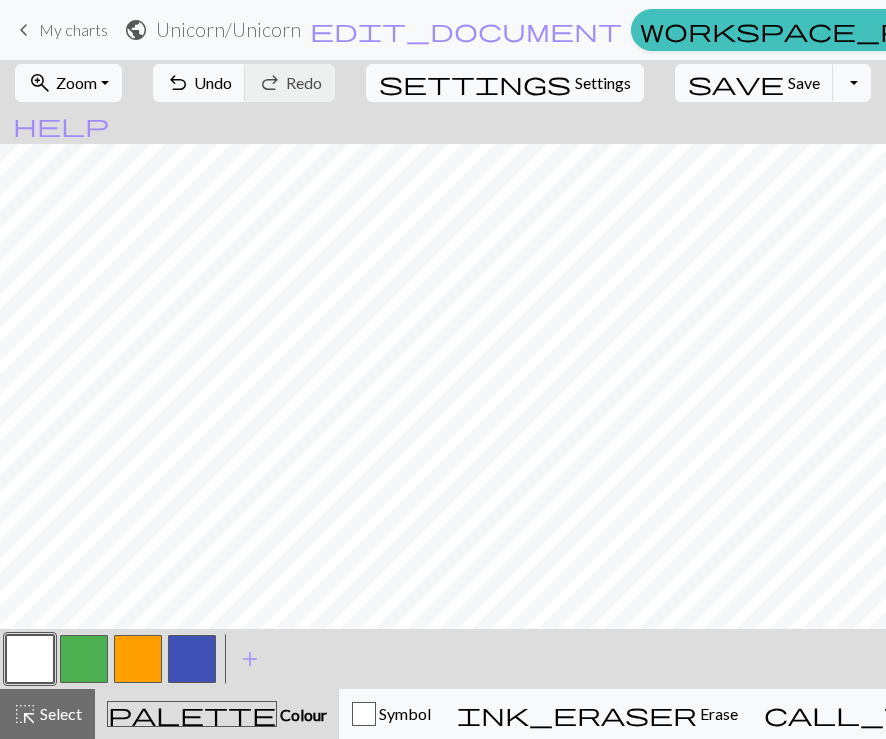 click at bounding box center [192, 659] 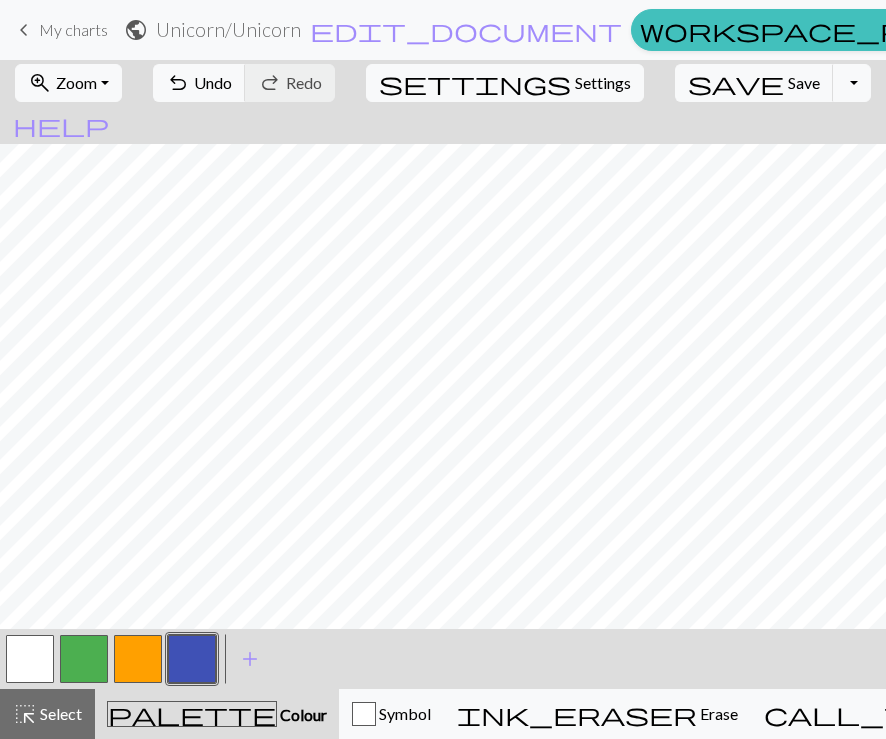 click at bounding box center [30, 659] 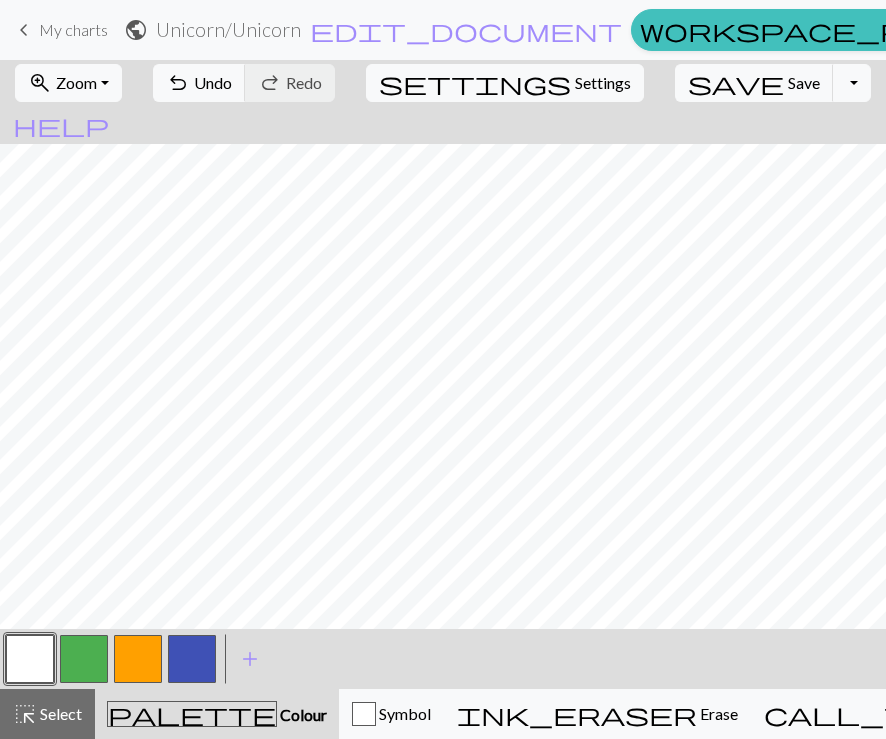 click at bounding box center (192, 659) 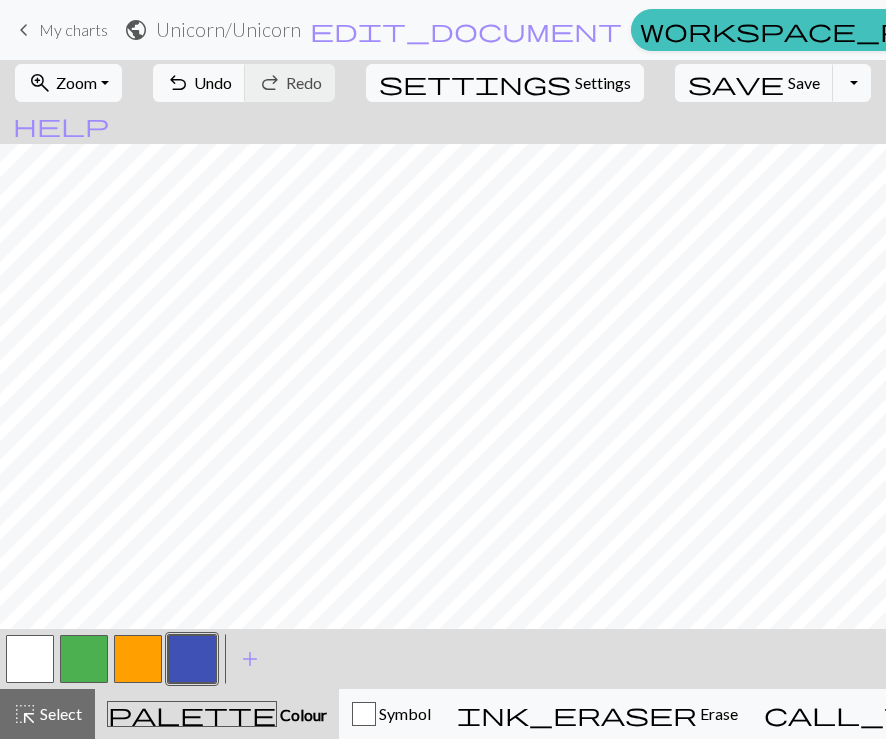 click at bounding box center (30, 659) 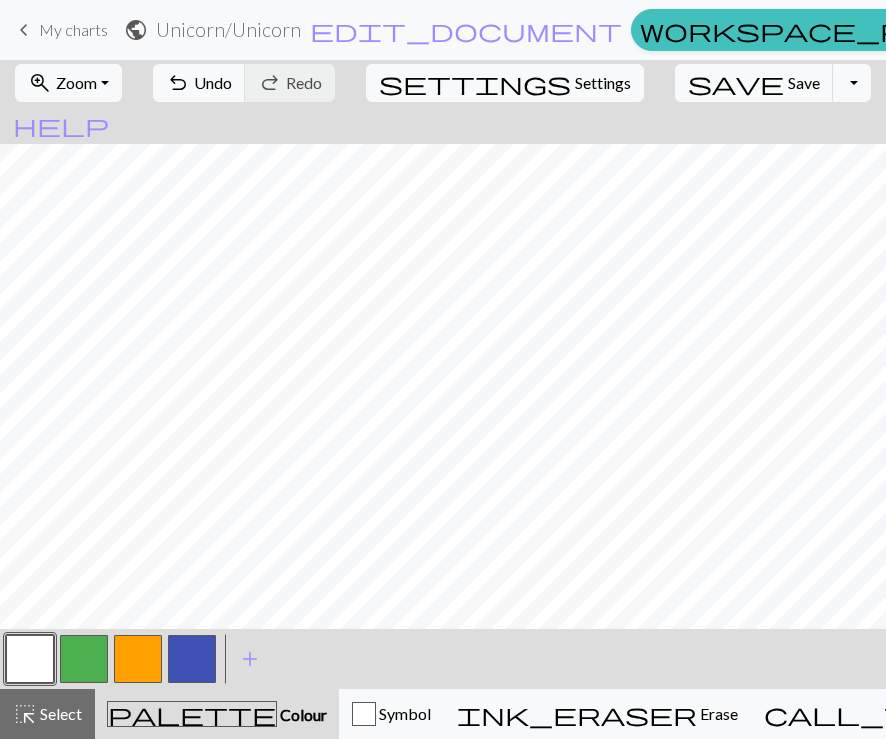 click at bounding box center (192, 659) 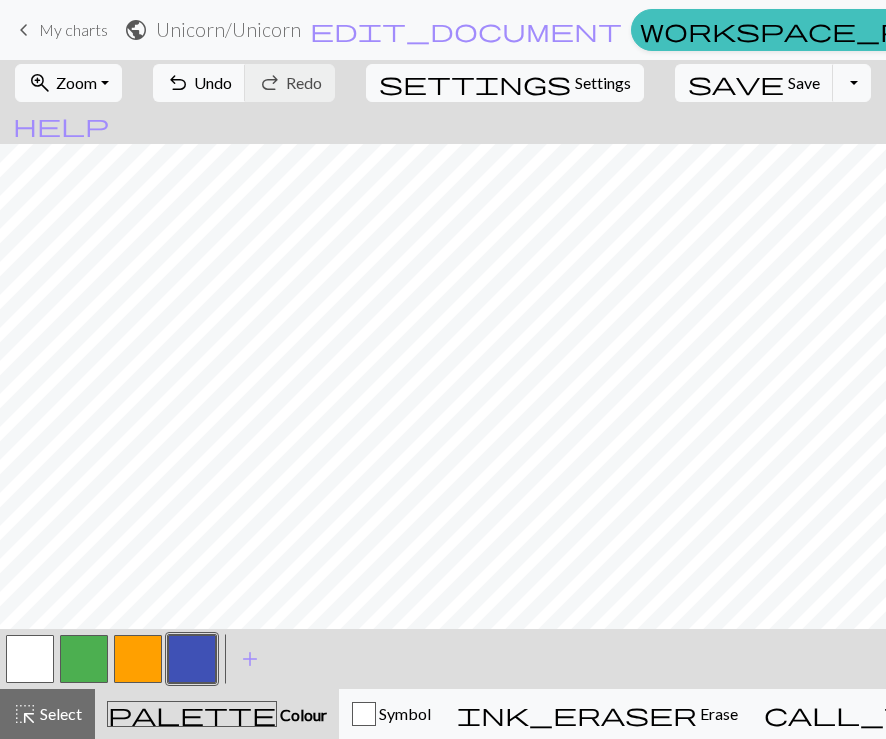 click at bounding box center [30, 659] 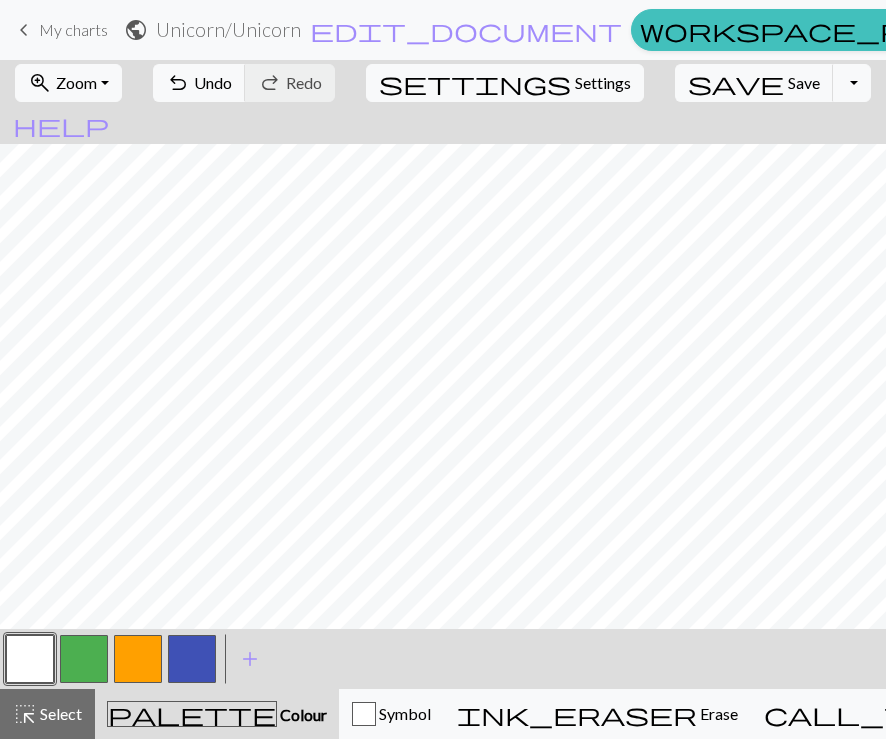 click on "add Add a  colour" at bounding box center (250, 659) 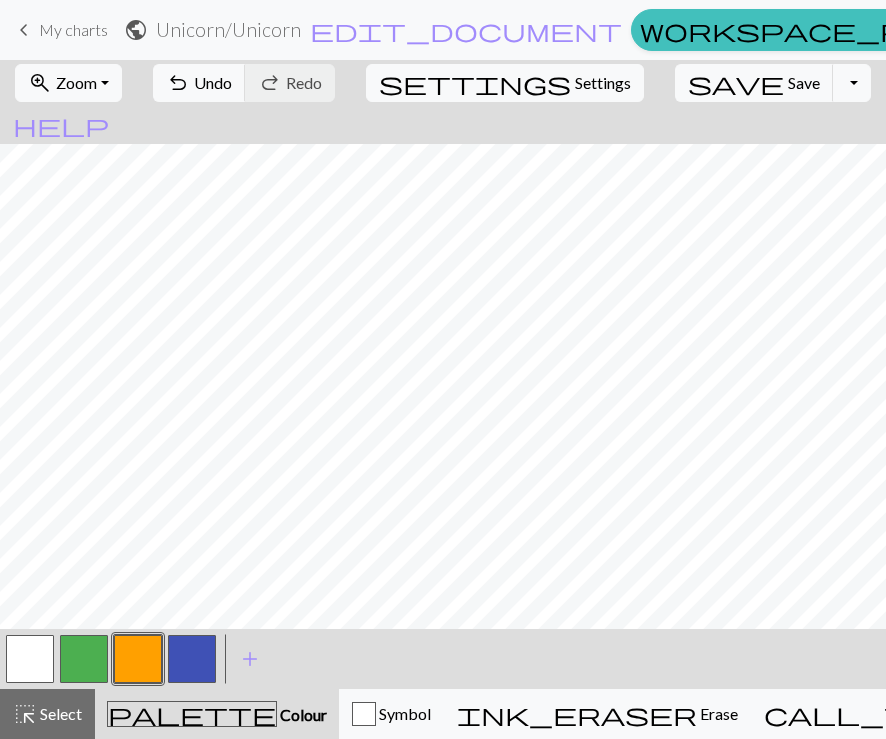 click at bounding box center [192, 659] 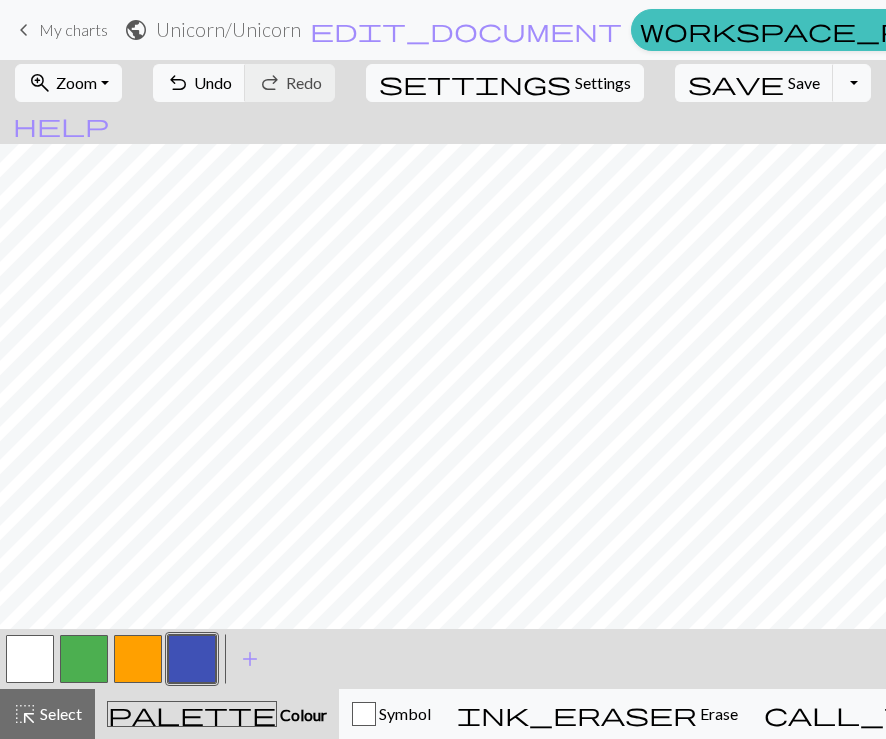 scroll, scrollTop: 371, scrollLeft: 202, axis: both 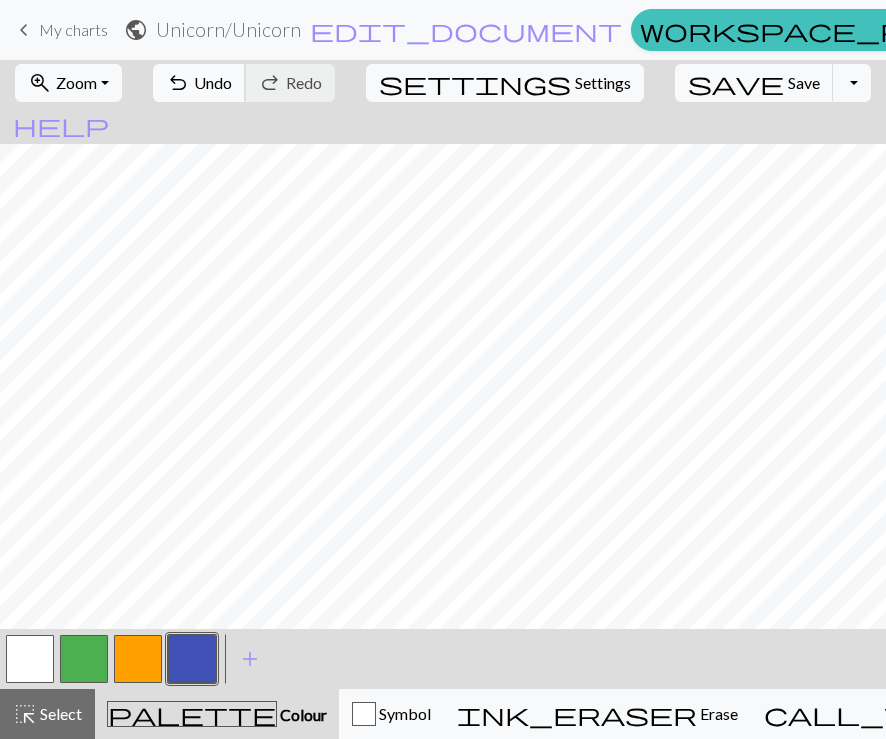 click on "Undo" at bounding box center (213, 82) 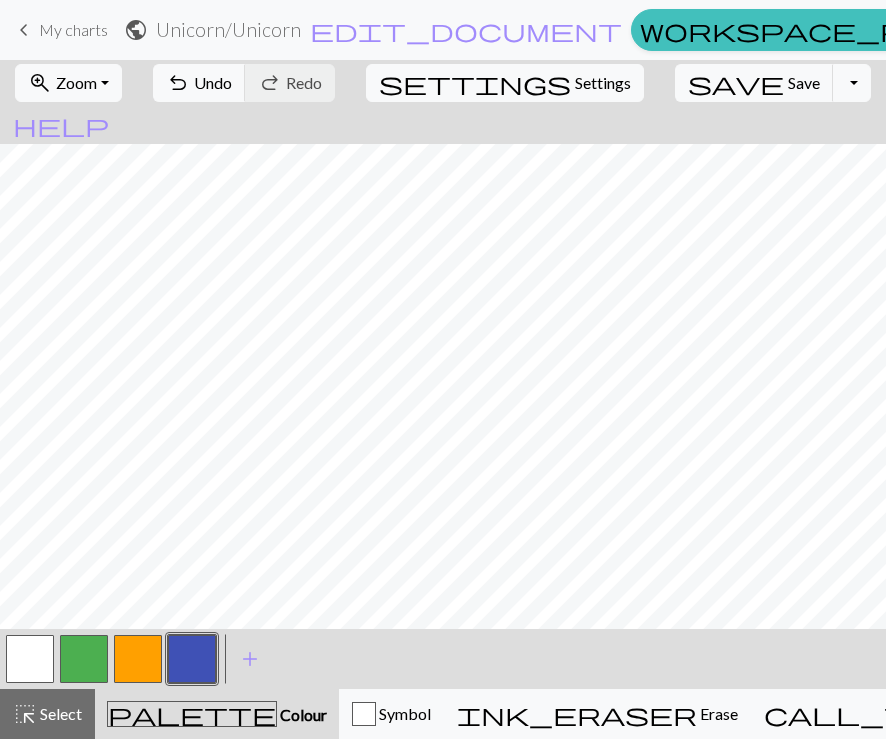 click at bounding box center (30, 659) 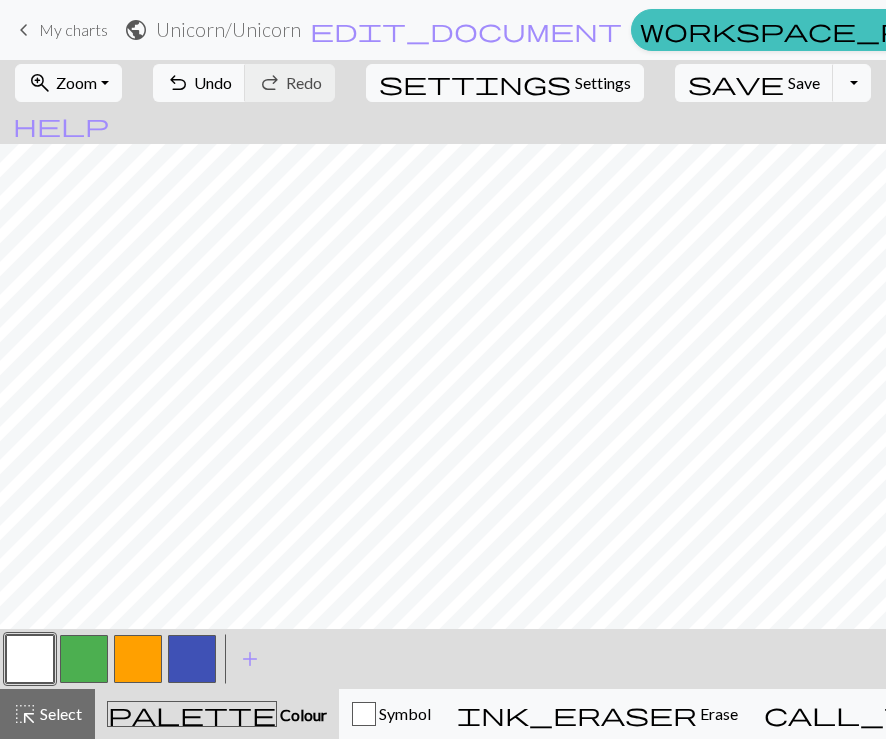 click at bounding box center [192, 659] 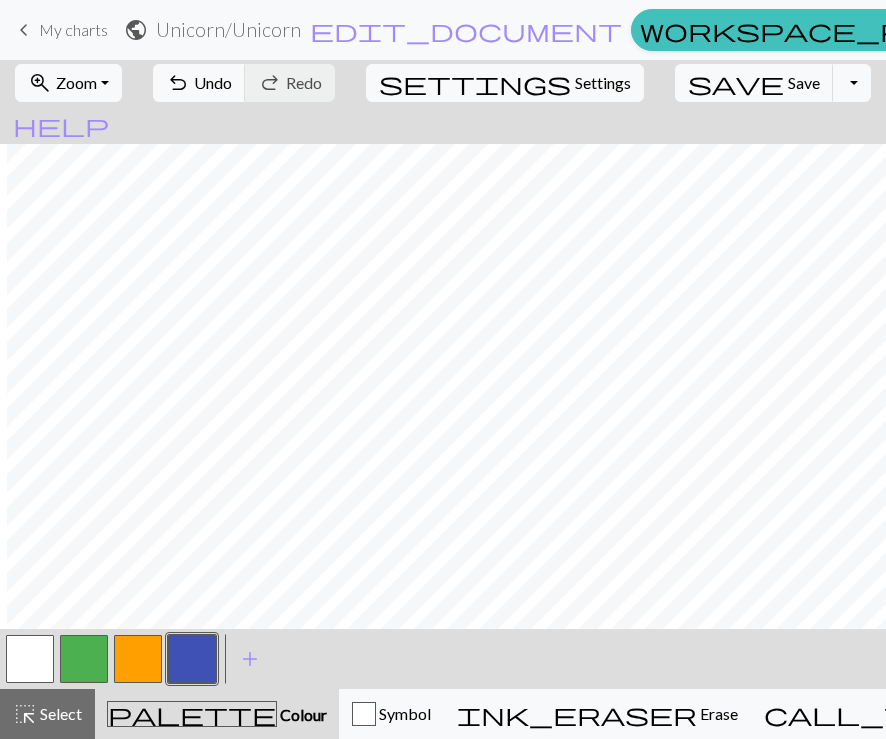 scroll, scrollTop: 371, scrollLeft: 330, axis: both 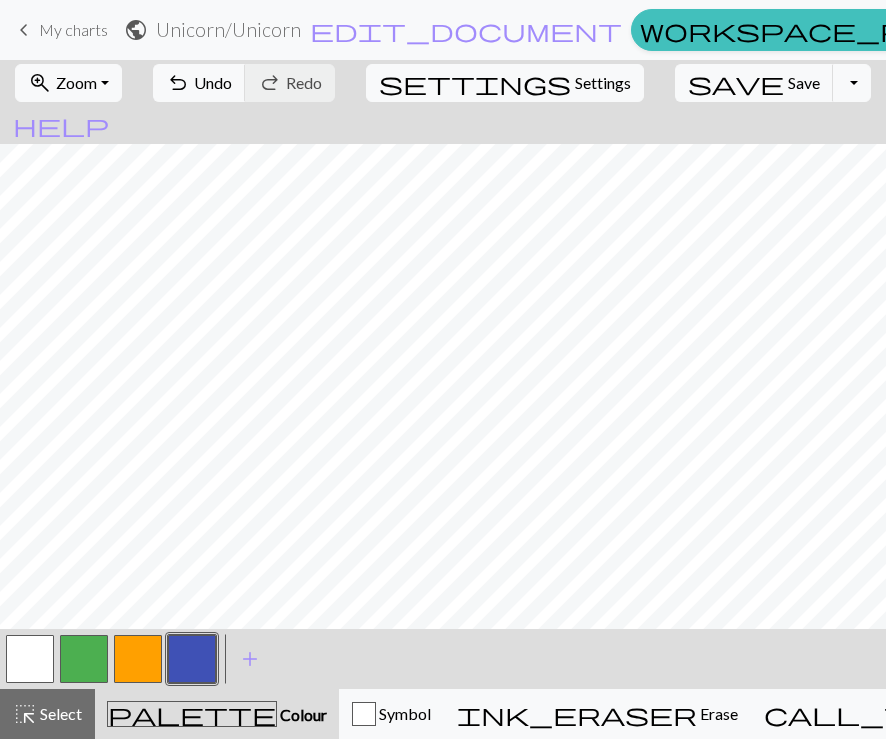 click at bounding box center (30, 659) 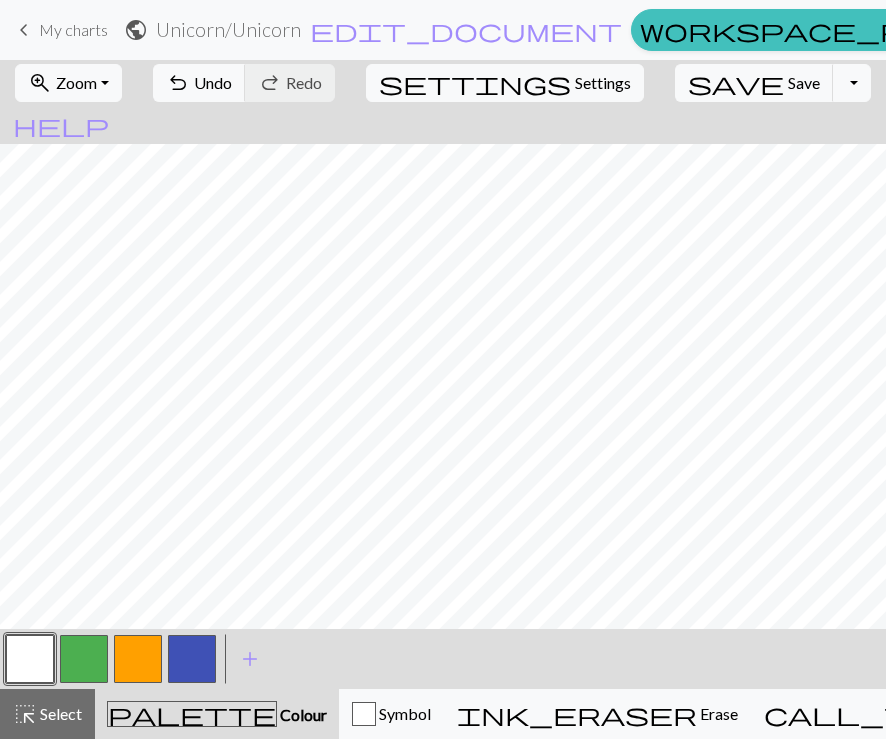click at bounding box center (192, 659) 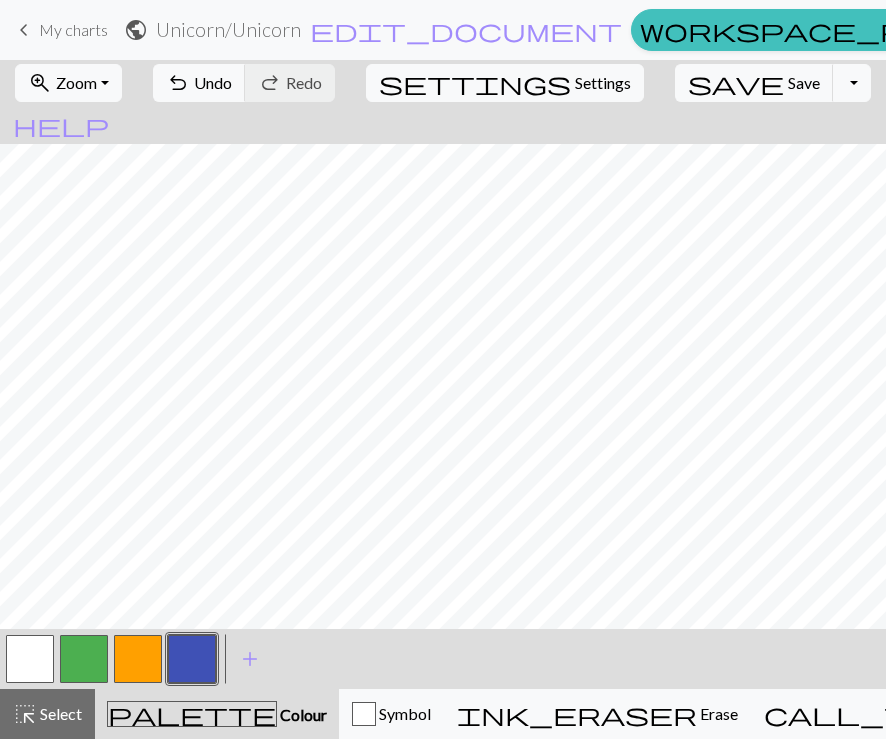 scroll, scrollTop: 474, scrollLeft: 173, axis: both 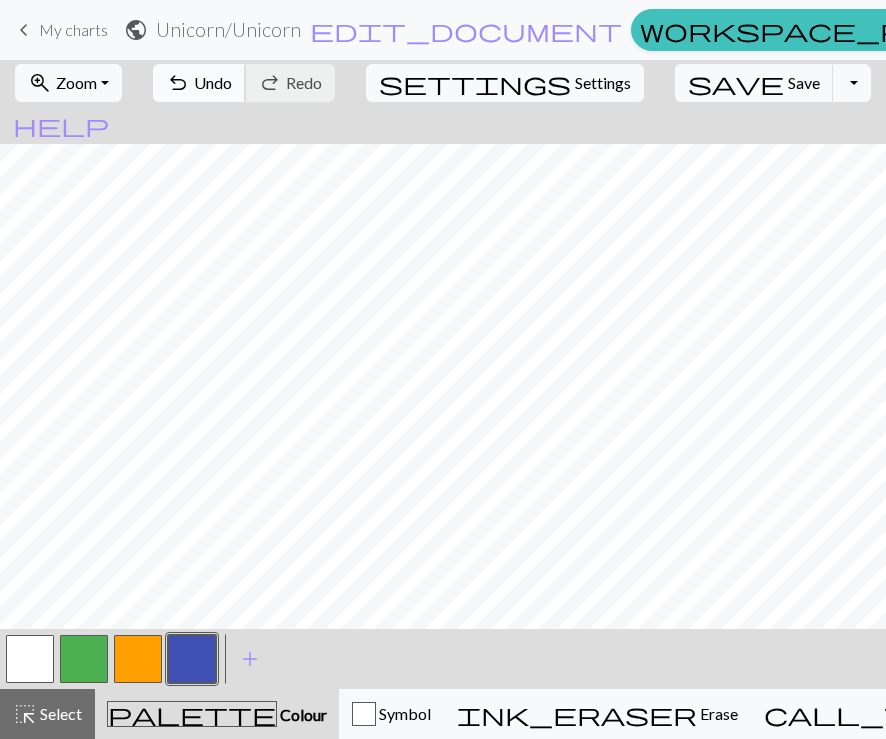 click on "Undo" at bounding box center (213, 82) 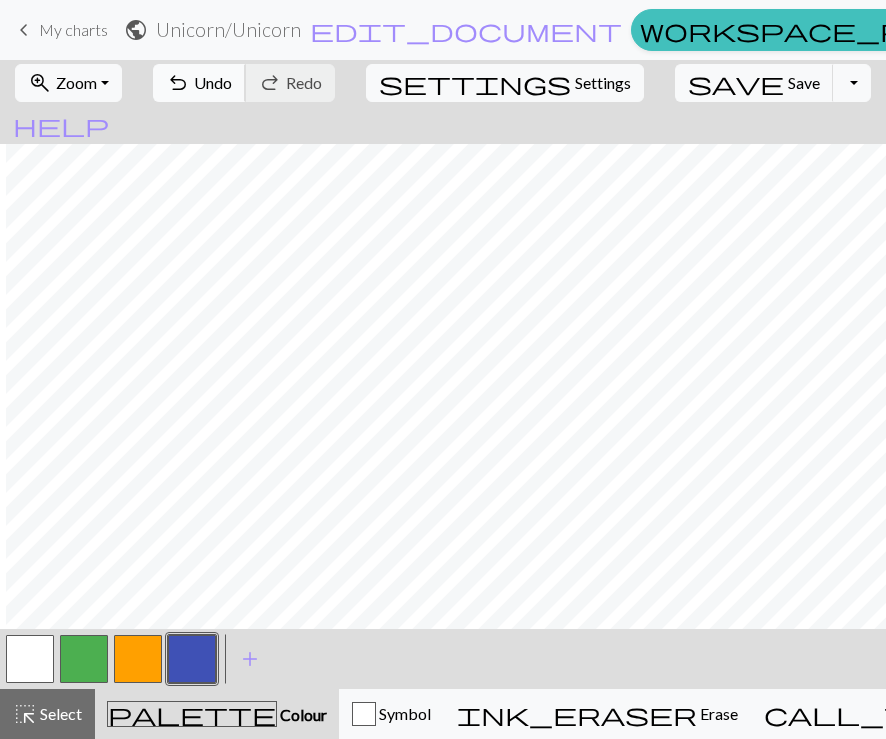 scroll, scrollTop: 418, scrollLeft: 193, axis: both 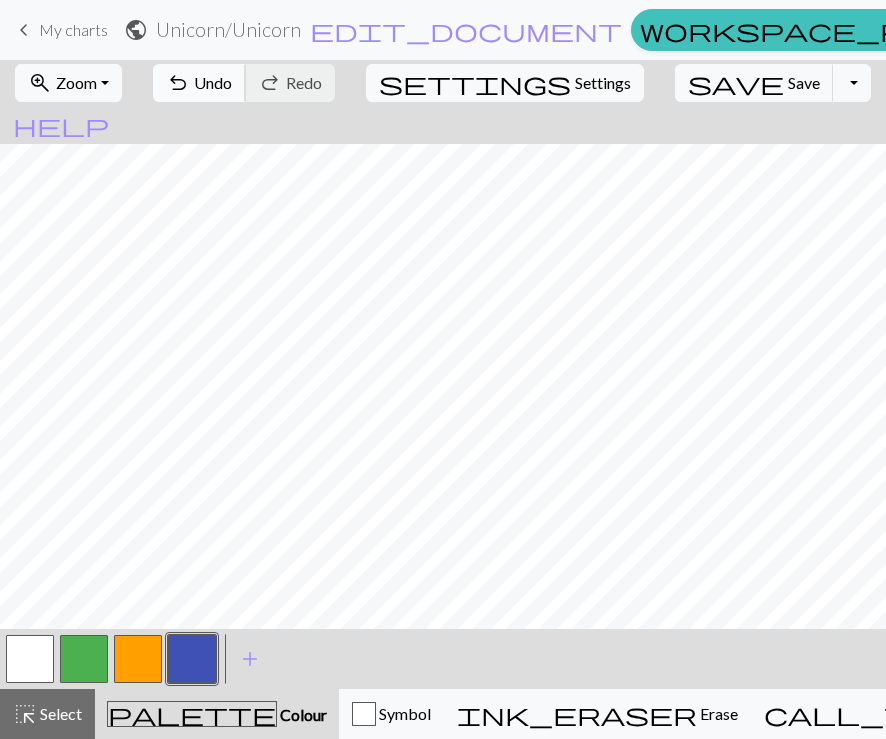 click on "undo" at bounding box center (178, 83) 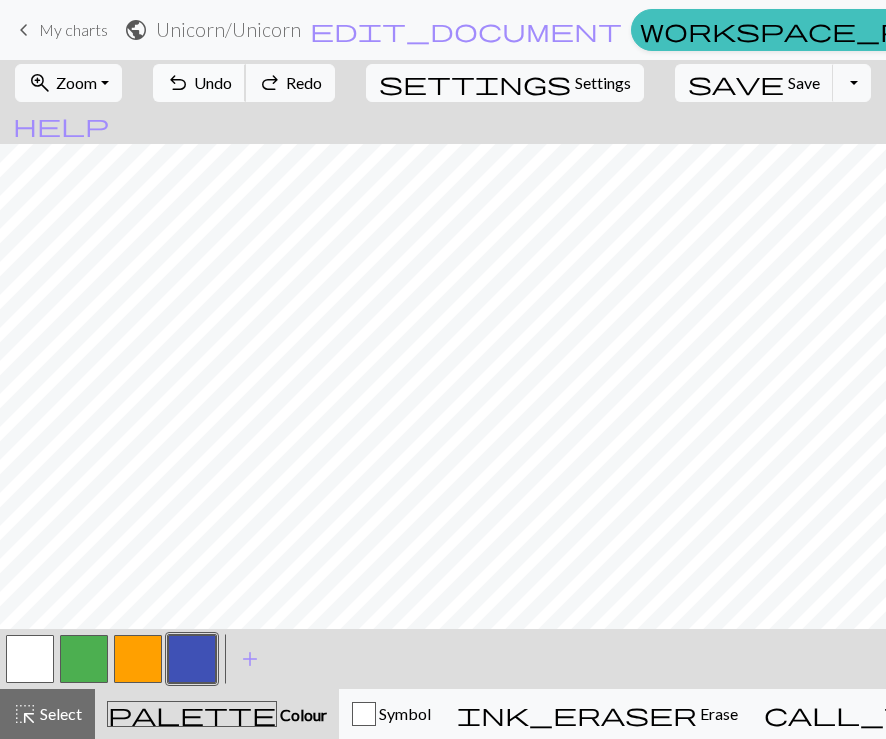 click on "Undo" at bounding box center (213, 82) 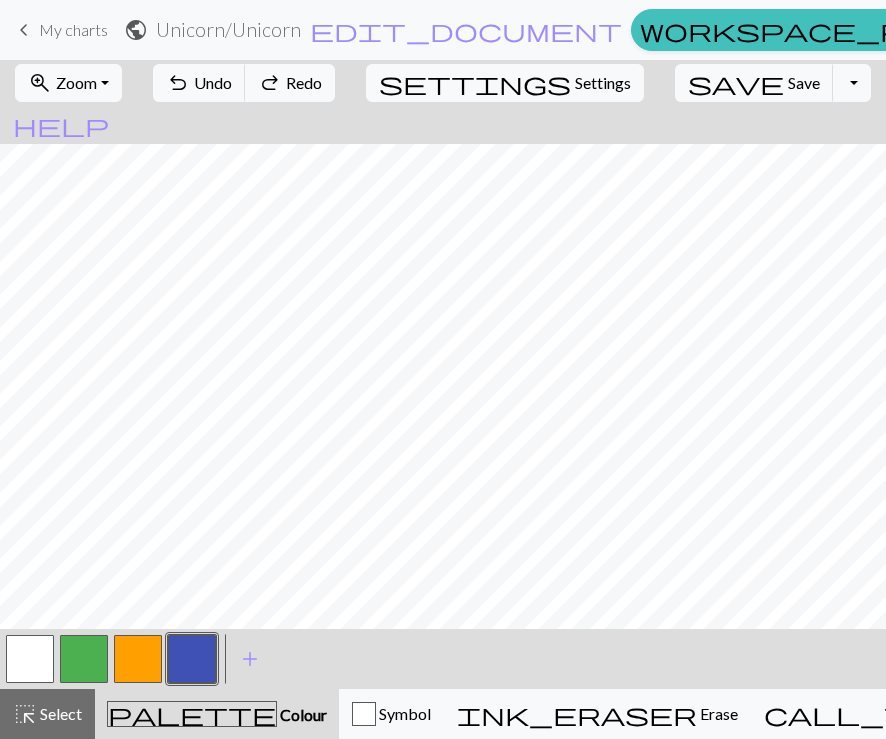 click at bounding box center (30, 659) 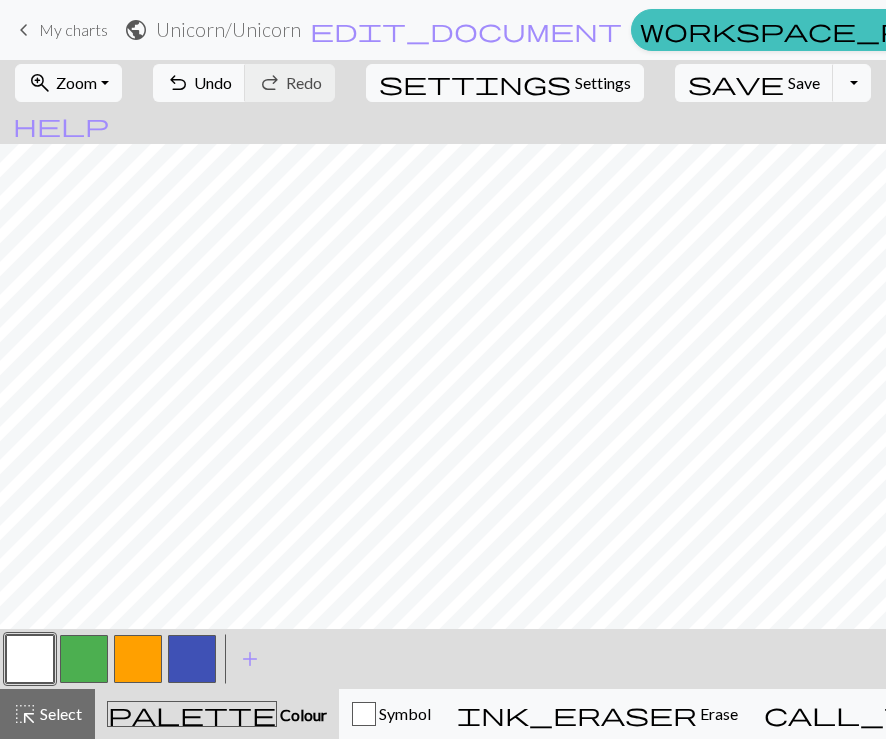 click at bounding box center [192, 659] 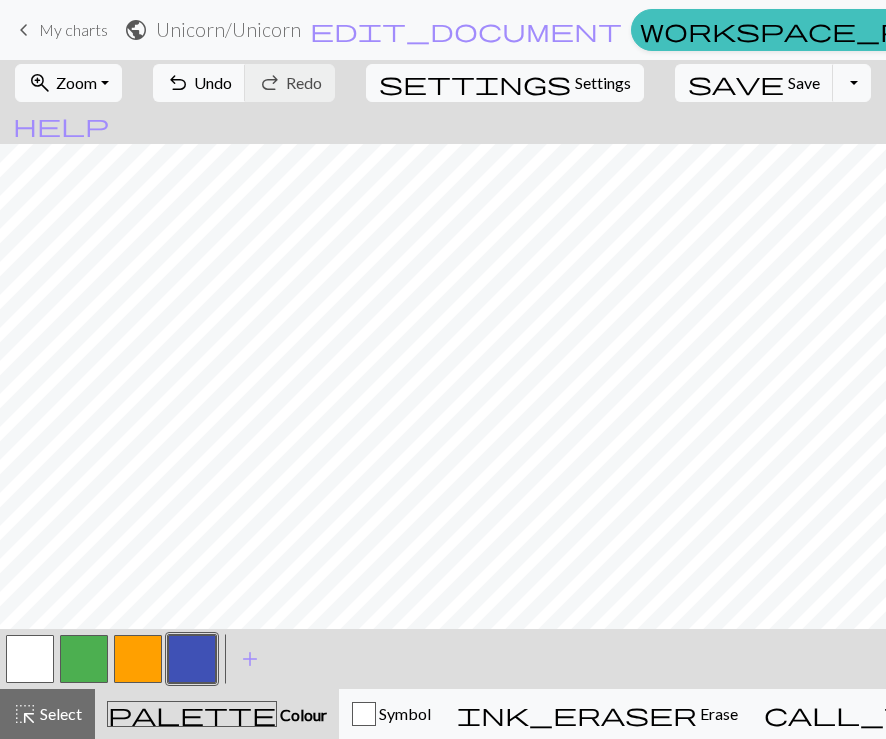click at bounding box center [192, 659] 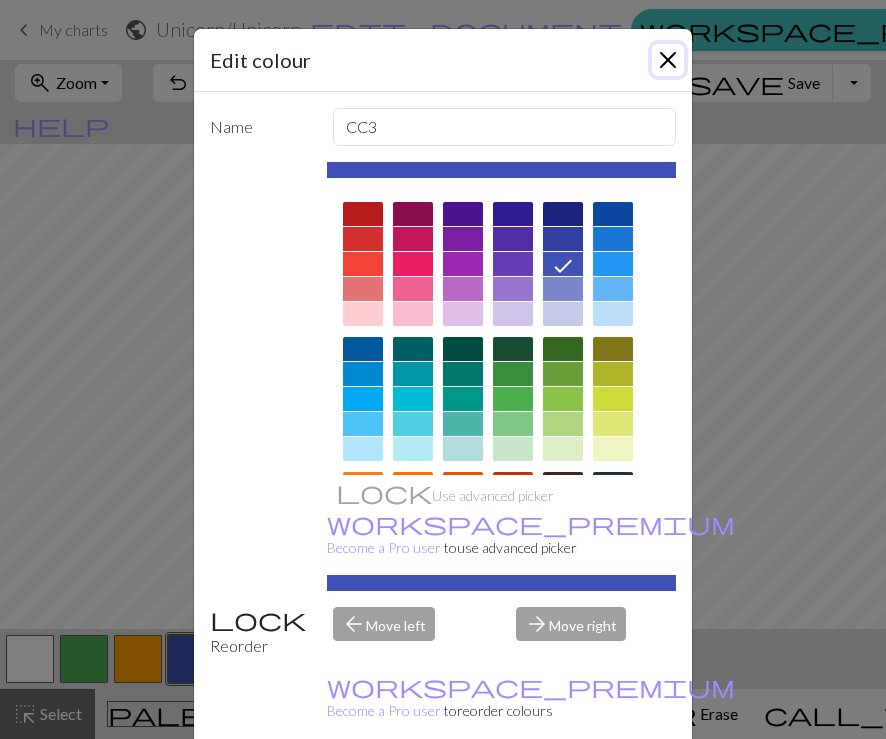 click at bounding box center [668, 60] 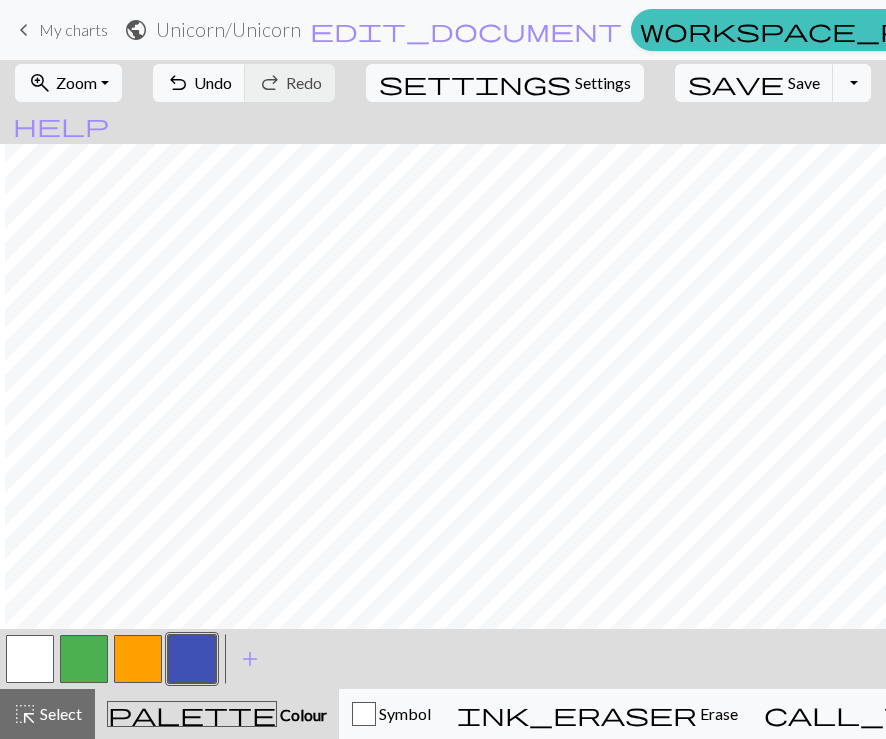 scroll, scrollTop: 355, scrollLeft: 289, axis: both 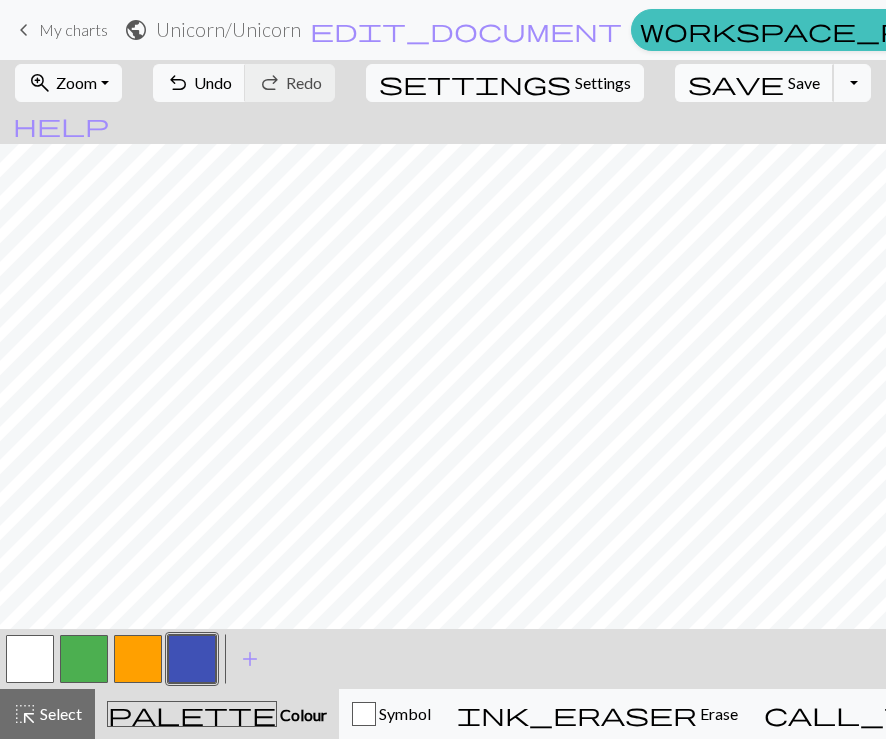 click on "Save" at bounding box center (804, 82) 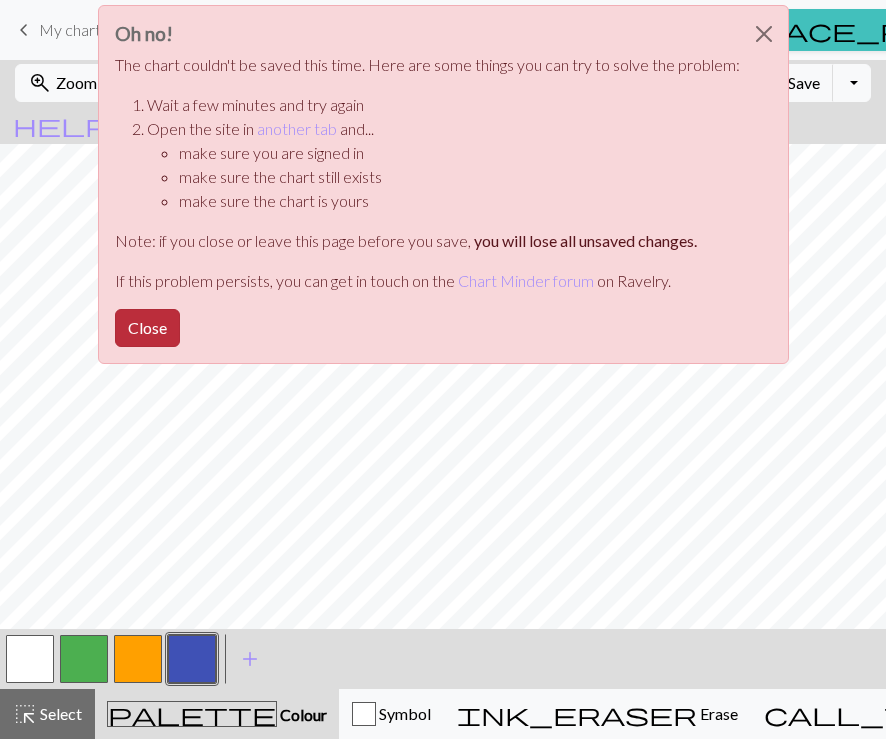 click on "Close" at bounding box center (147, 328) 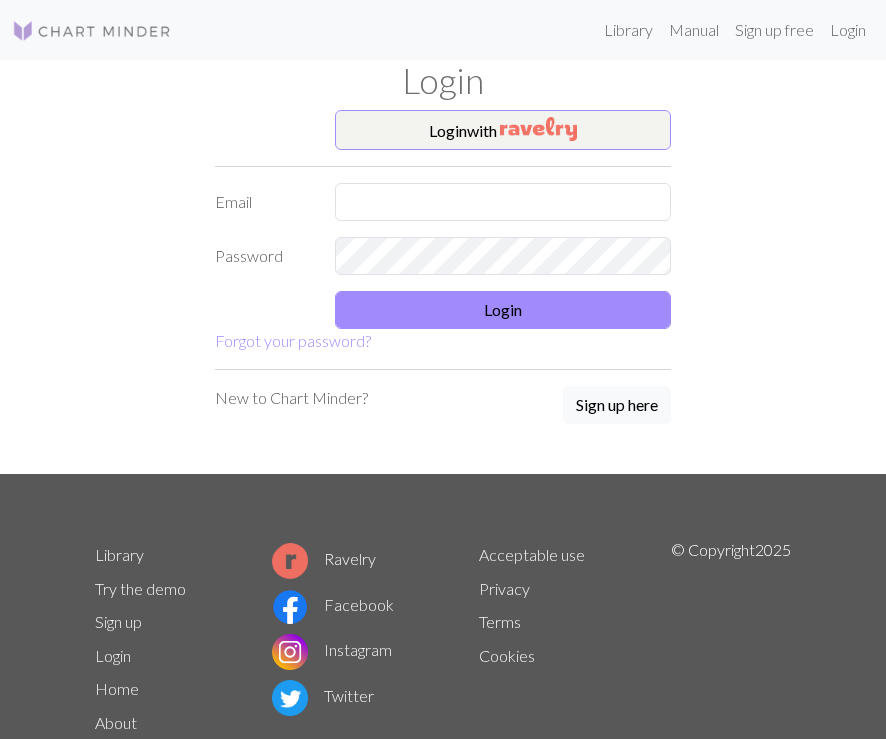 scroll, scrollTop: 0, scrollLeft: 0, axis: both 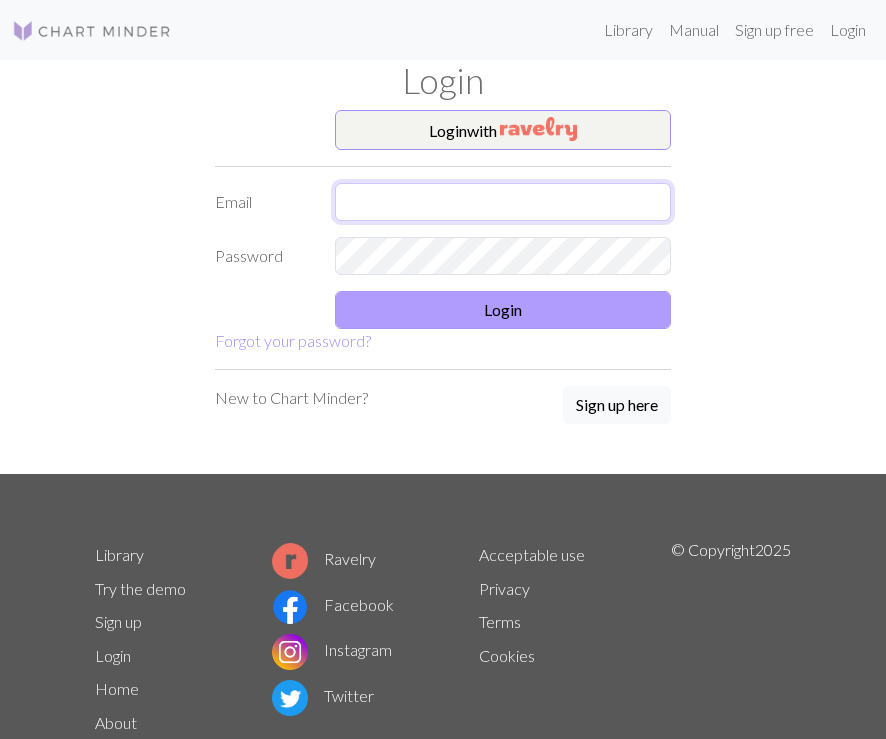 type on "[NUMBER][EMAIL]" 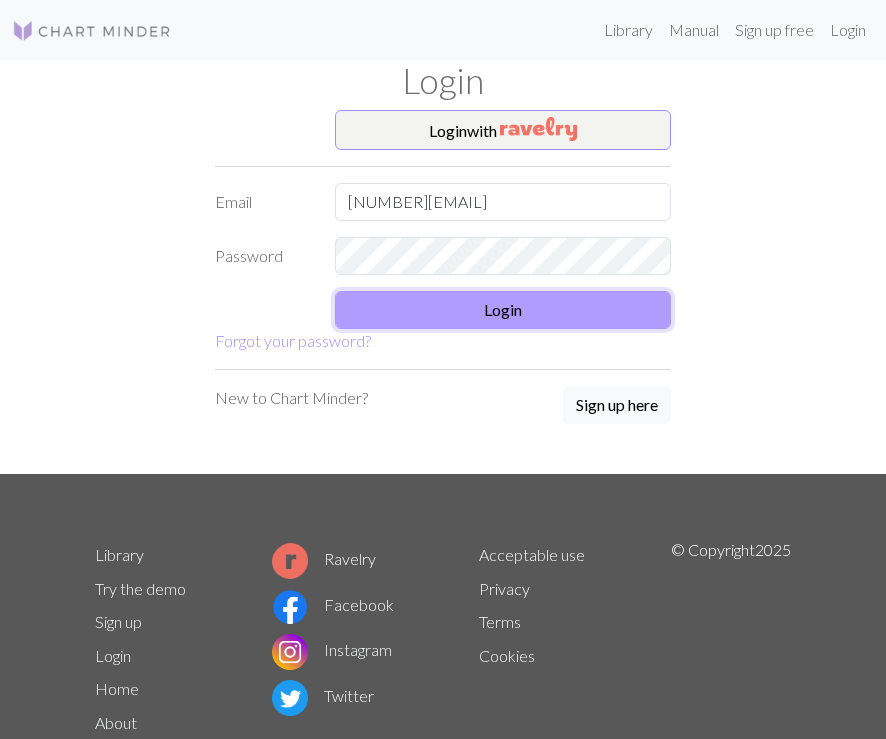 click on "Login" at bounding box center [503, 310] 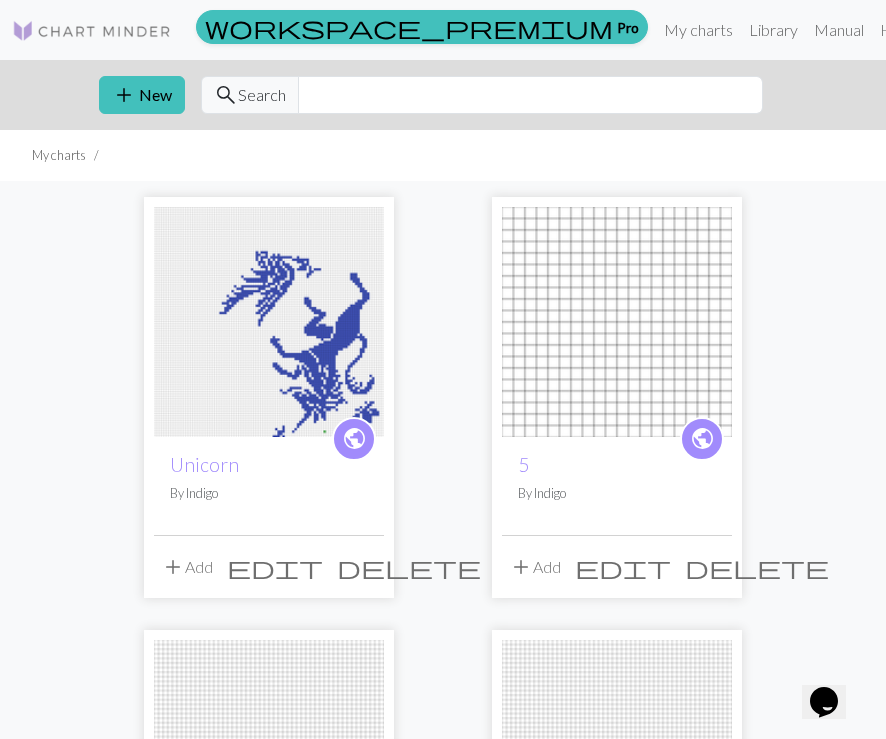 click at bounding box center (269, 322) 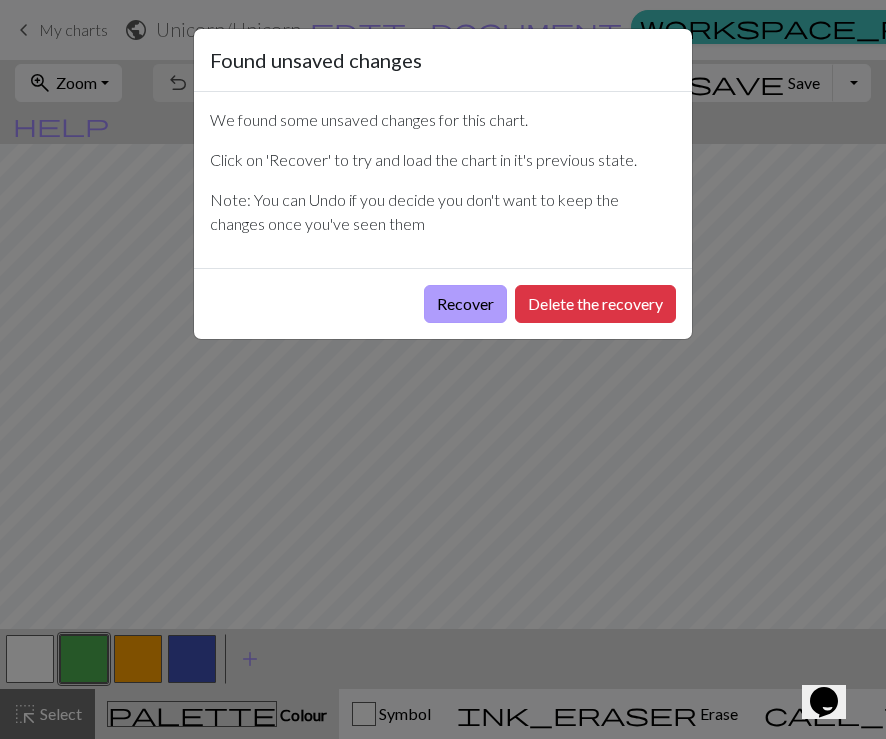 click on "Recover" at bounding box center [465, 304] 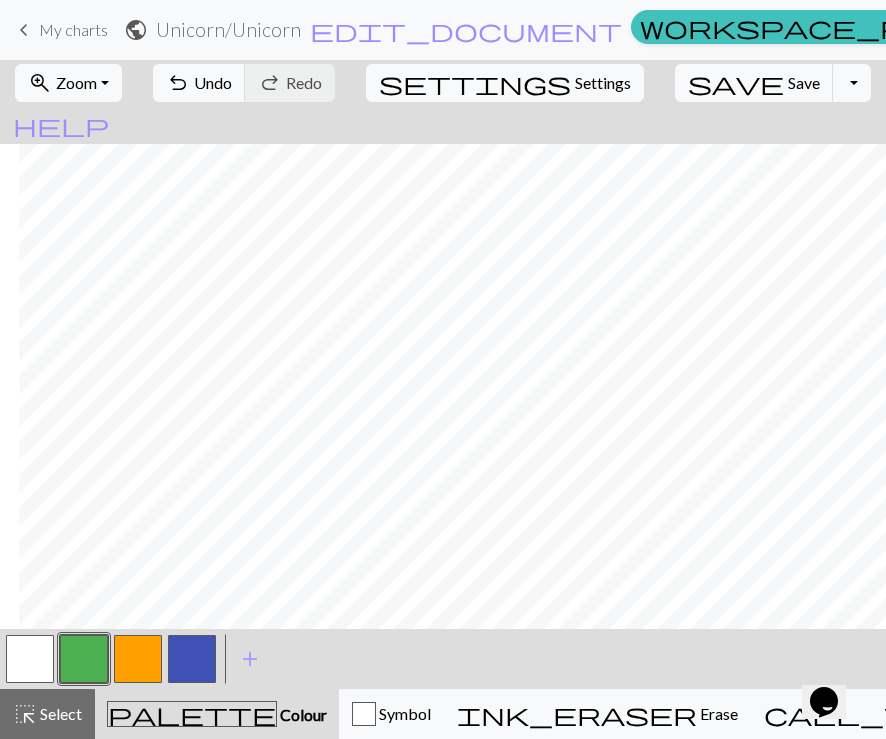 scroll, scrollTop: 393, scrollLeft: 208, axis: both 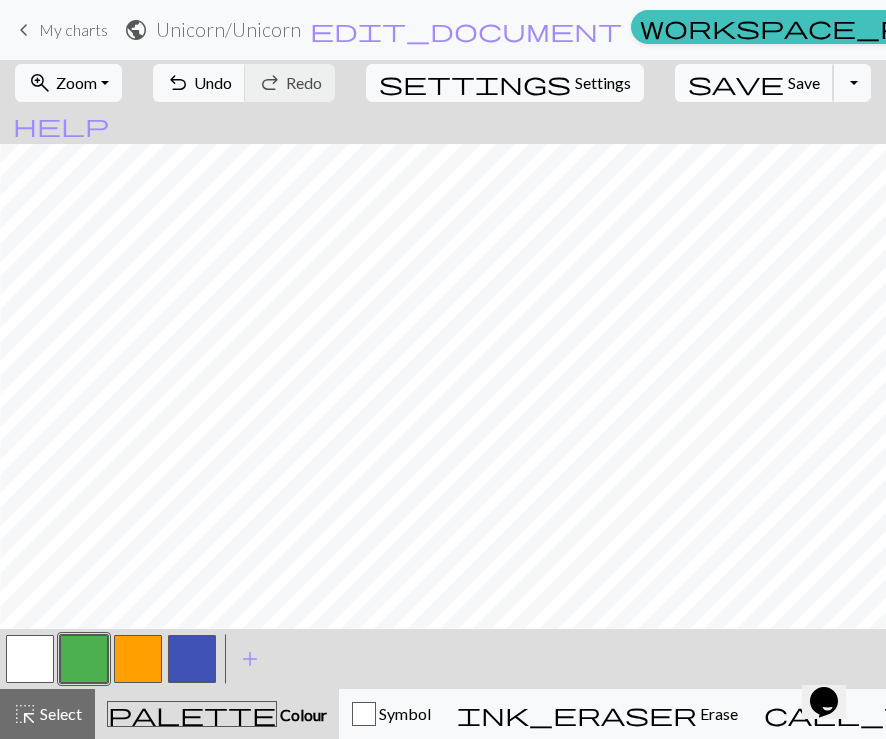 click on "save Save Save" at bounding box center [754, 83] 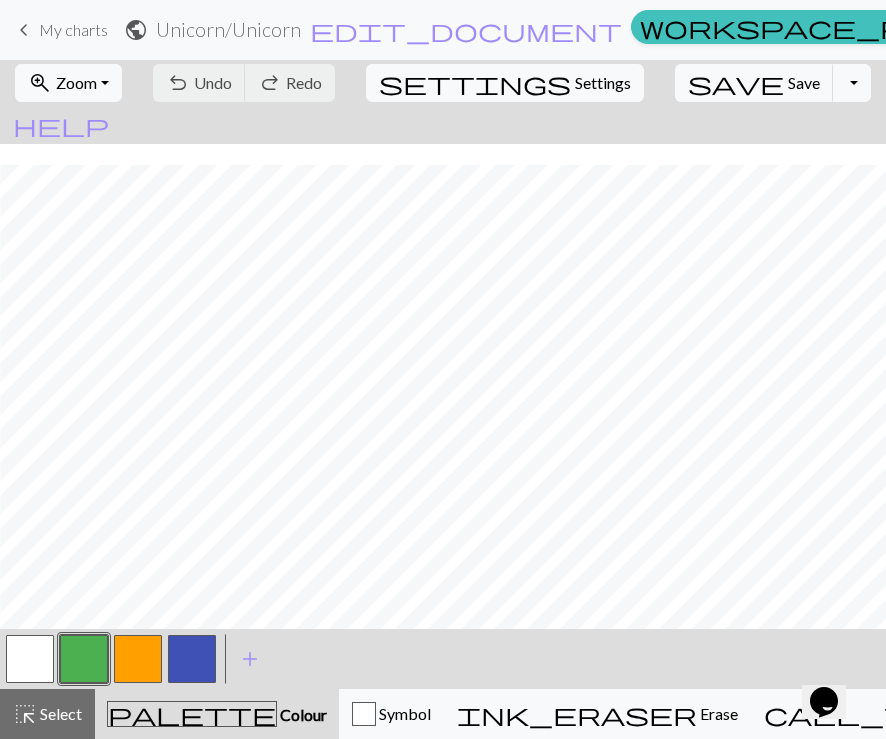 scroll, scrollTop: 414, scrollLeft: 208, axis: both 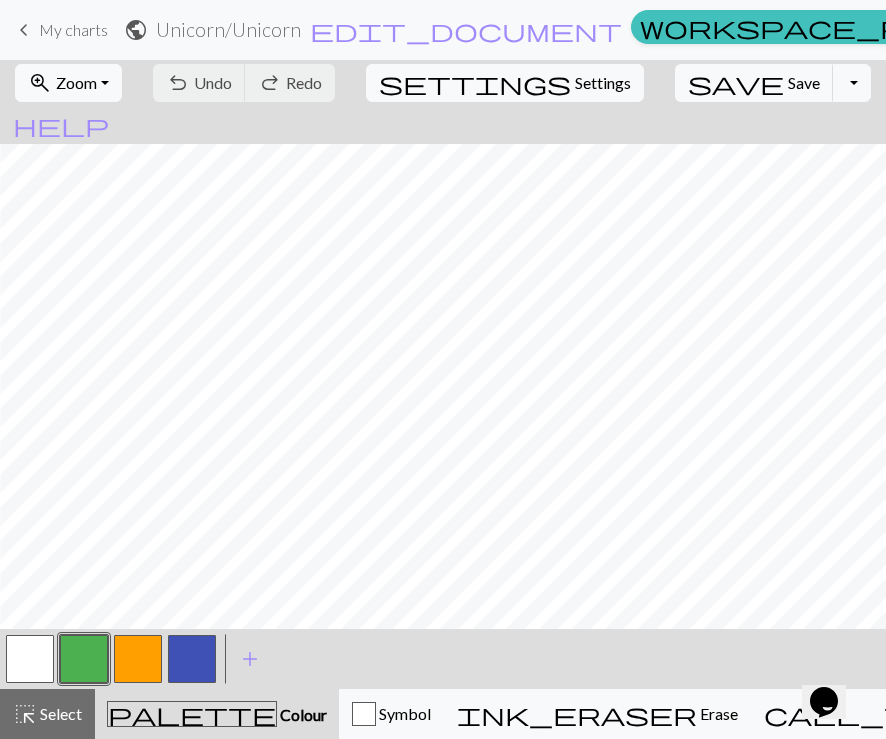 click on "keyboard_arrow_left   My charts" at bounding box center [60, 30] 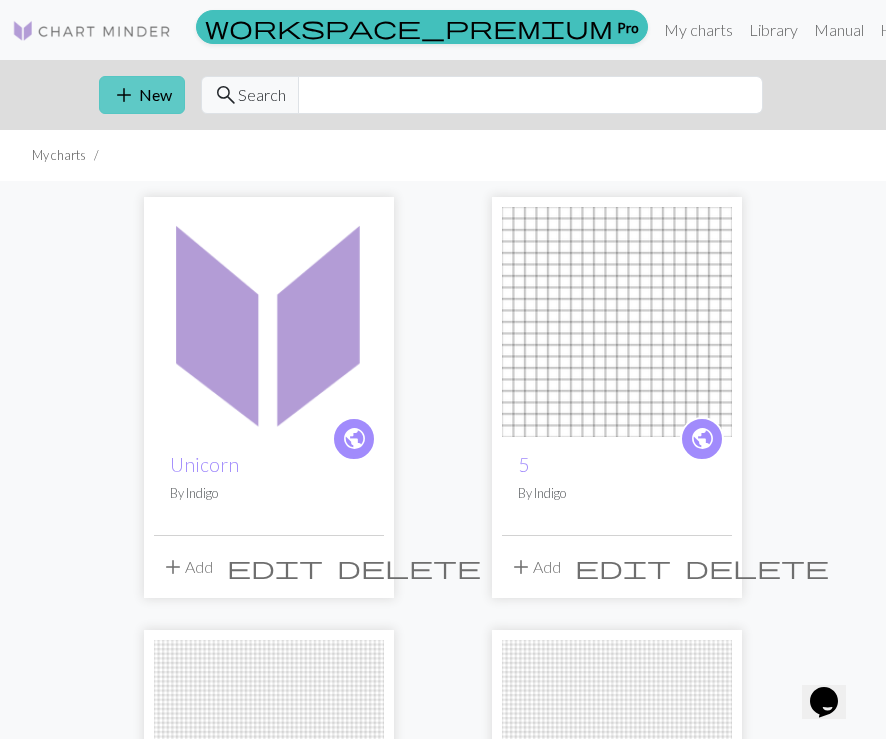 click on "add   New" at bounding box center [142, 95] 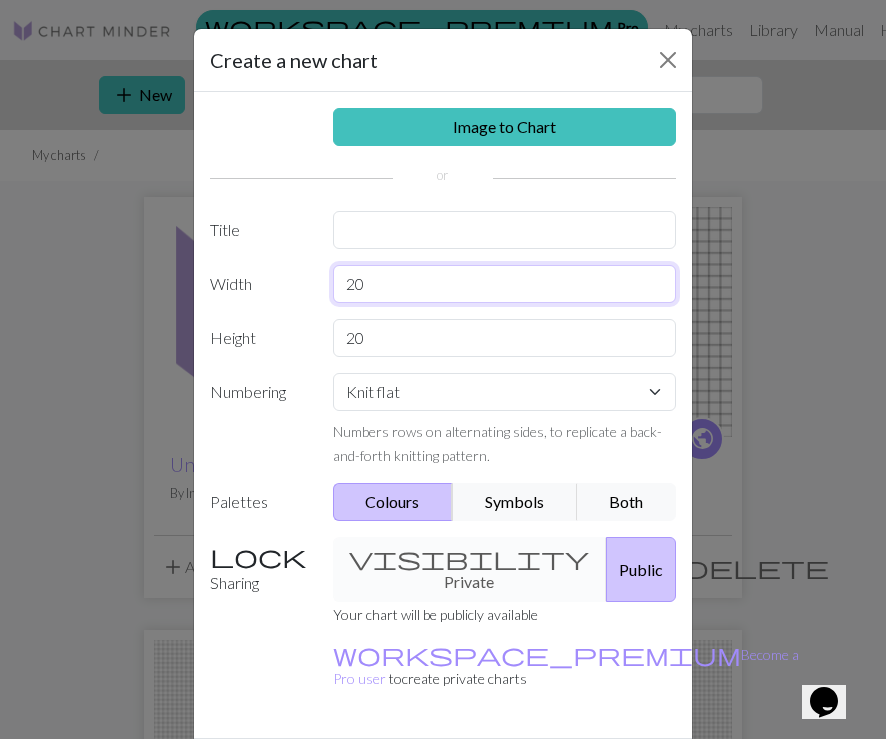 drag, startPoint x: 393, startPoint y: 279, endPoint x: 332, endPoint y: 273, distance: 61.294373 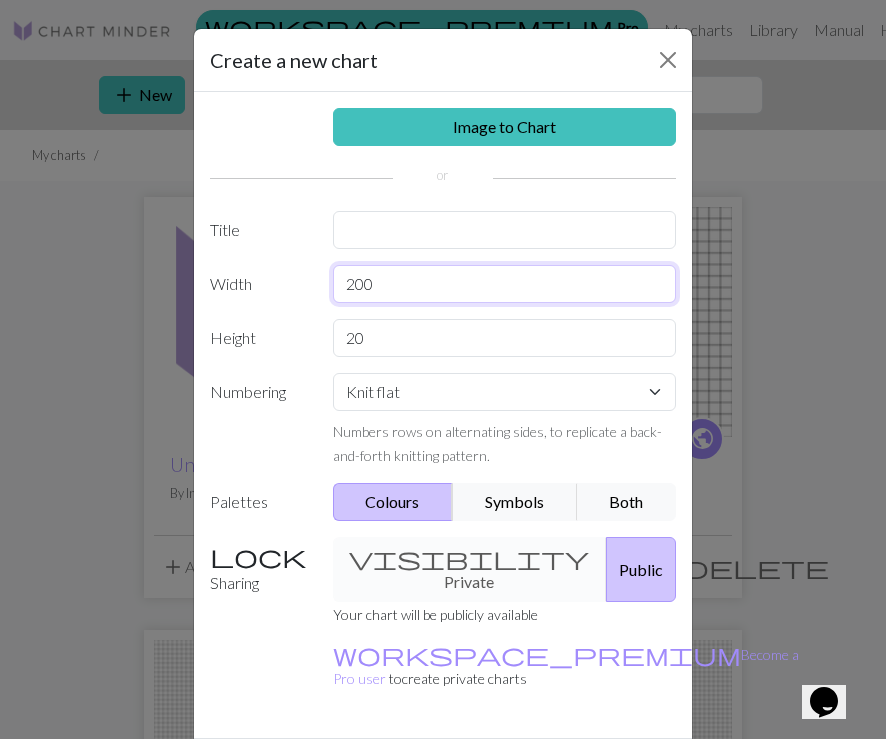 type on "200" 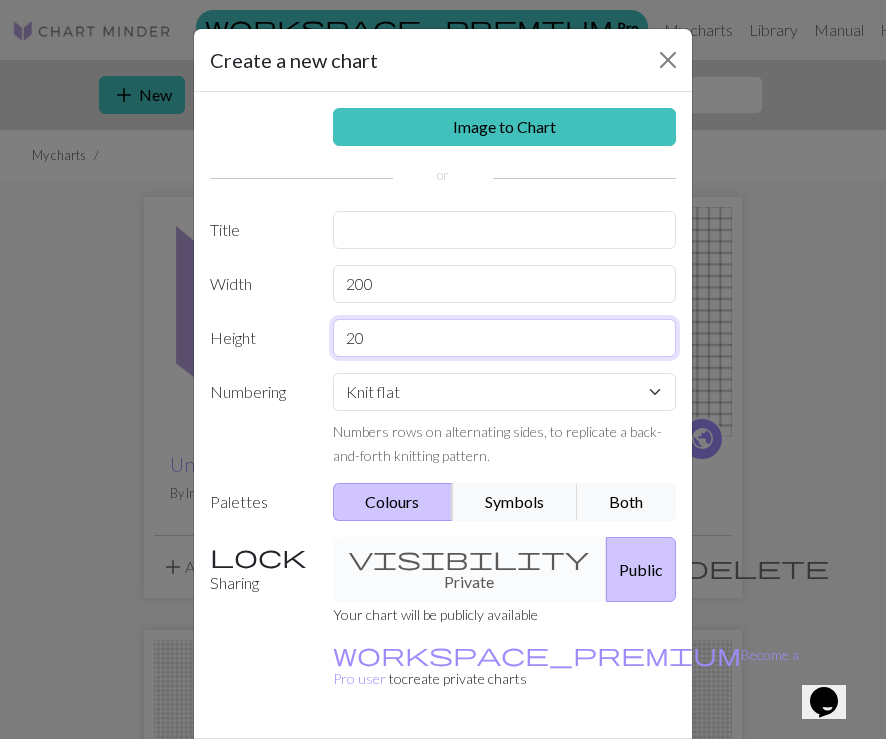 click on "20" at bounding box center [505, 338] 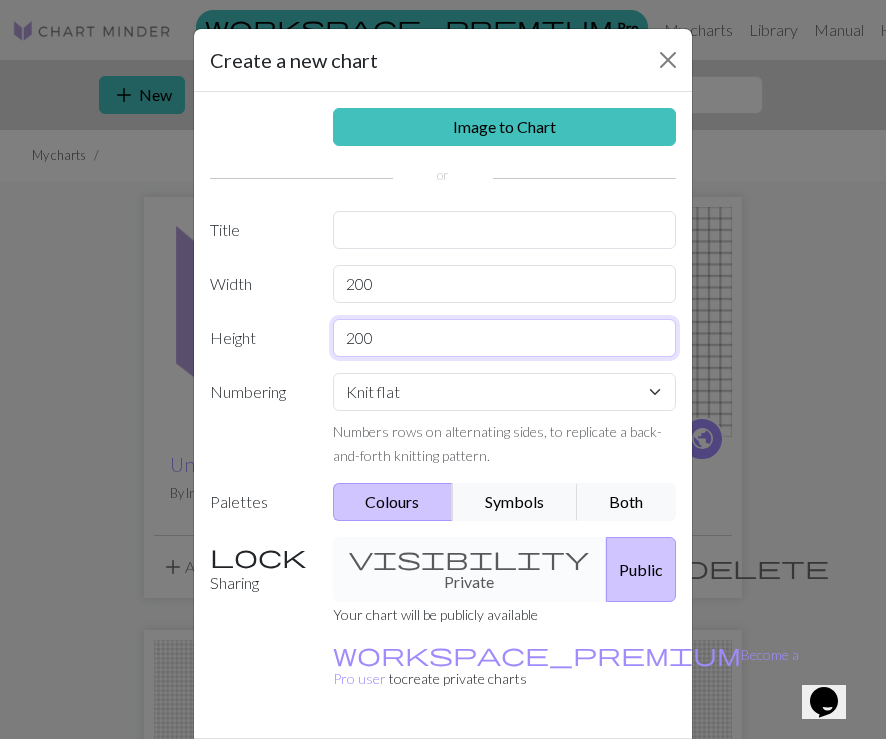 type on "200" 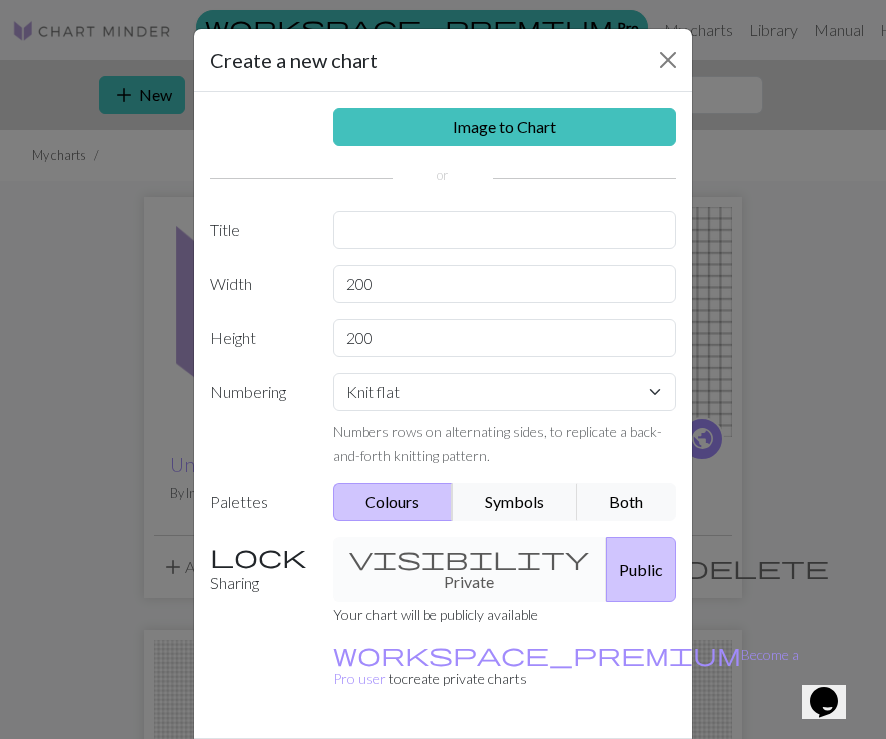 click on "Create" at bounding box center (558, 774) 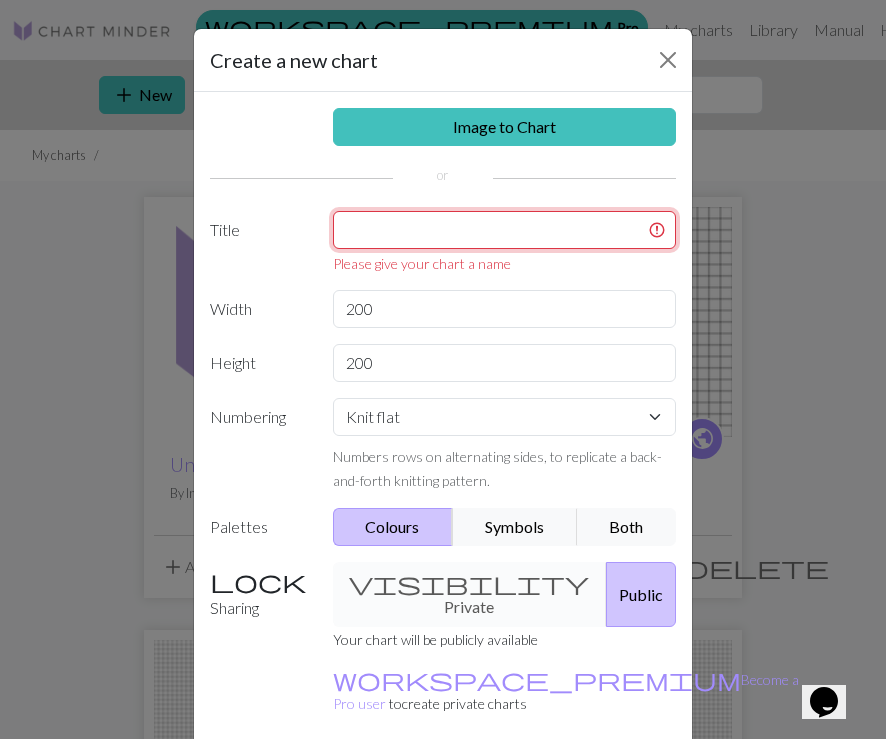 click at bounding box center [505, 230] 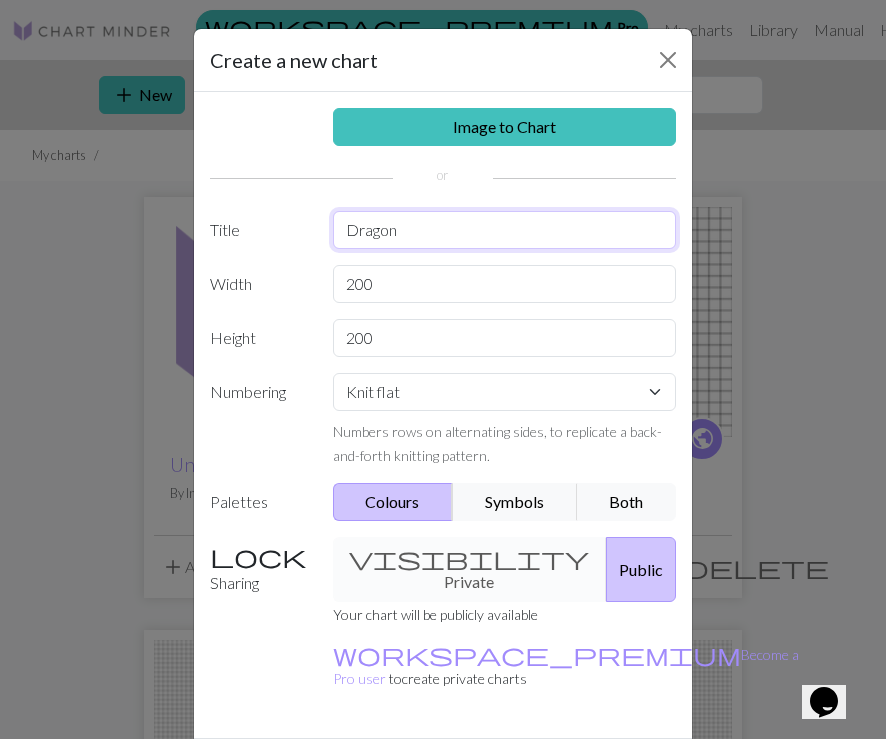 type on "Dragon" 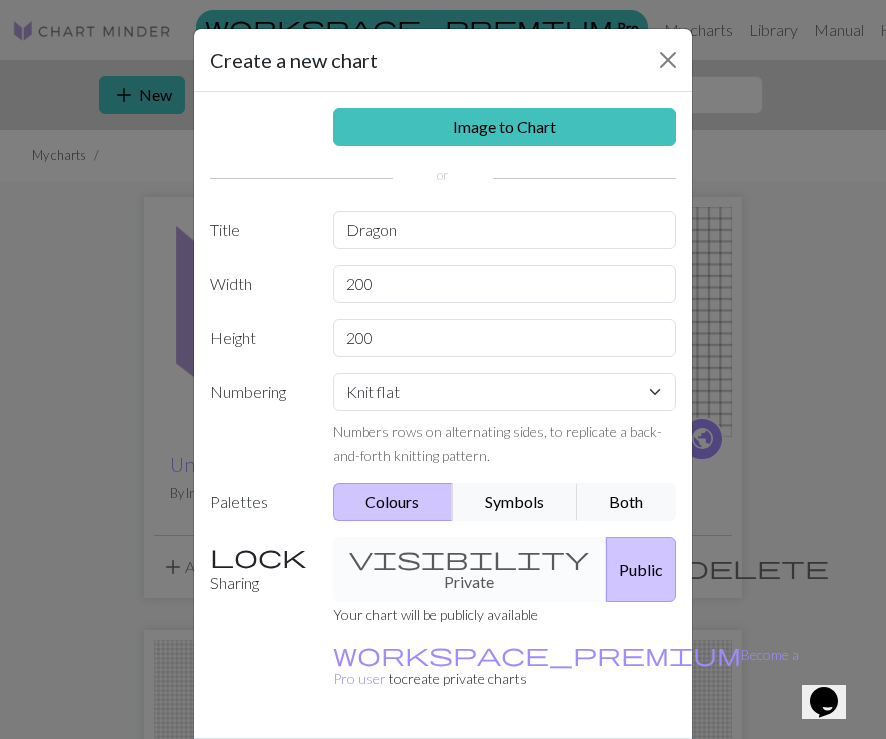 click on "Create" at bounding box center [558, 774] 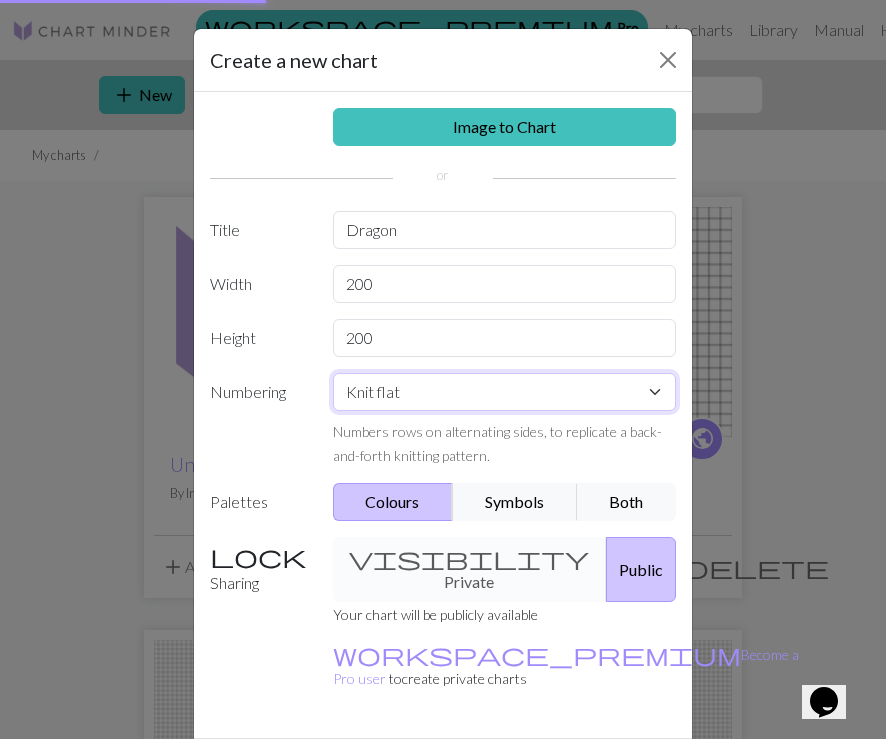 click on "Knit flat Knit in the round Lace knitting Cross stitch" at bounding box center (505, 392) 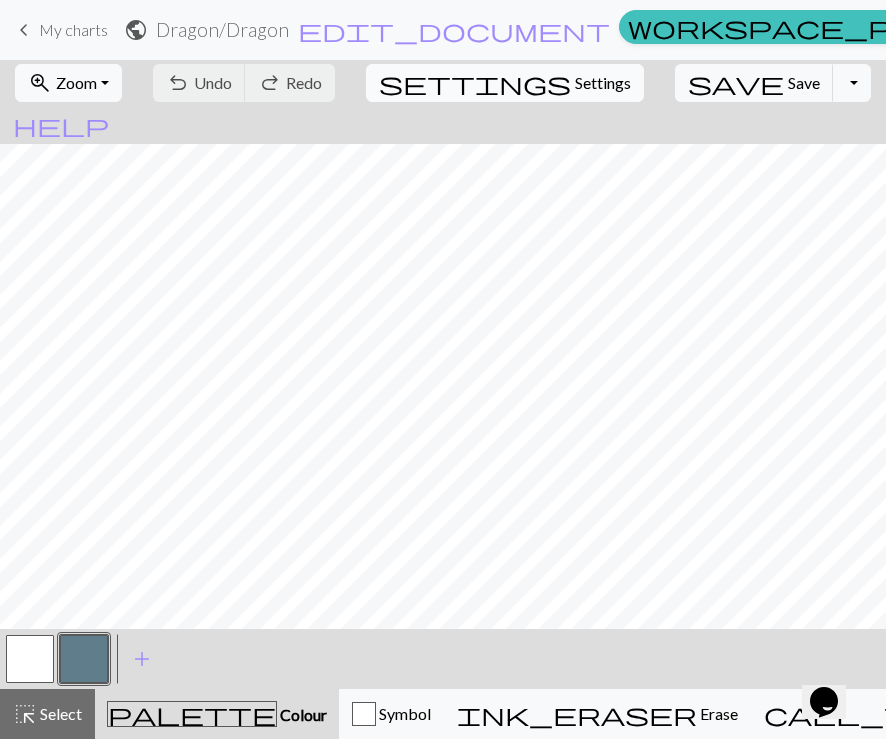 click on "settings  Settings" at bounding box center [505, 83] 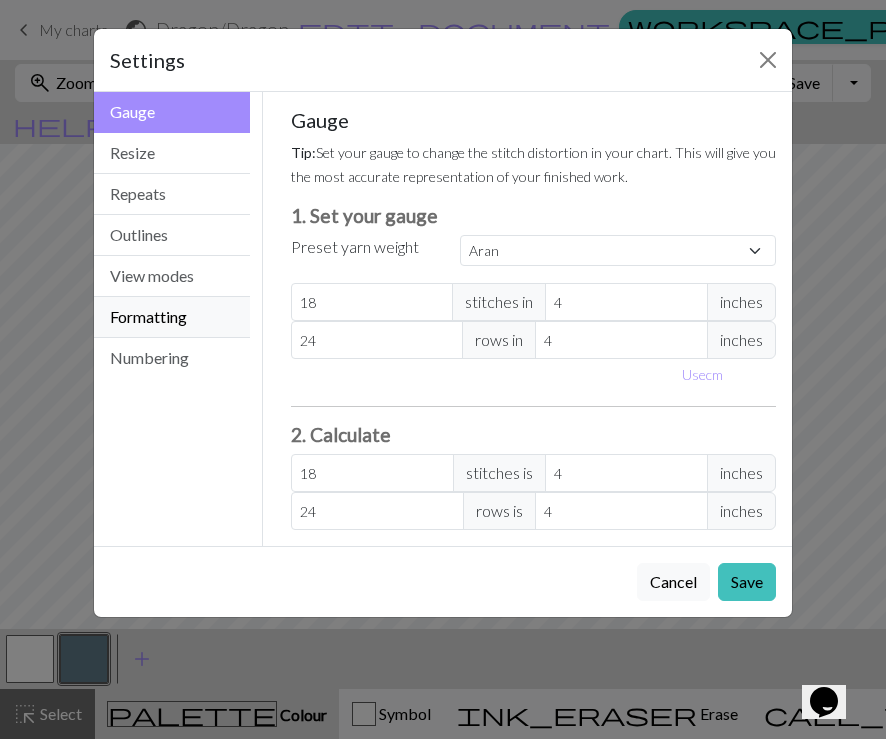 click on "Formatting" at bounding box center (172, 317) 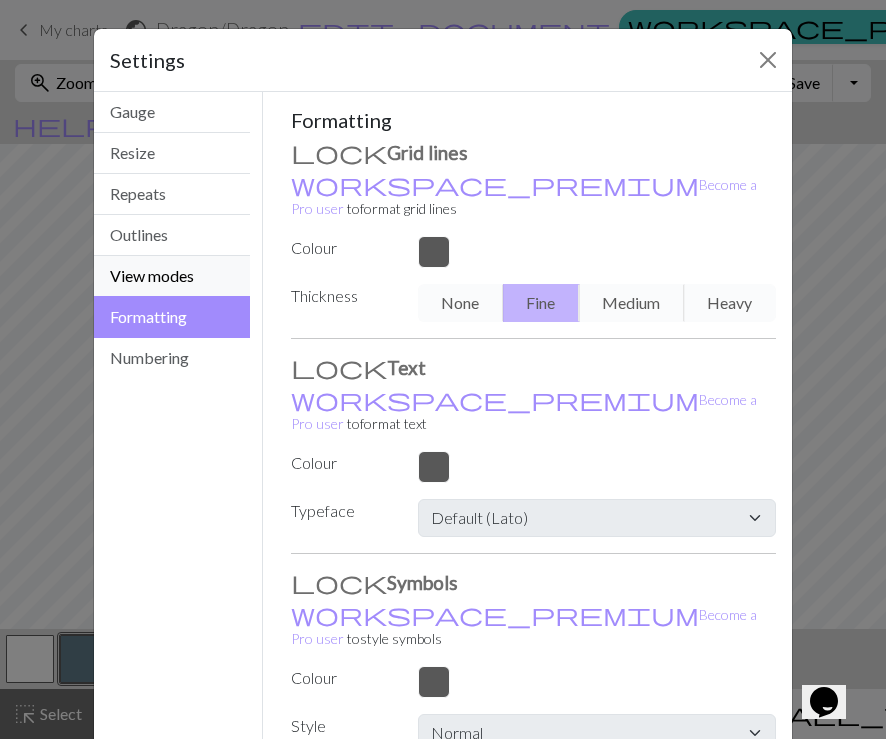 click on "View modes" at bounding box center (172, 276) 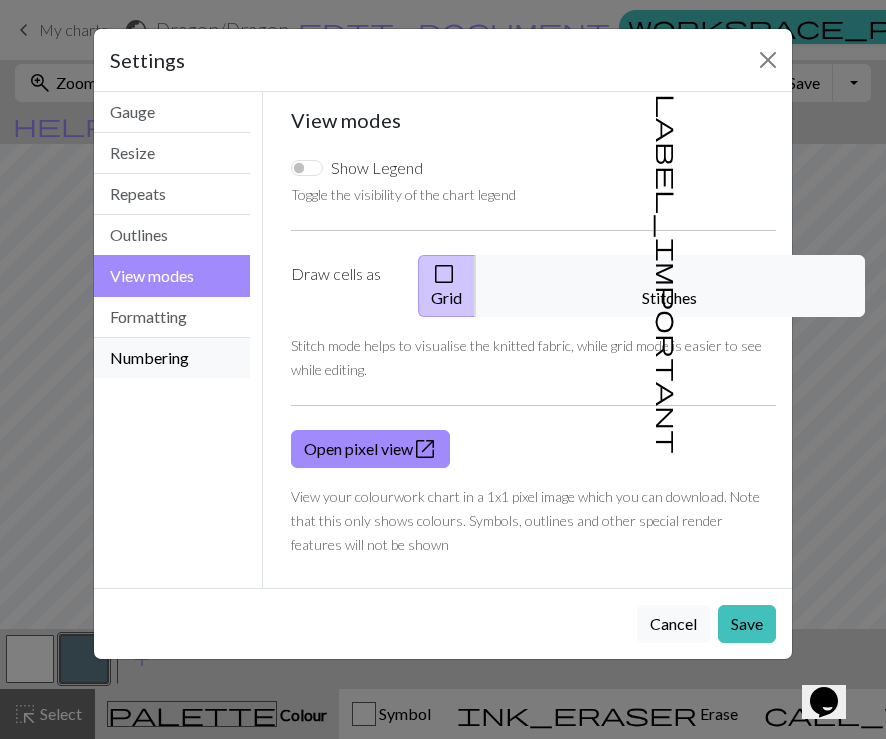 click on "Numbering" at bounding box center (172, 358) 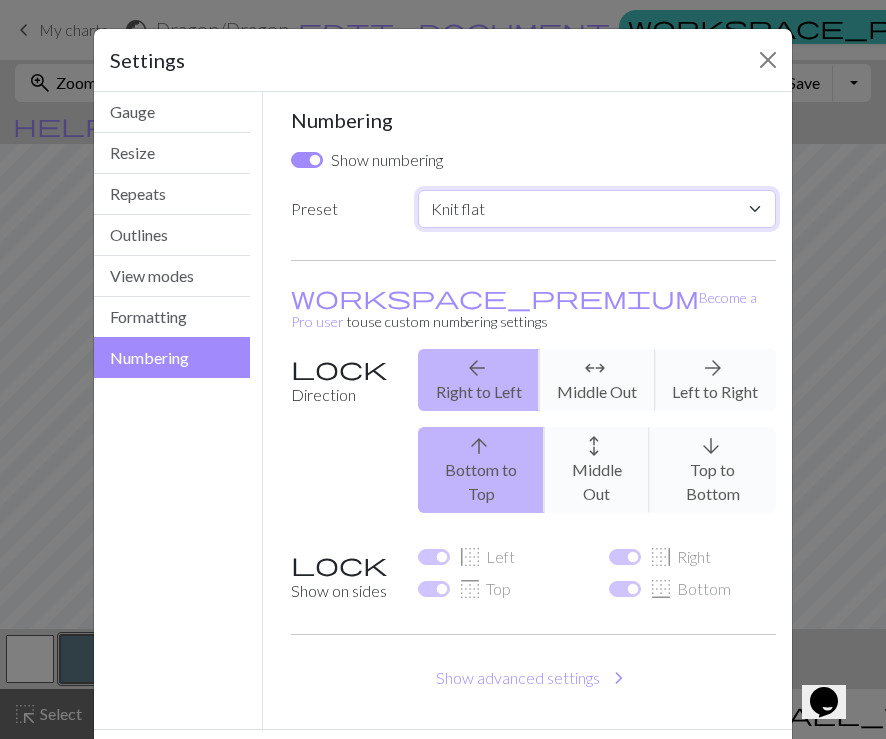 click on "Custom Knit flat Knit in the round Lace knitting Cross stitch" at bounding box center [597, 209] 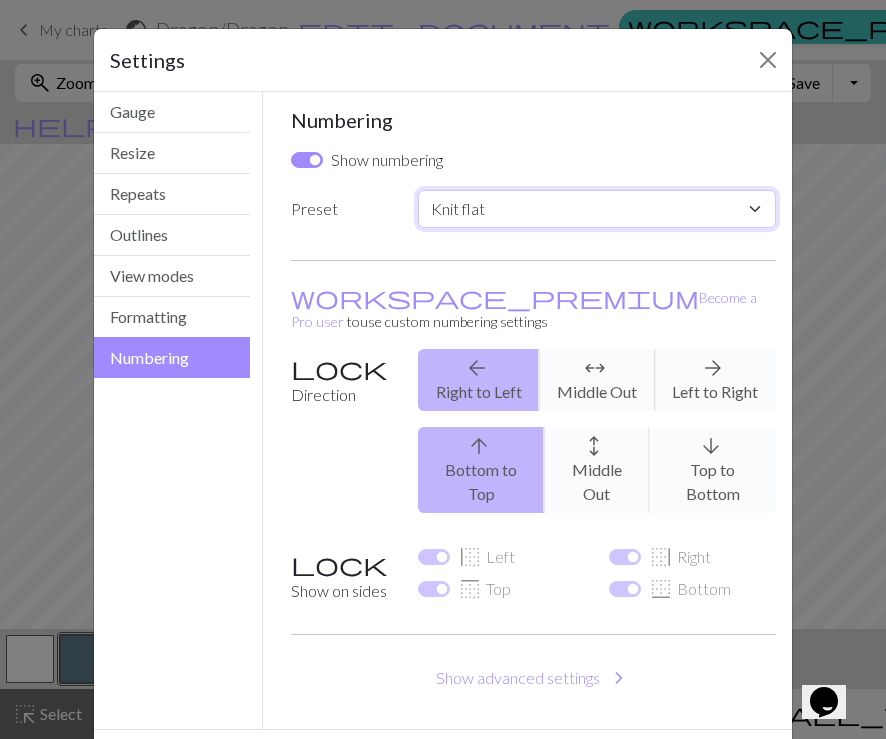 select on "round" 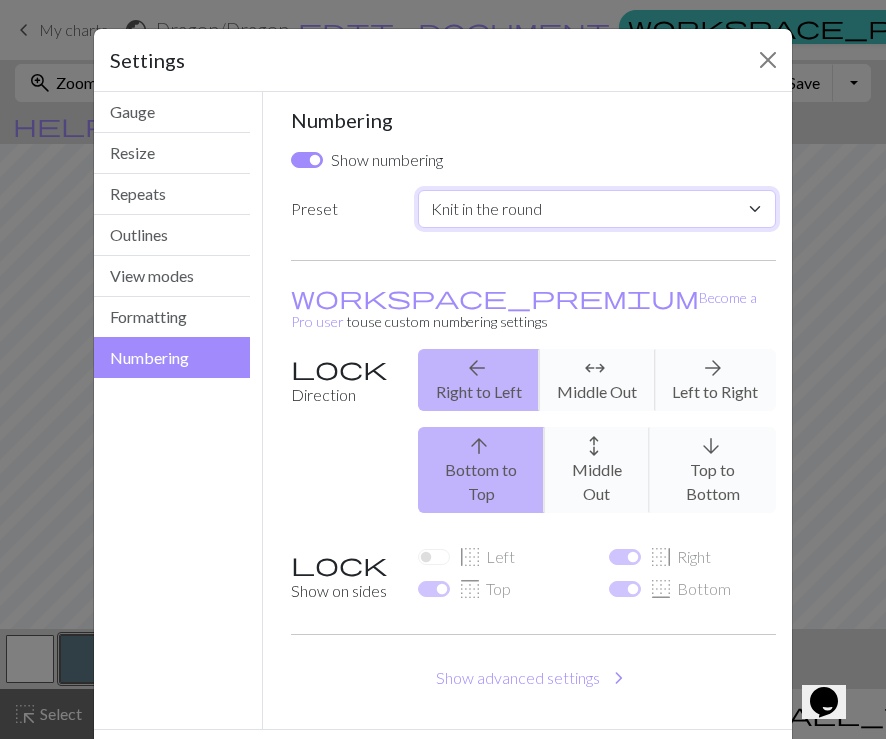 checkbox on "false" 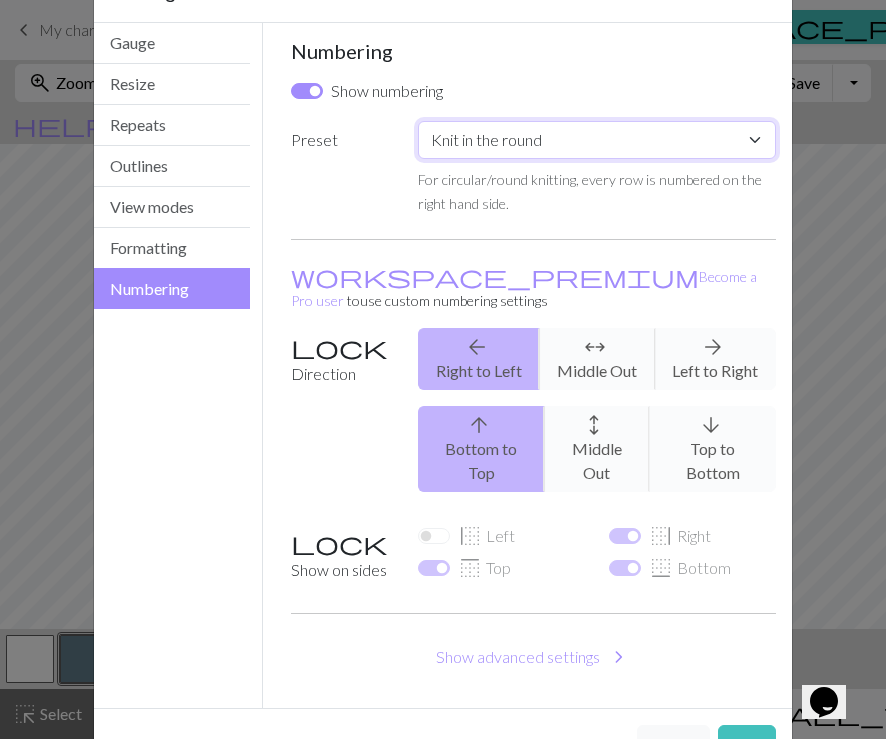 scroll, scrollTop: 89, scrollLeft: 0, axis: vertical 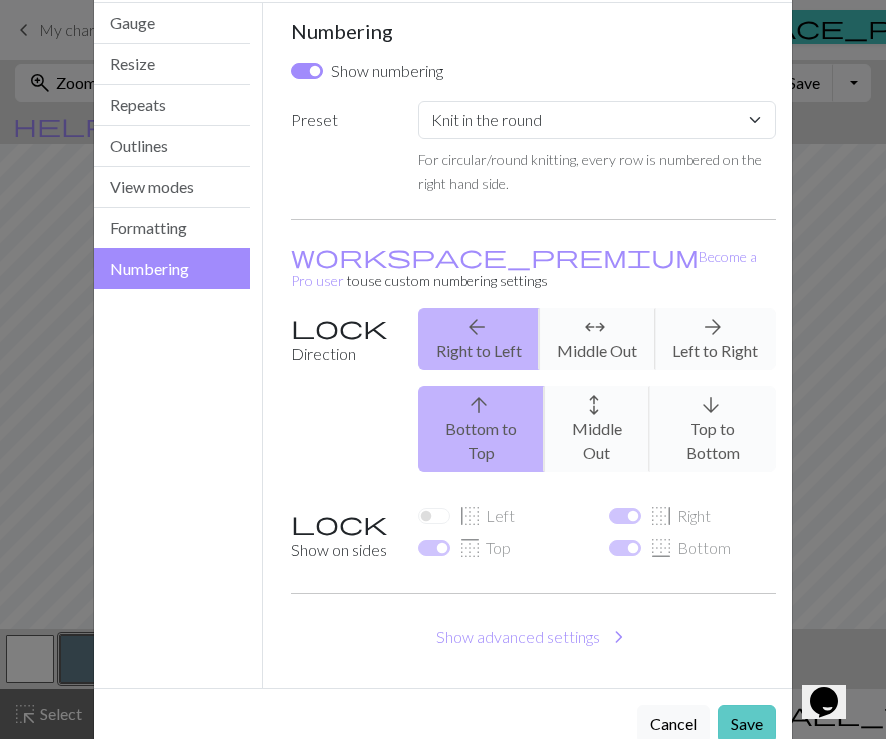 click on "Save" at bounding box center (747, 724) 